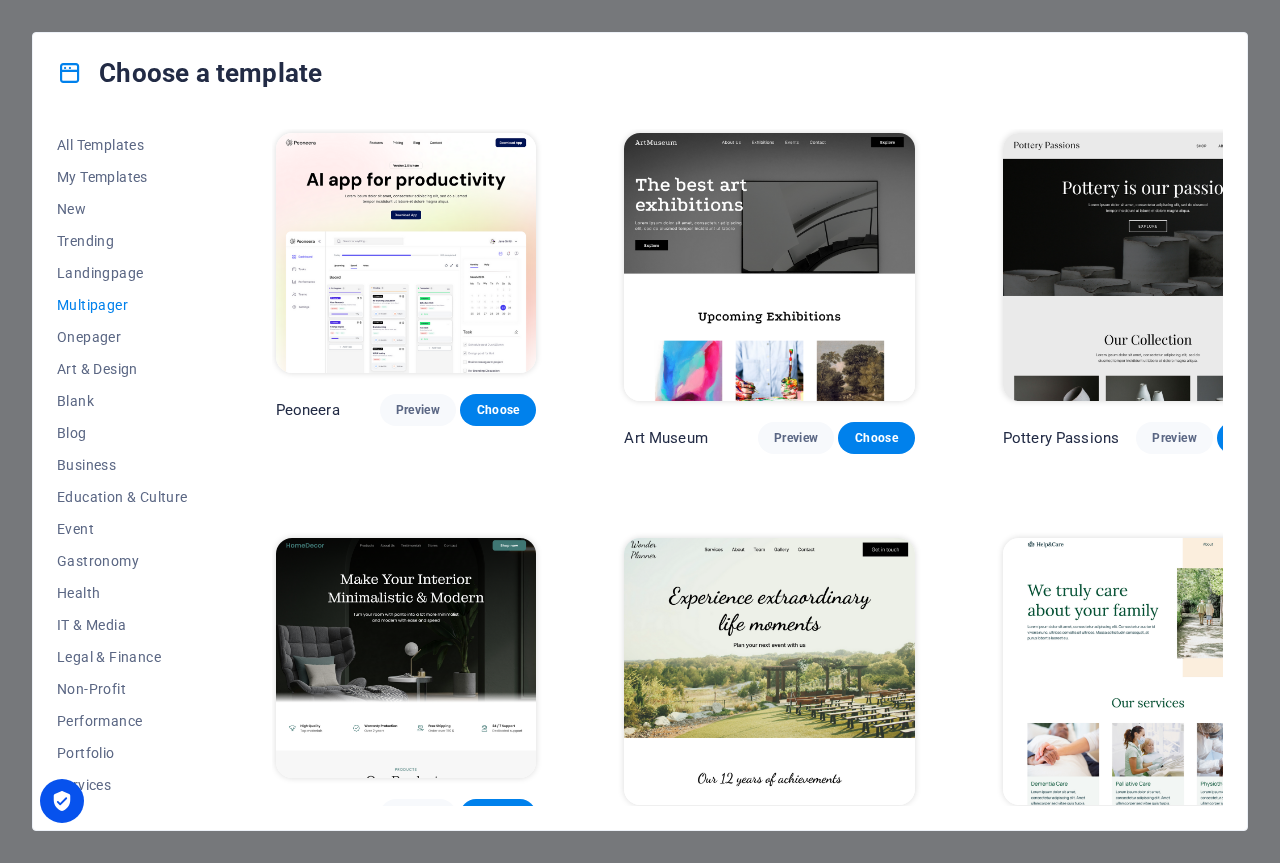 scroll, scrollTop: 0, scrollLeft: 0, axis: both 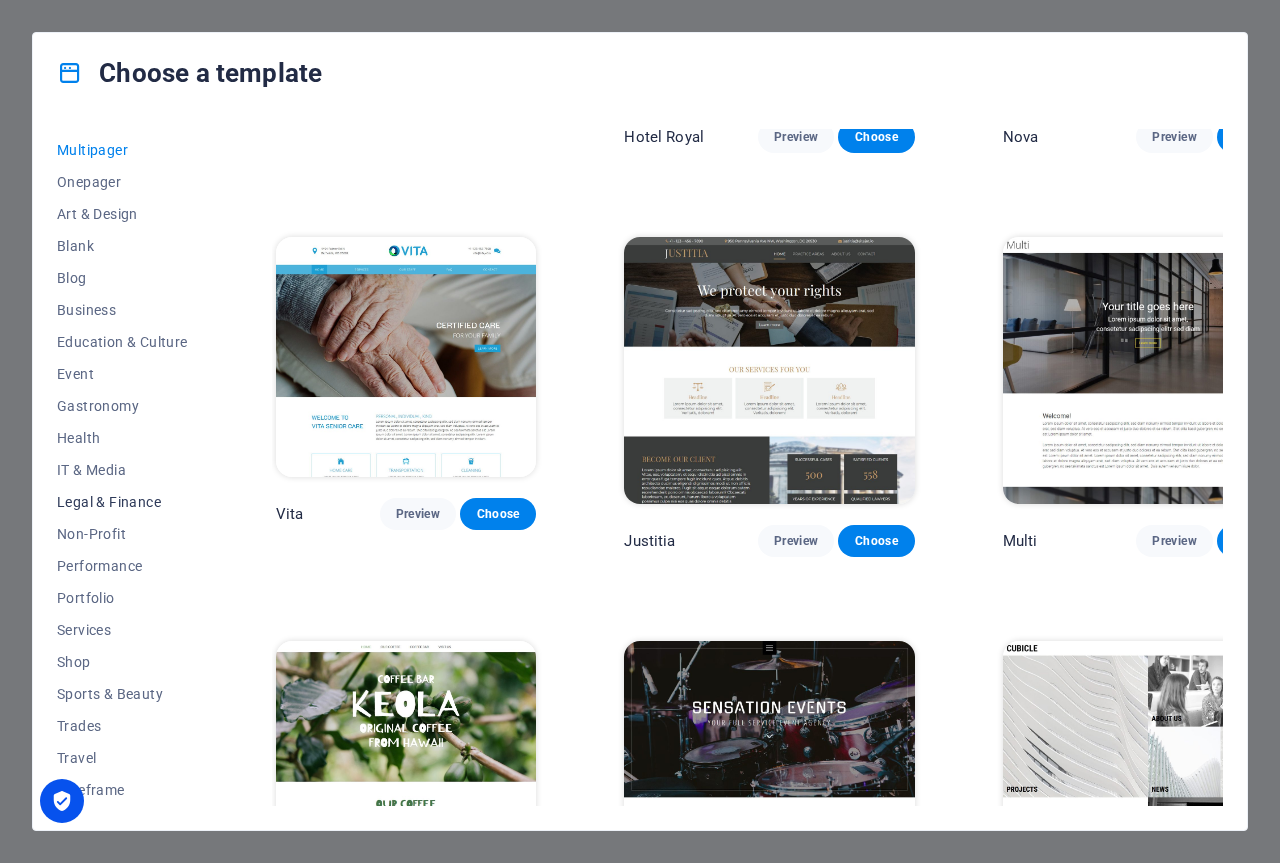 click on "Legal & Finance" at bounding box center [122, 502] 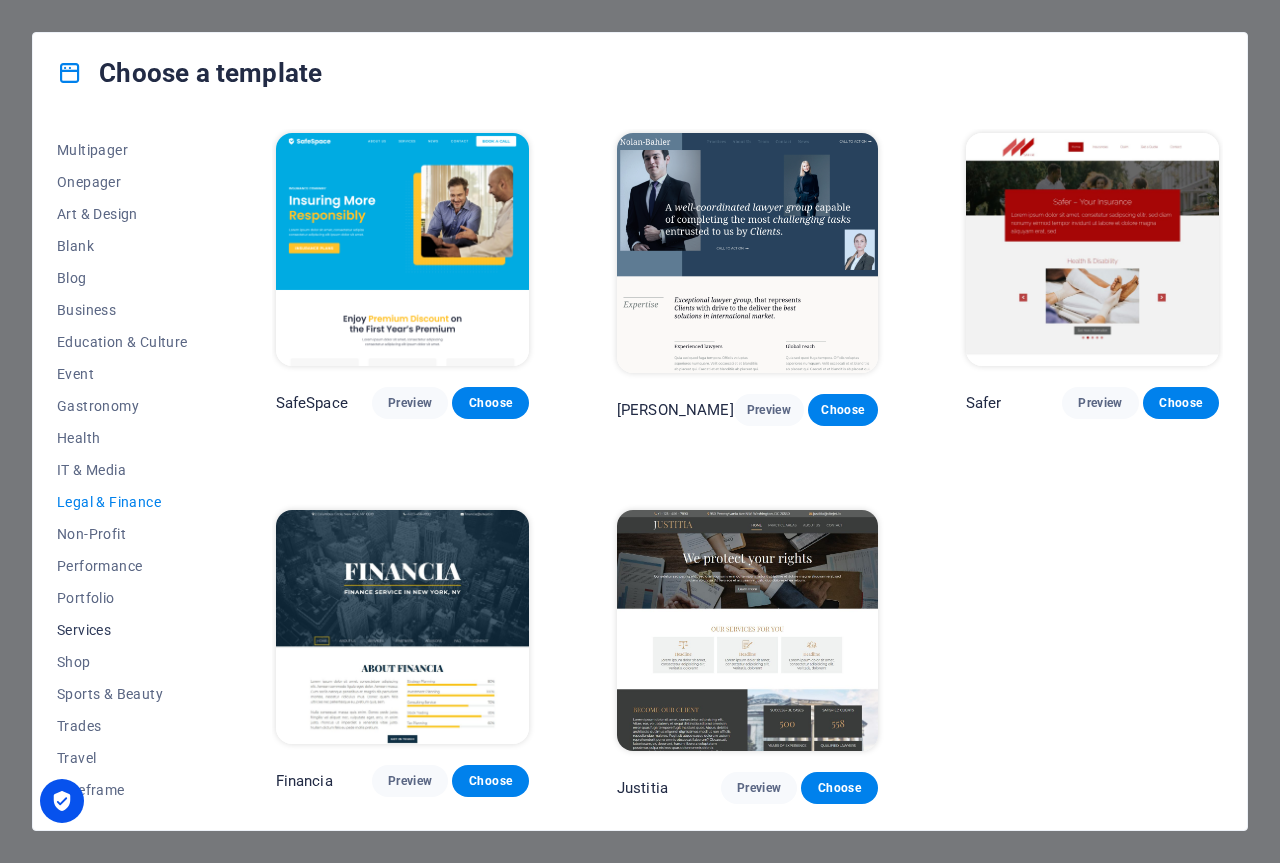 click on "Services" at bounding box center (122, 630) 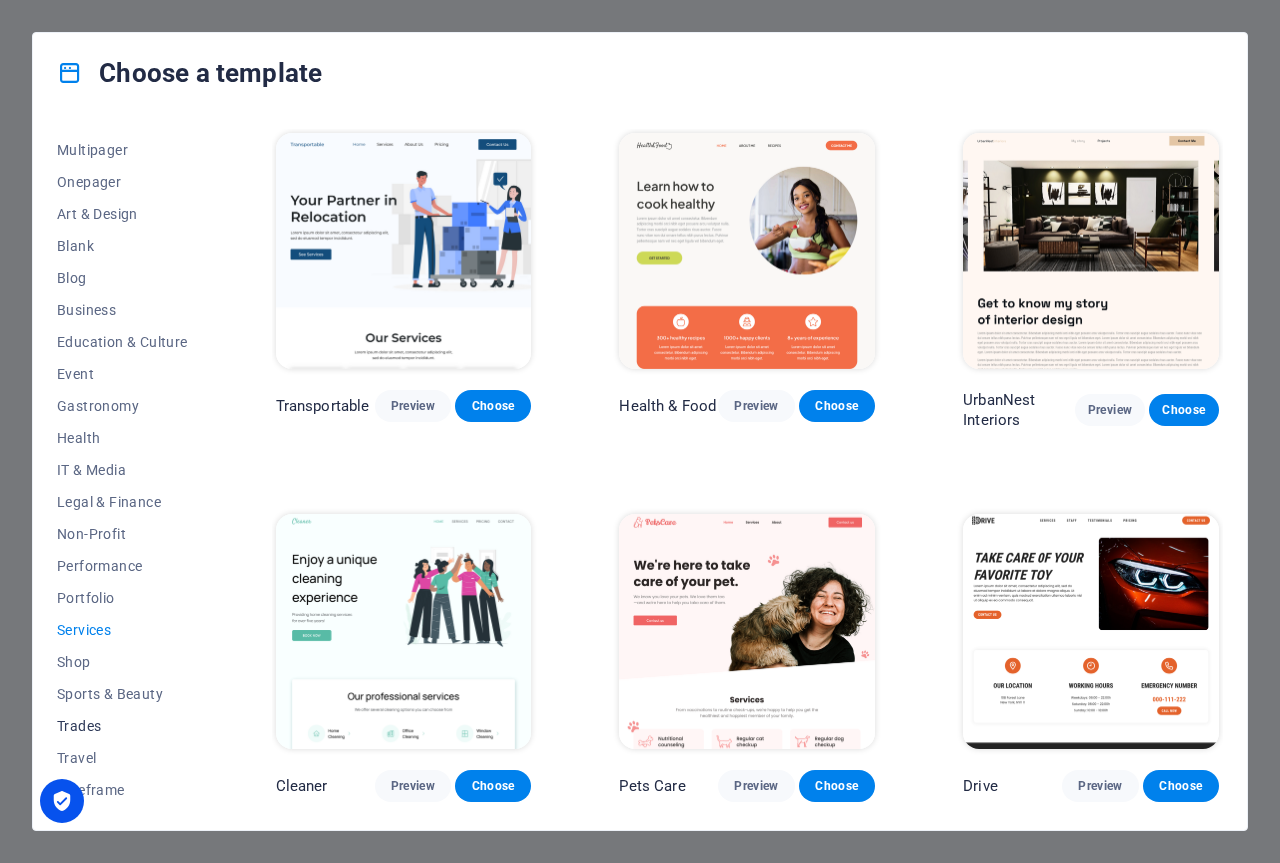 click on "Trades" at bounding box center (122, 726) 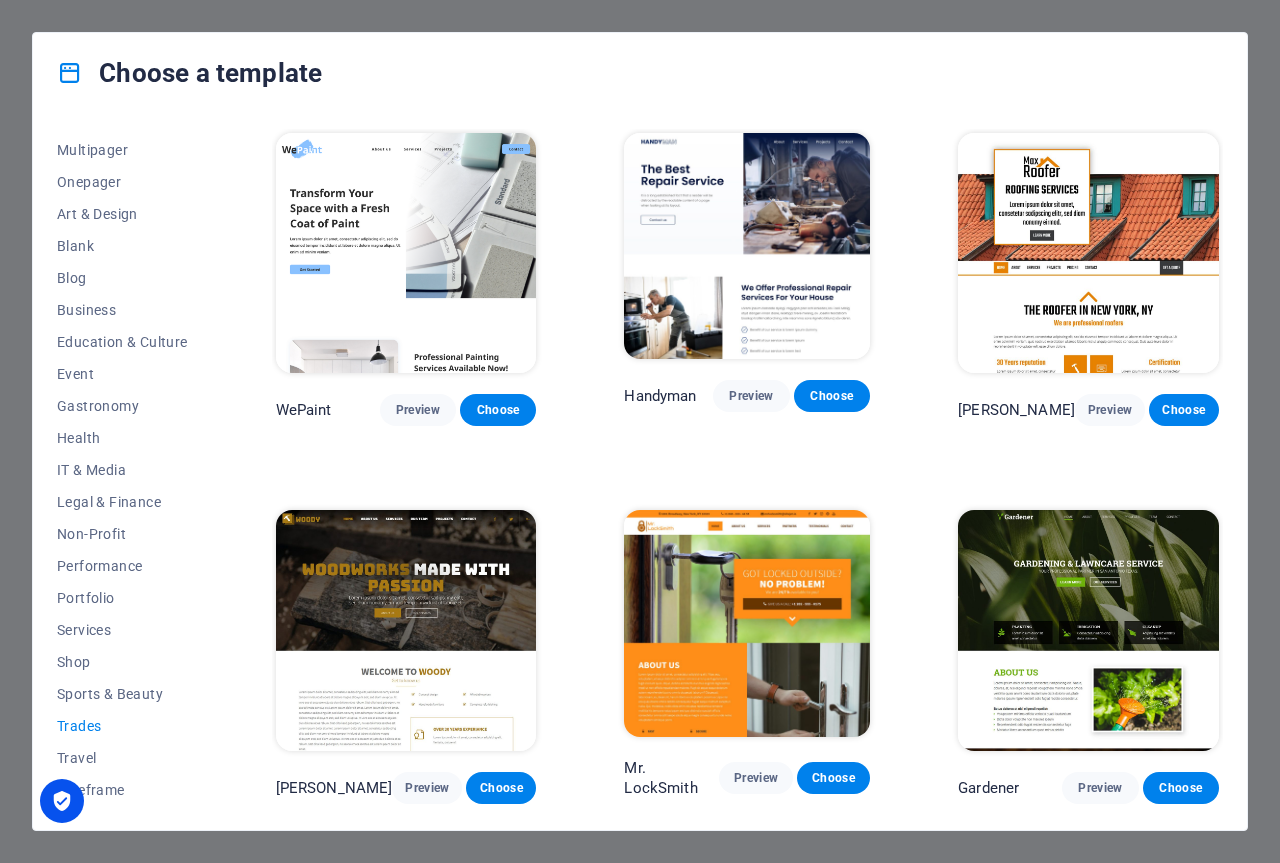 scroll, scrollTop: 362, scrollLeft: 0, axis: vertical 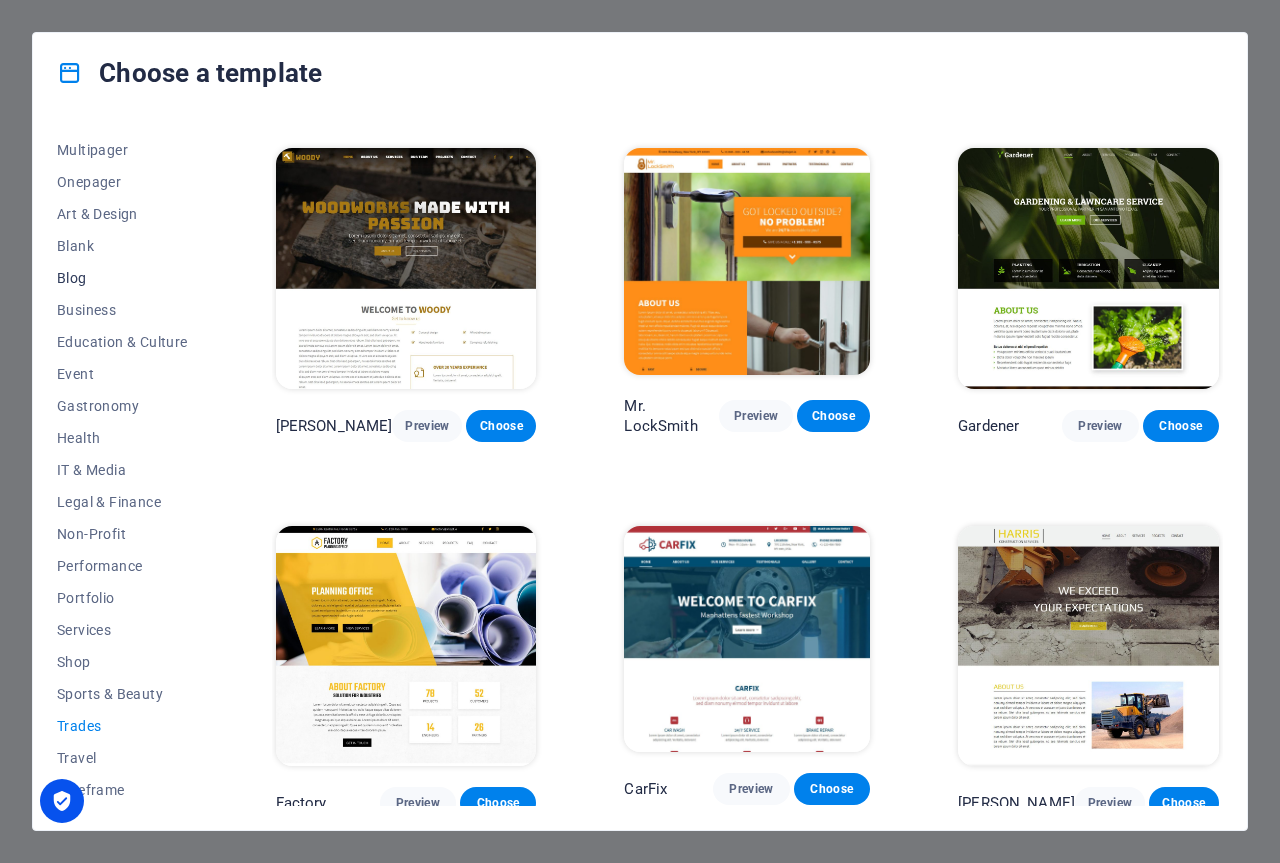 click on "Blog" at bounding box center (122, 278) 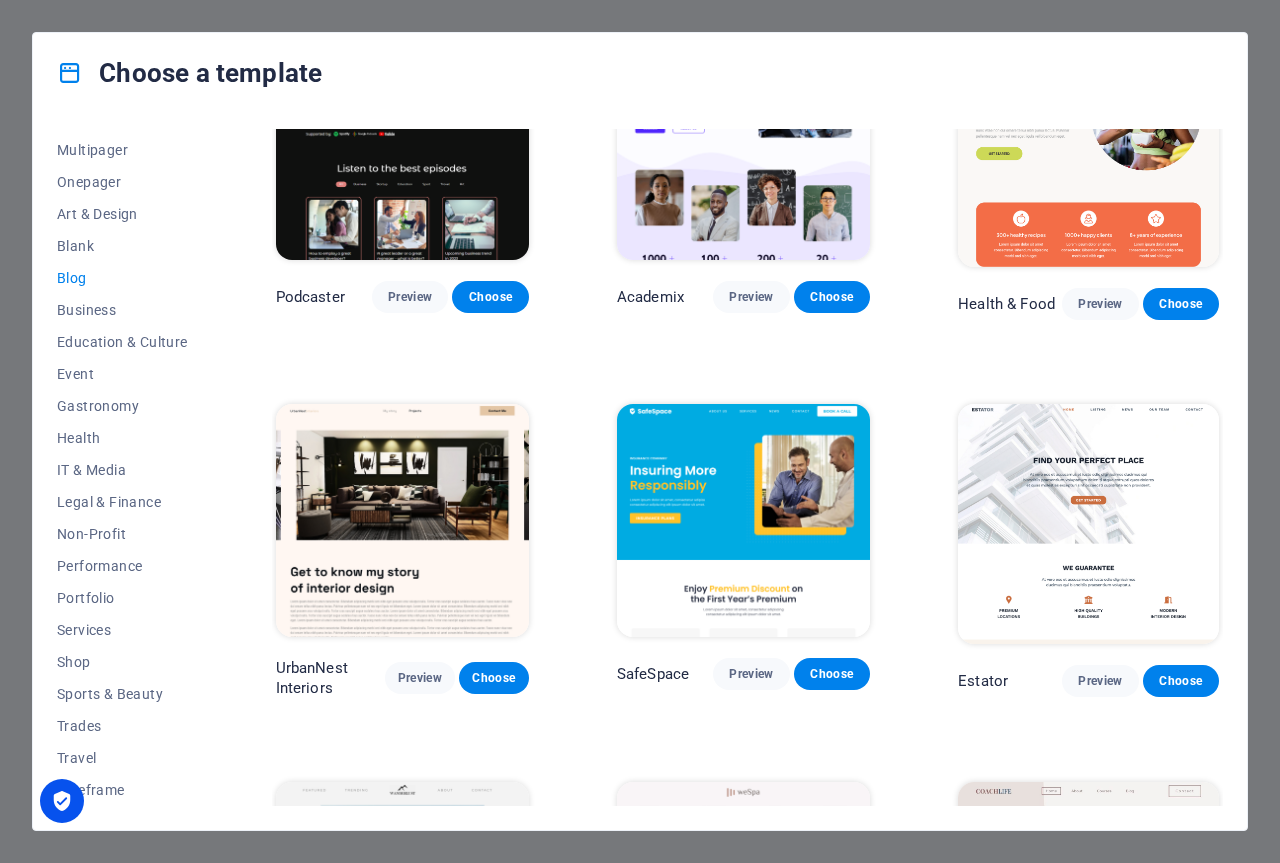 scroll, scrollTop: 562, scrollLeft: 0, axis: vertical 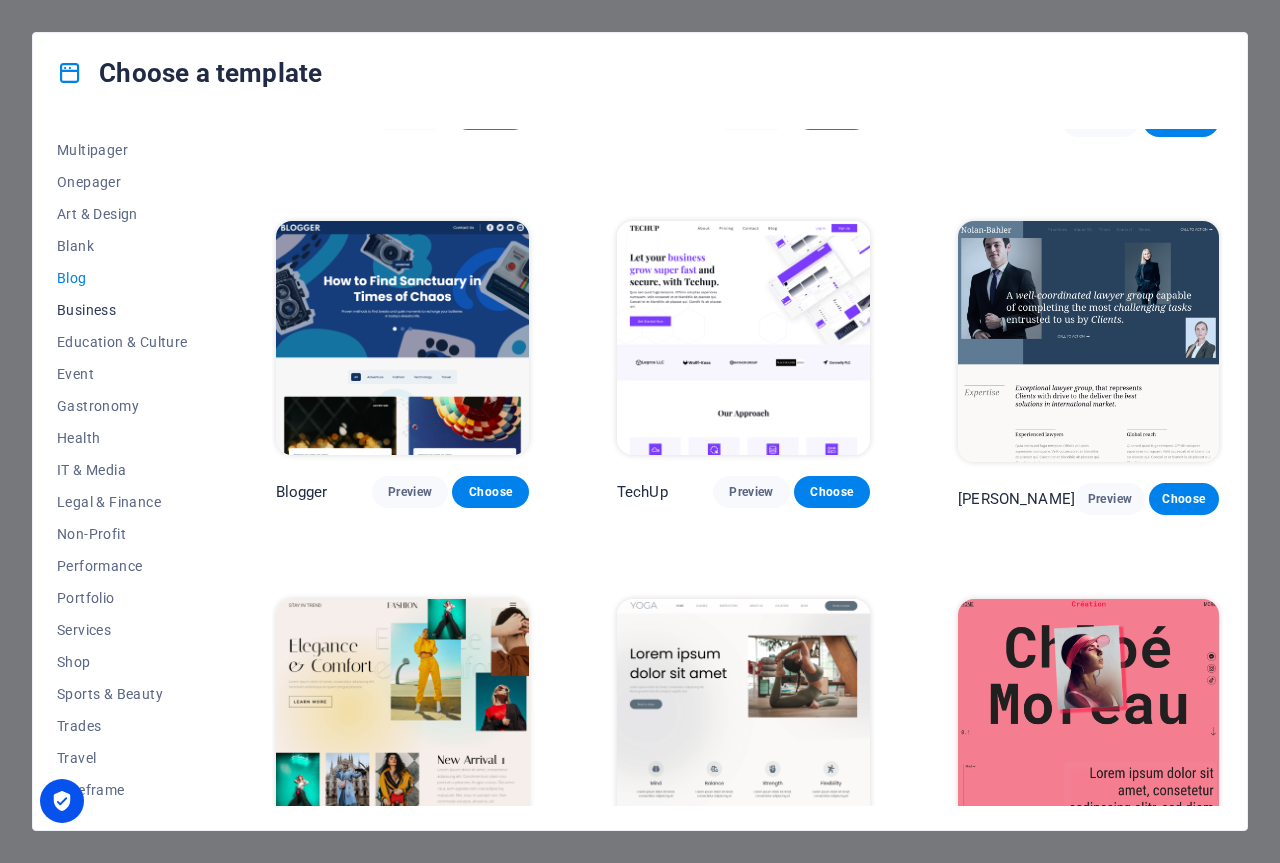 click on "Business" at bounding box center [122, 310] 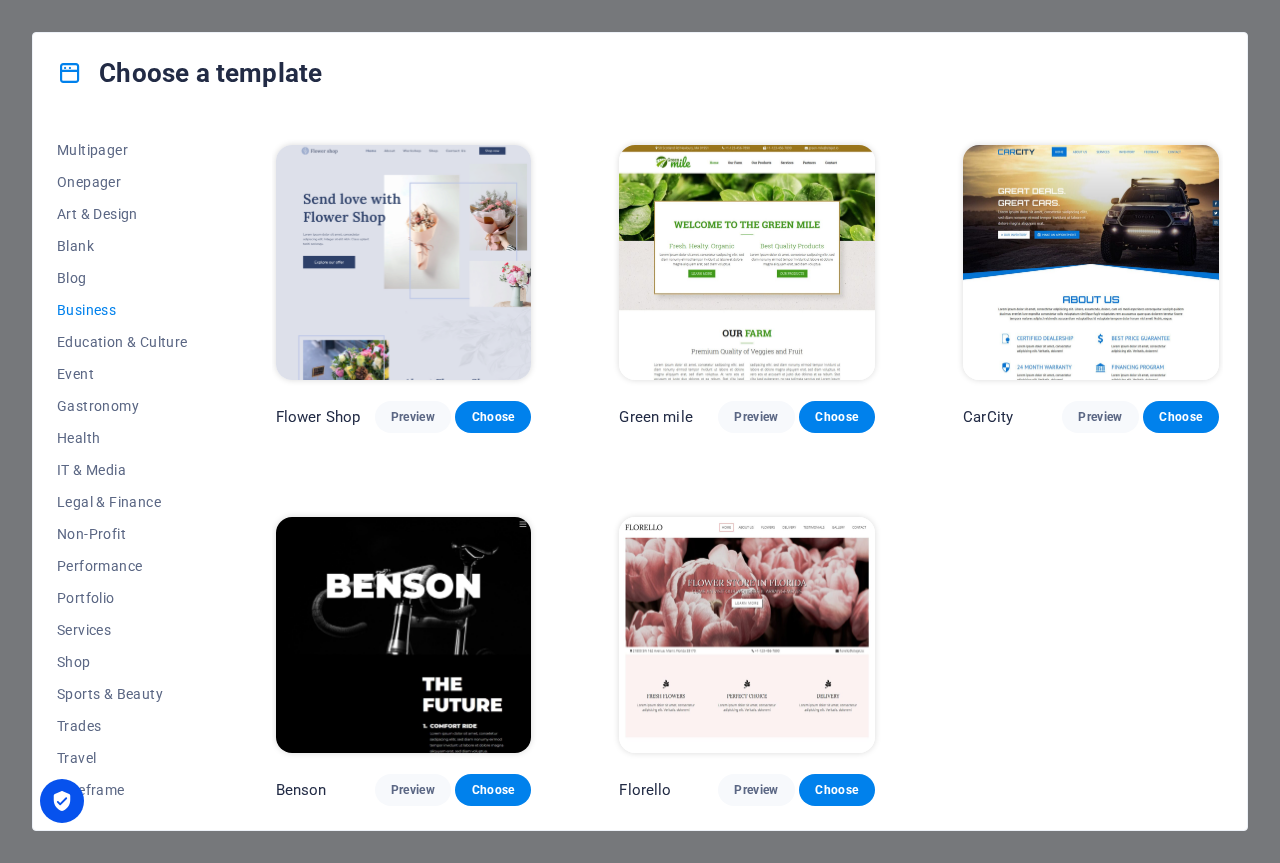 scroll, scrollTop: 0, scrollLeft: 0, axis: both 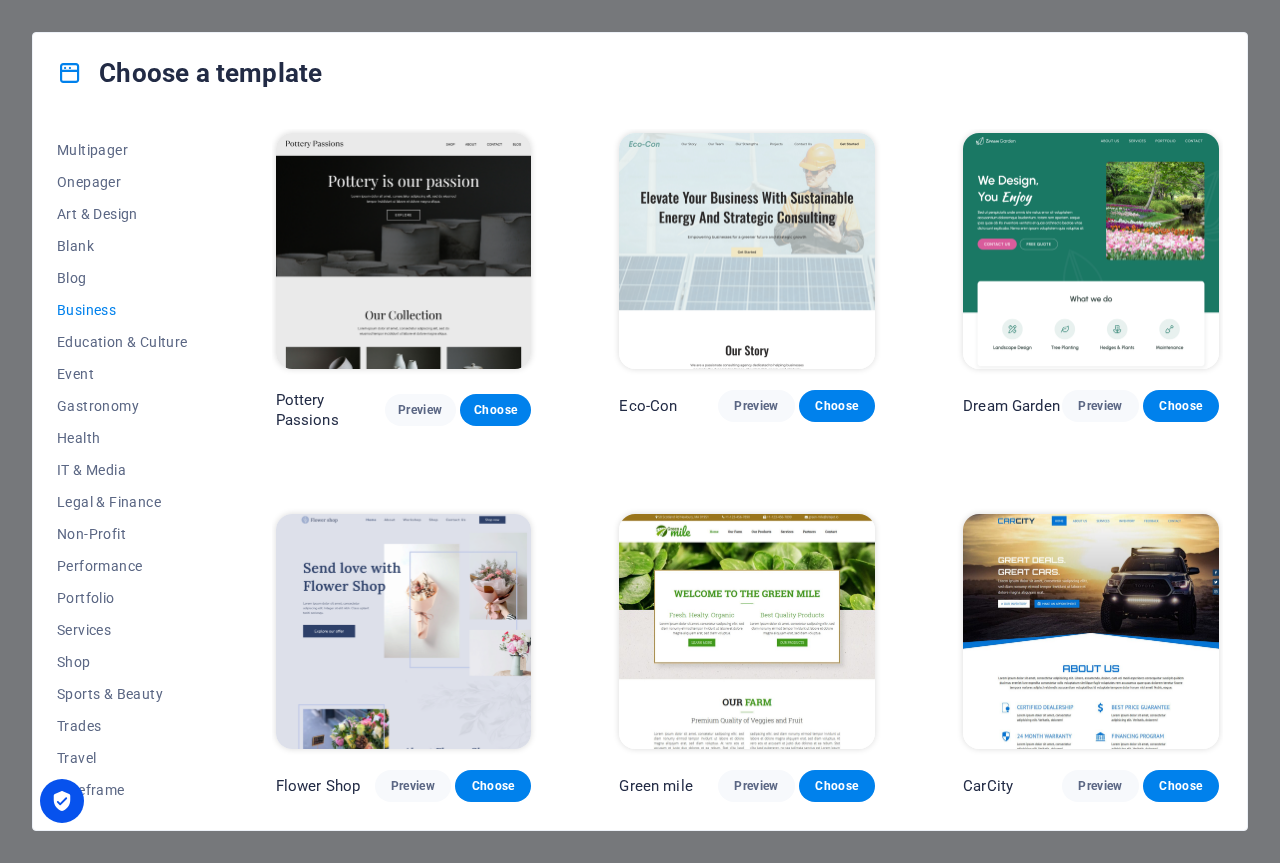 click at bounding box center [1091, 632] 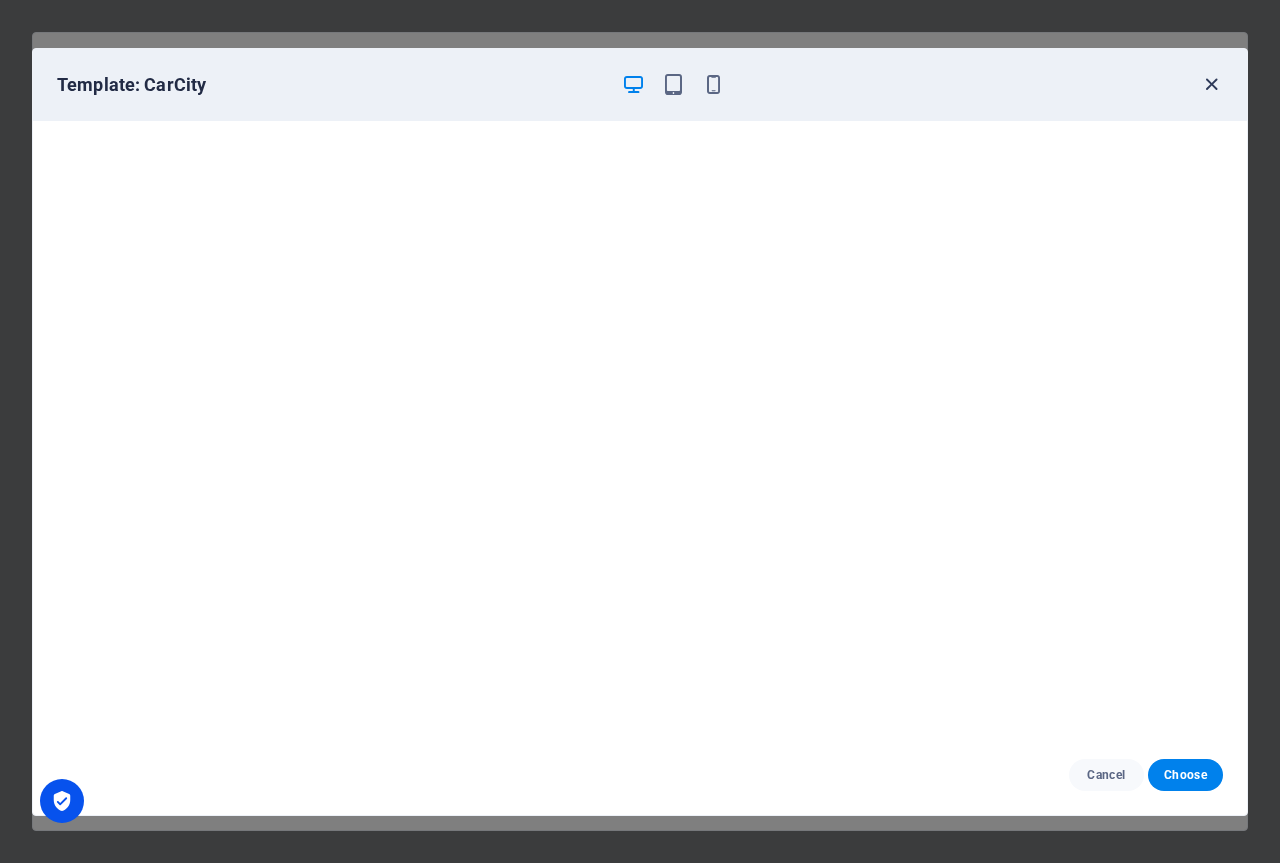 click at bounding box center (1211, 84) 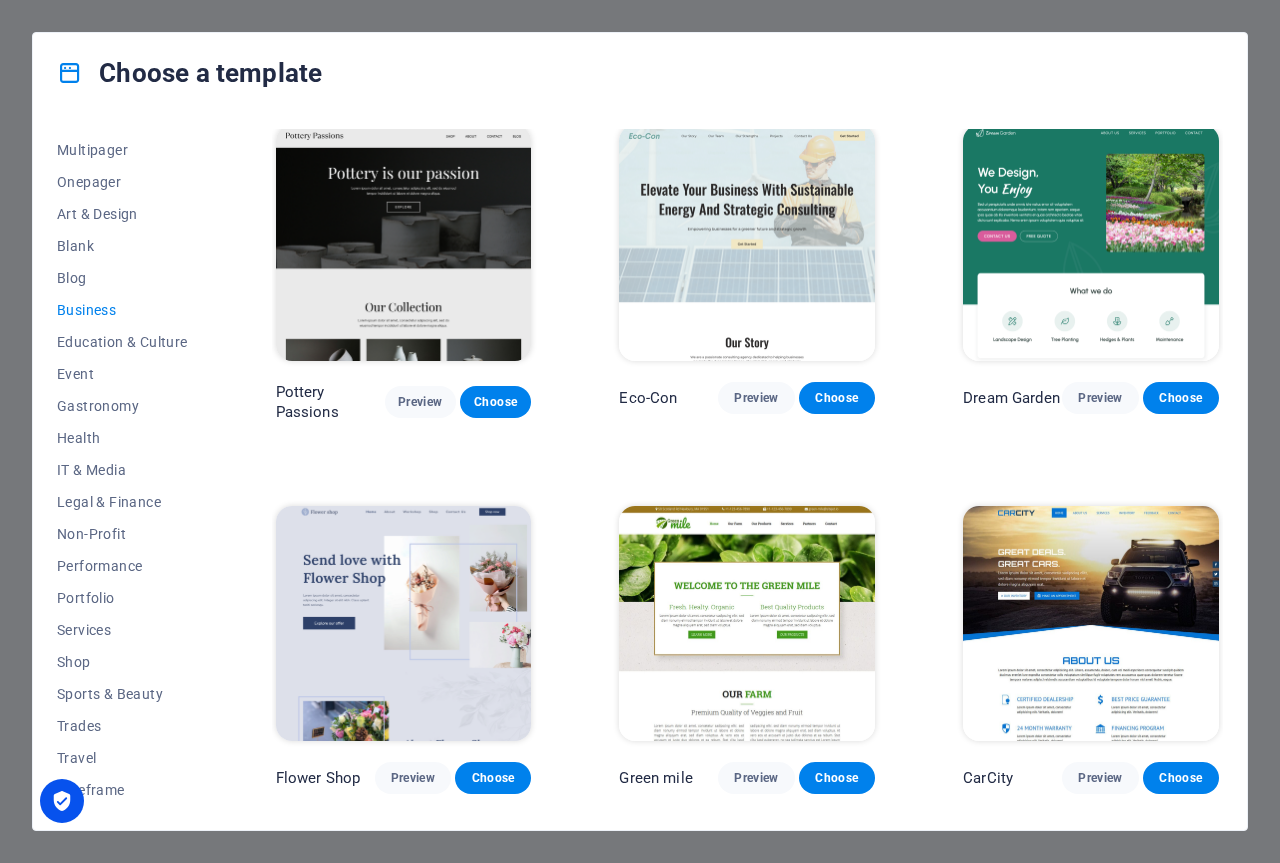 scroll, scrollTop: 0, scrollLeft: 0, axis: both 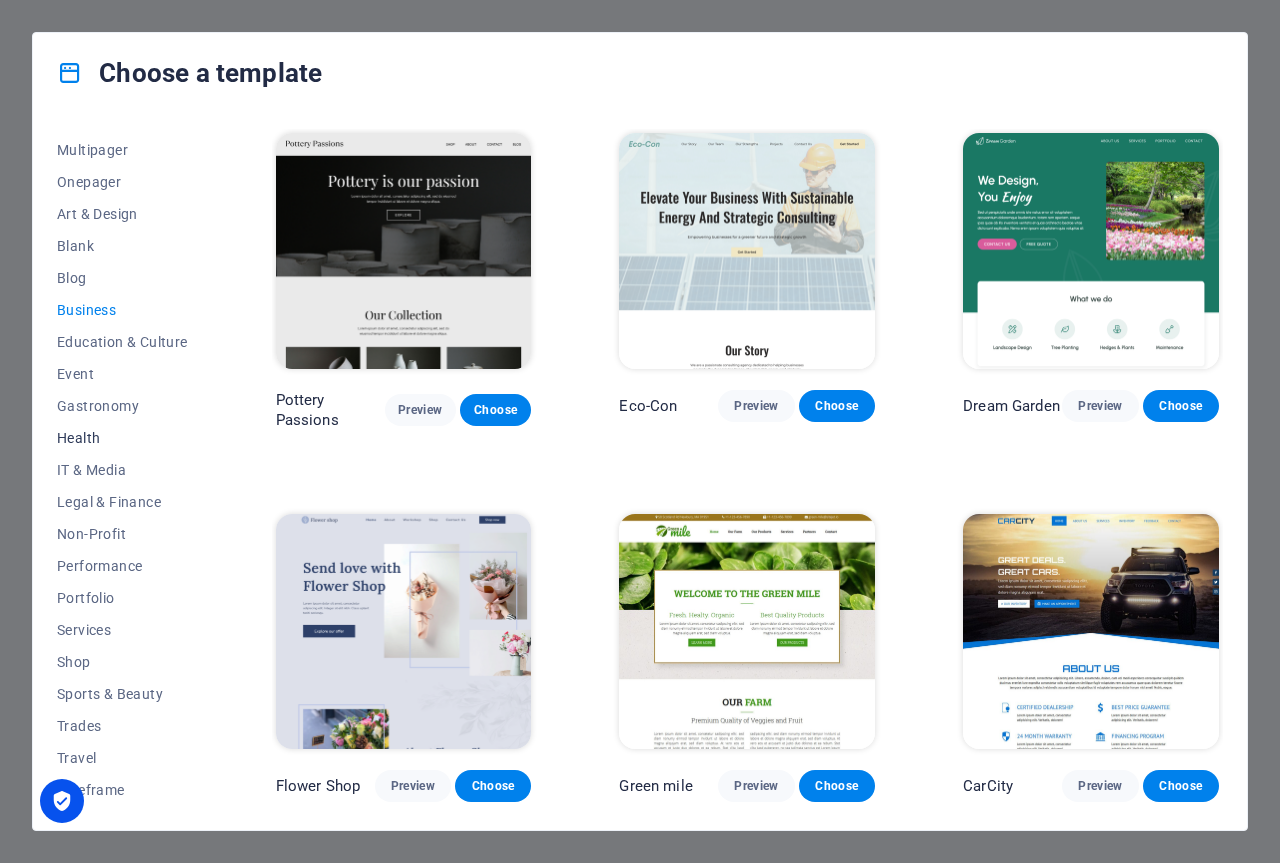click on "Health" at bounding box center (122, 438) 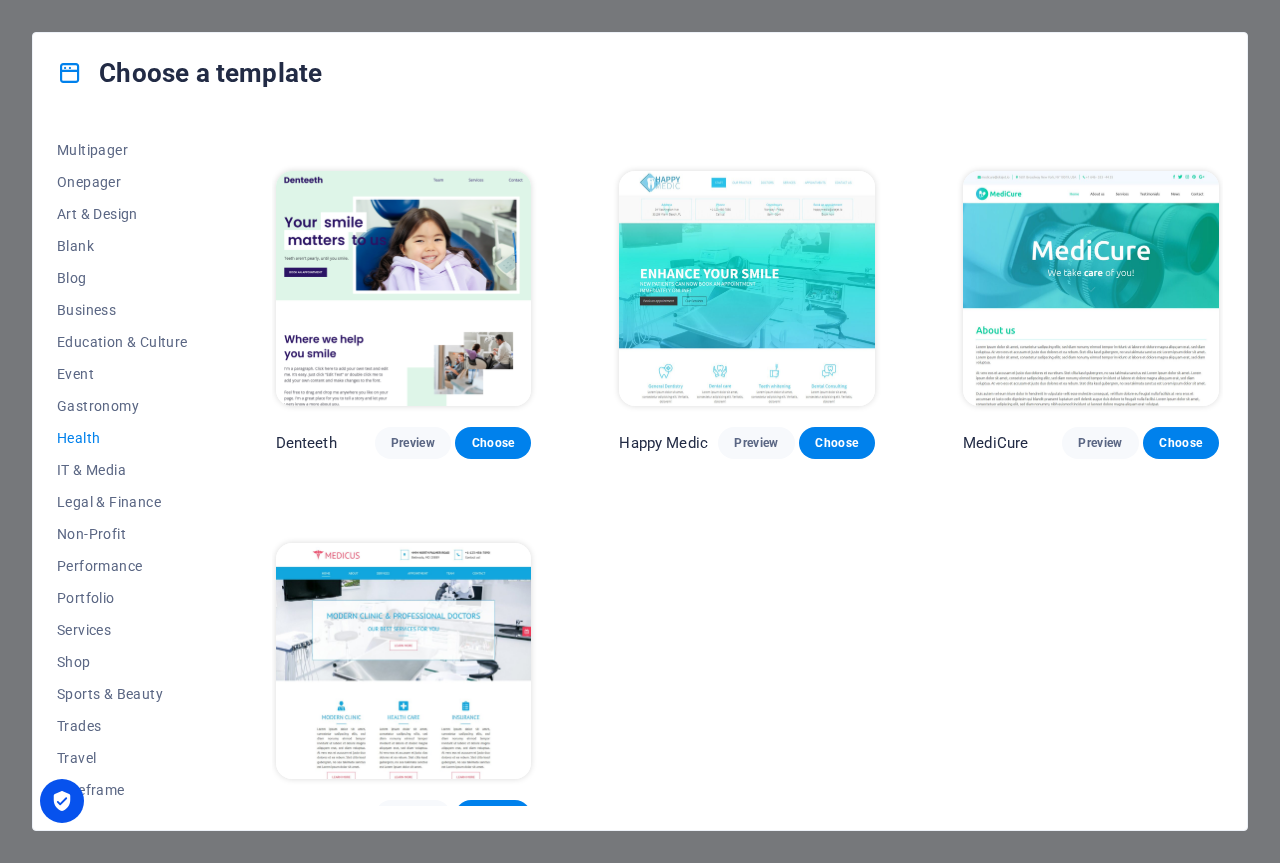 scroll, scrollTop: 354, scrollLeft: 0, axis: vertical 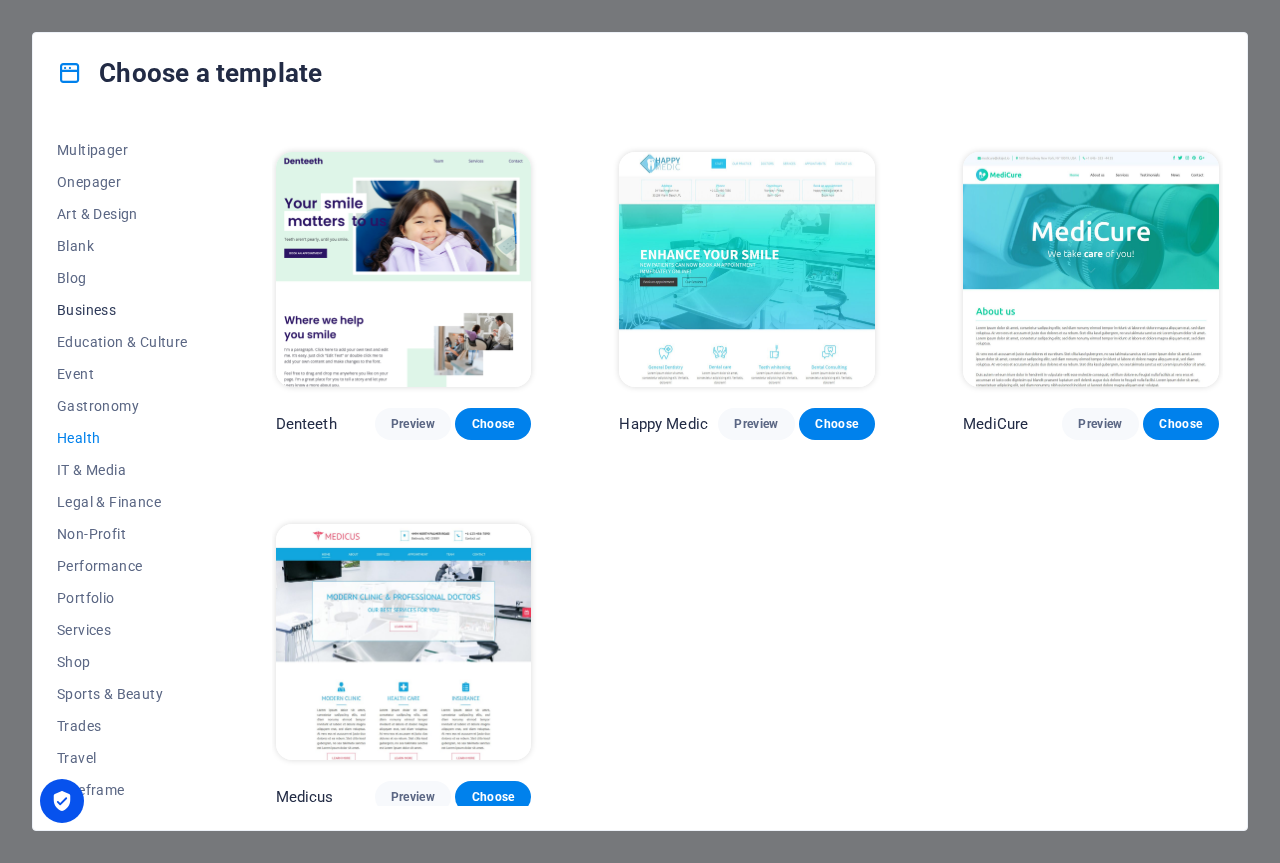 click on "Business" at bounding box center [122, 310] 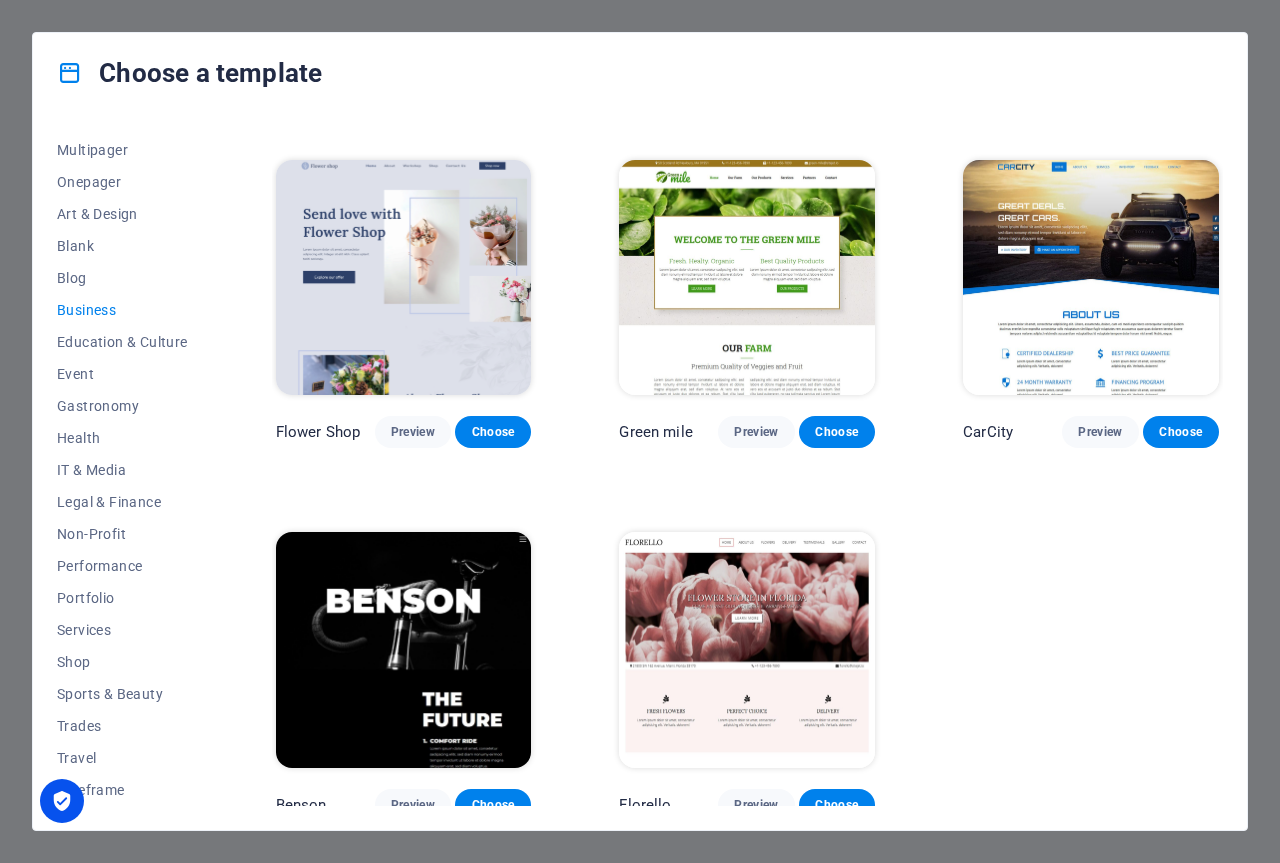 scroll, scrollTop: 0, scrollLeft: 0, axis: both 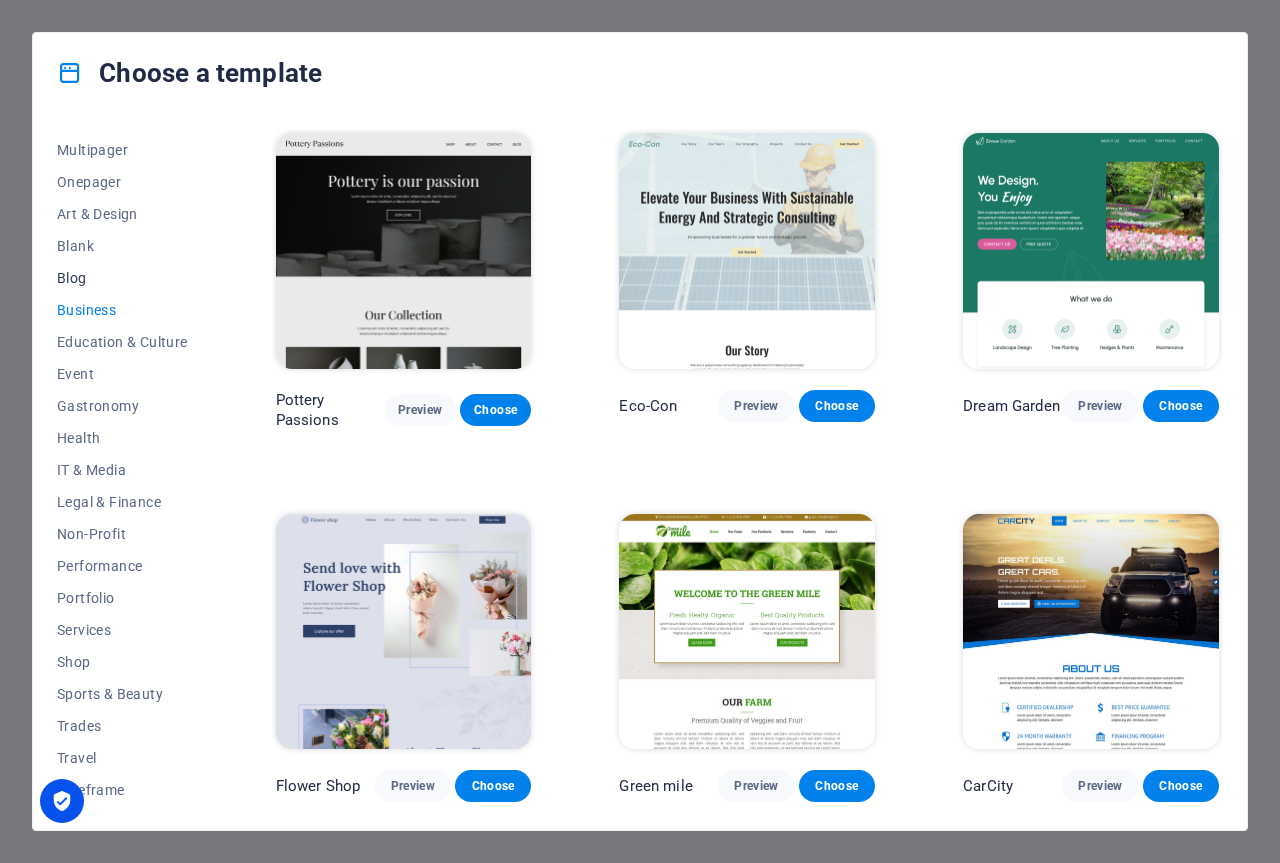 click on "Blog" at bounding box center (122, 278) 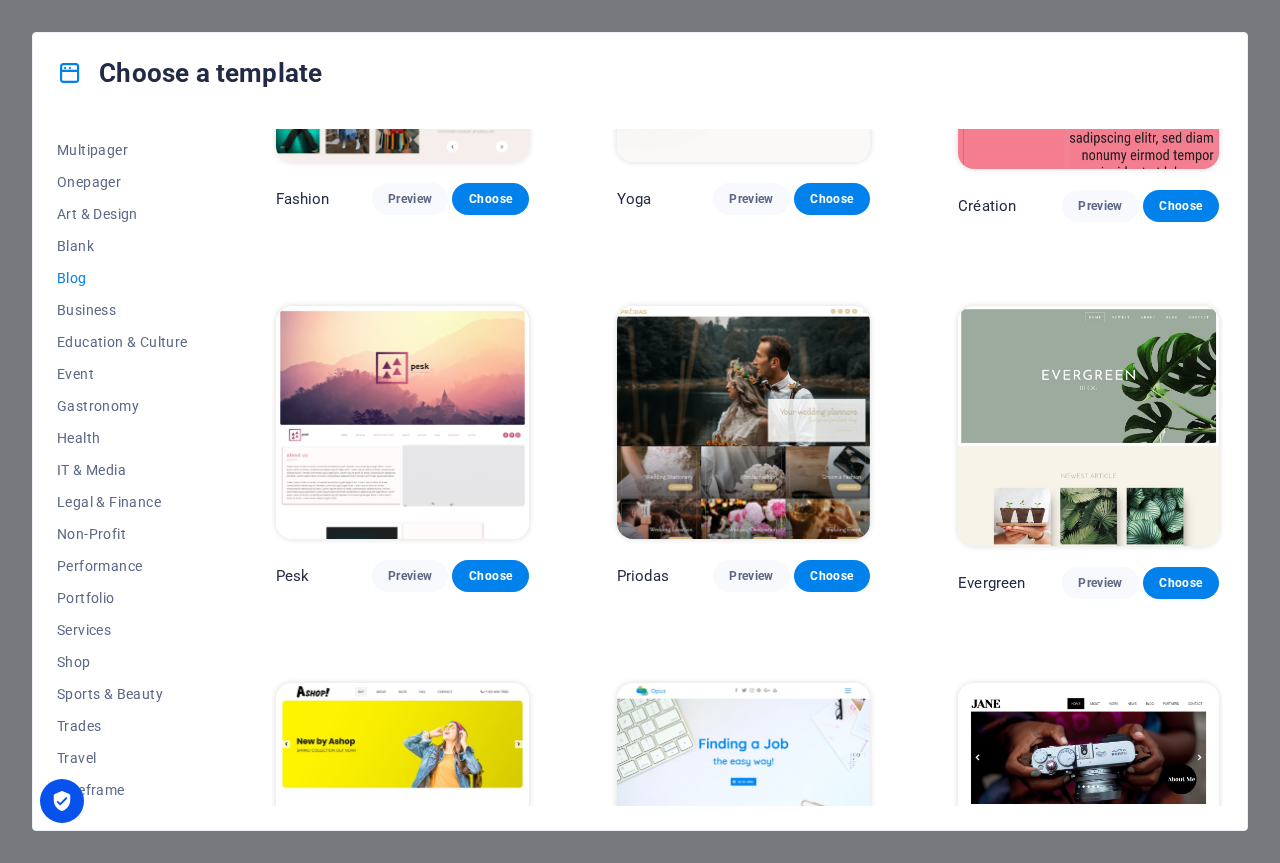 scroll, scrollTop: 2230, scrollLeft: 0, axis: vertical 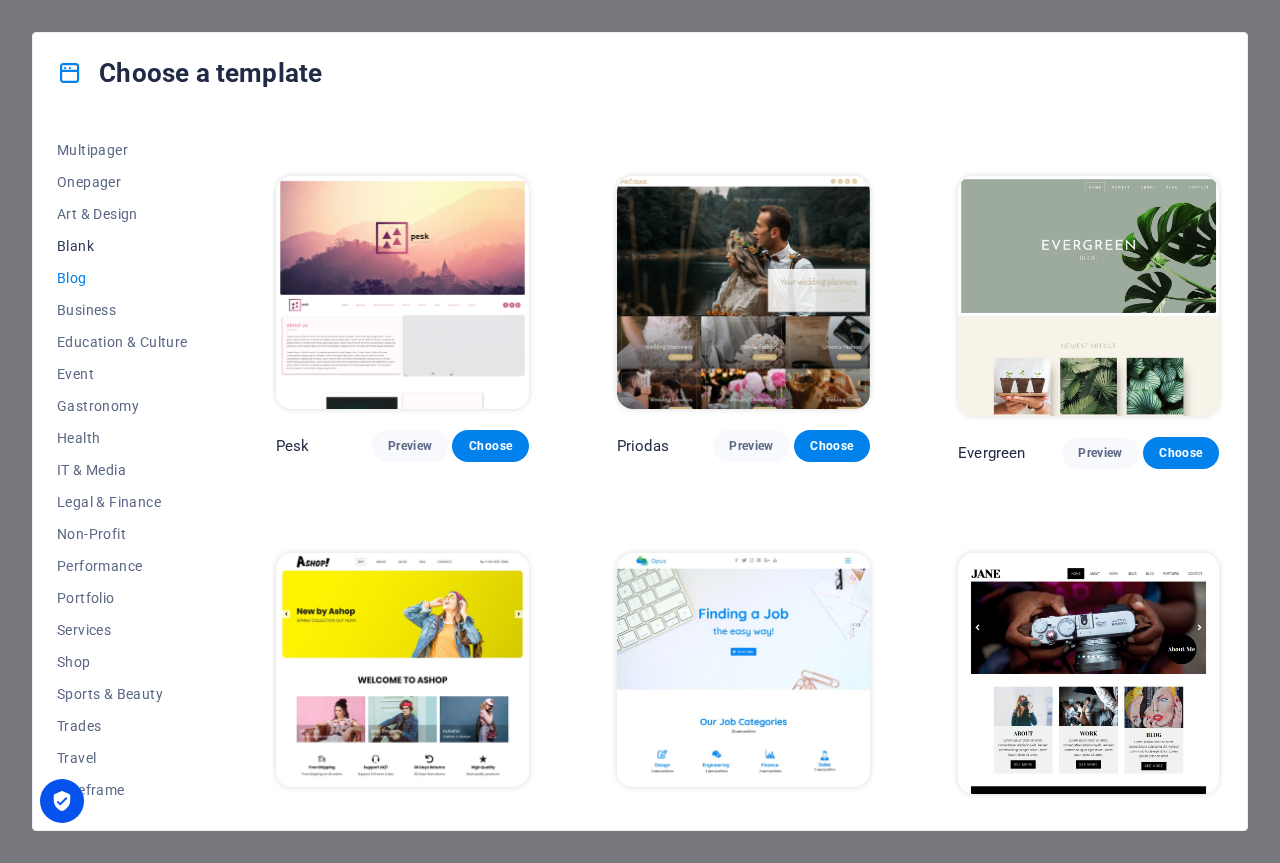 click on "Blank" at bounding box center [122, 246] 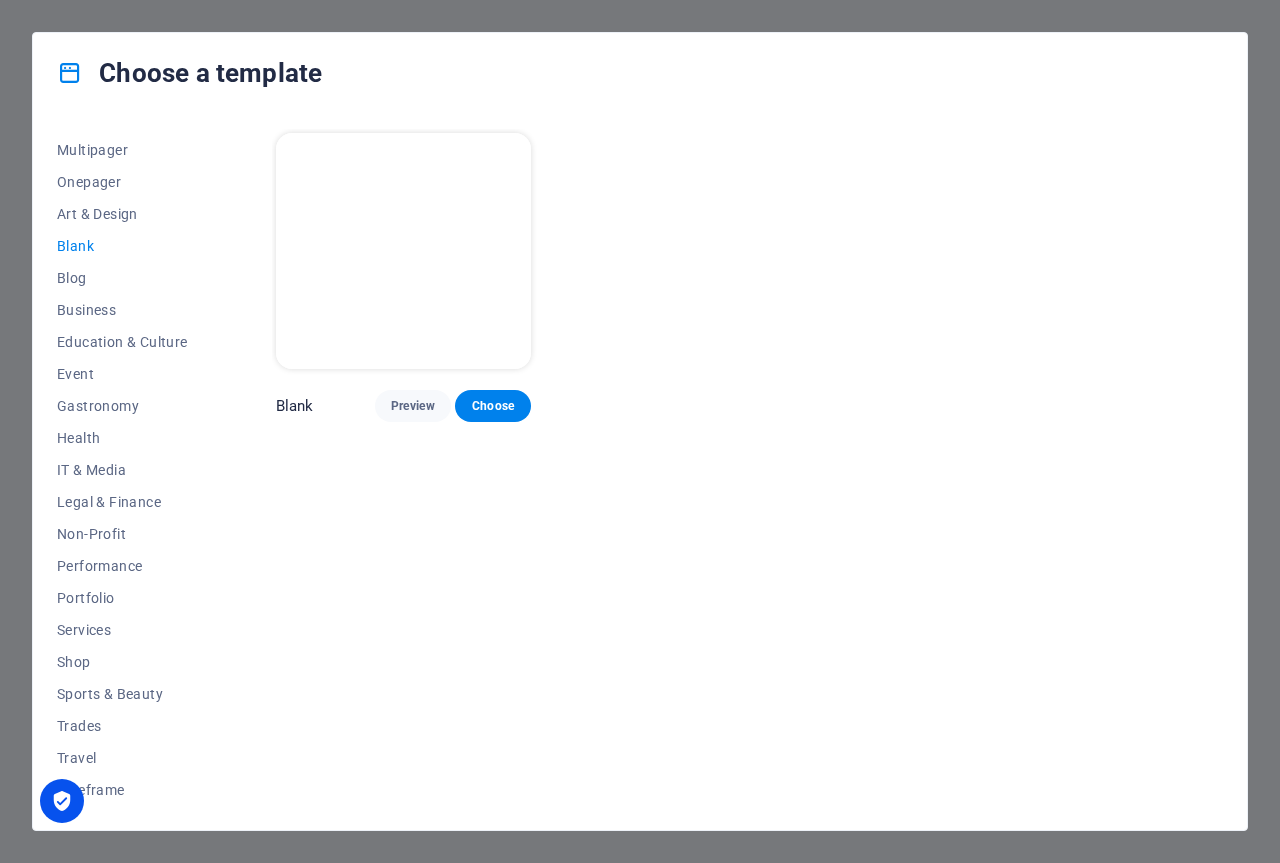 scroll, scrollTop: 0, scrollLeft: 0, axis: both 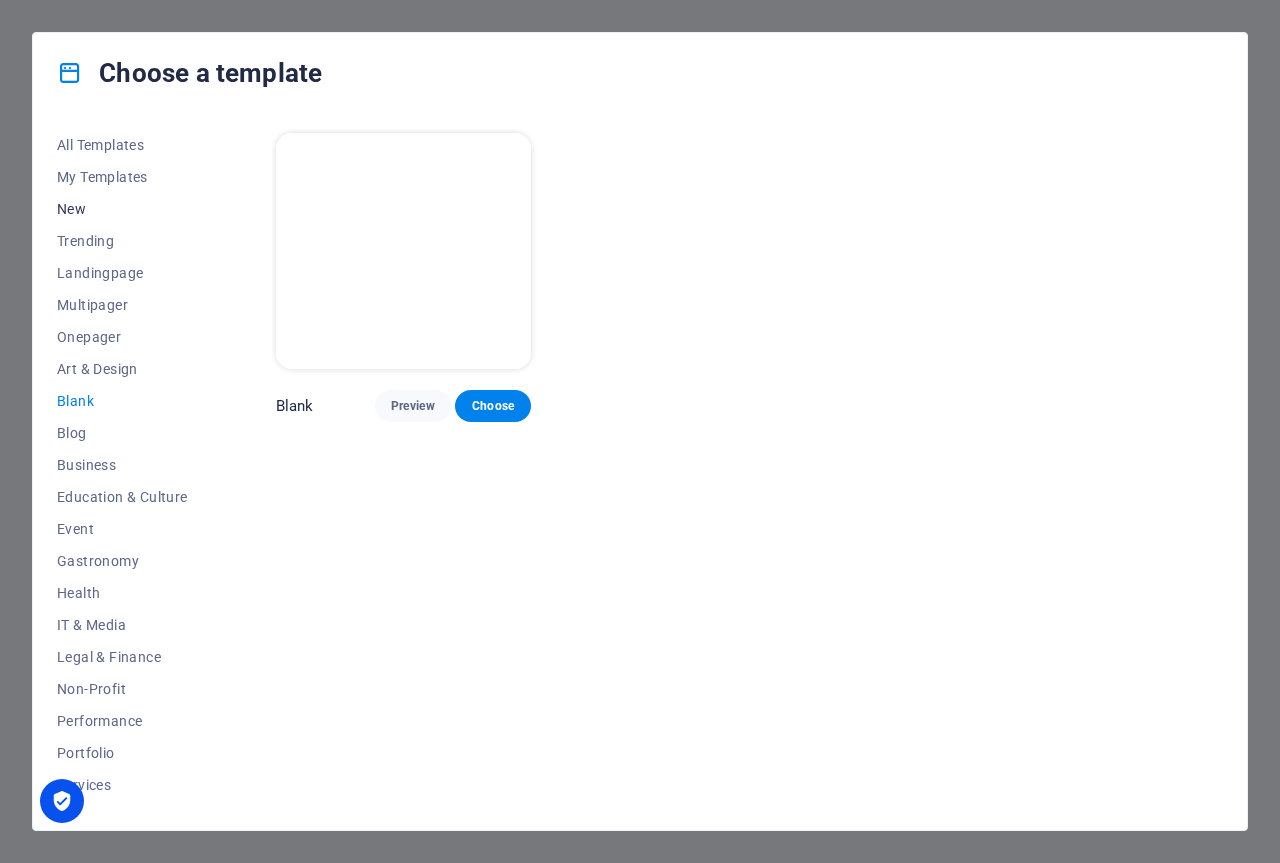 click on "New" at bounding box center [122, 209] 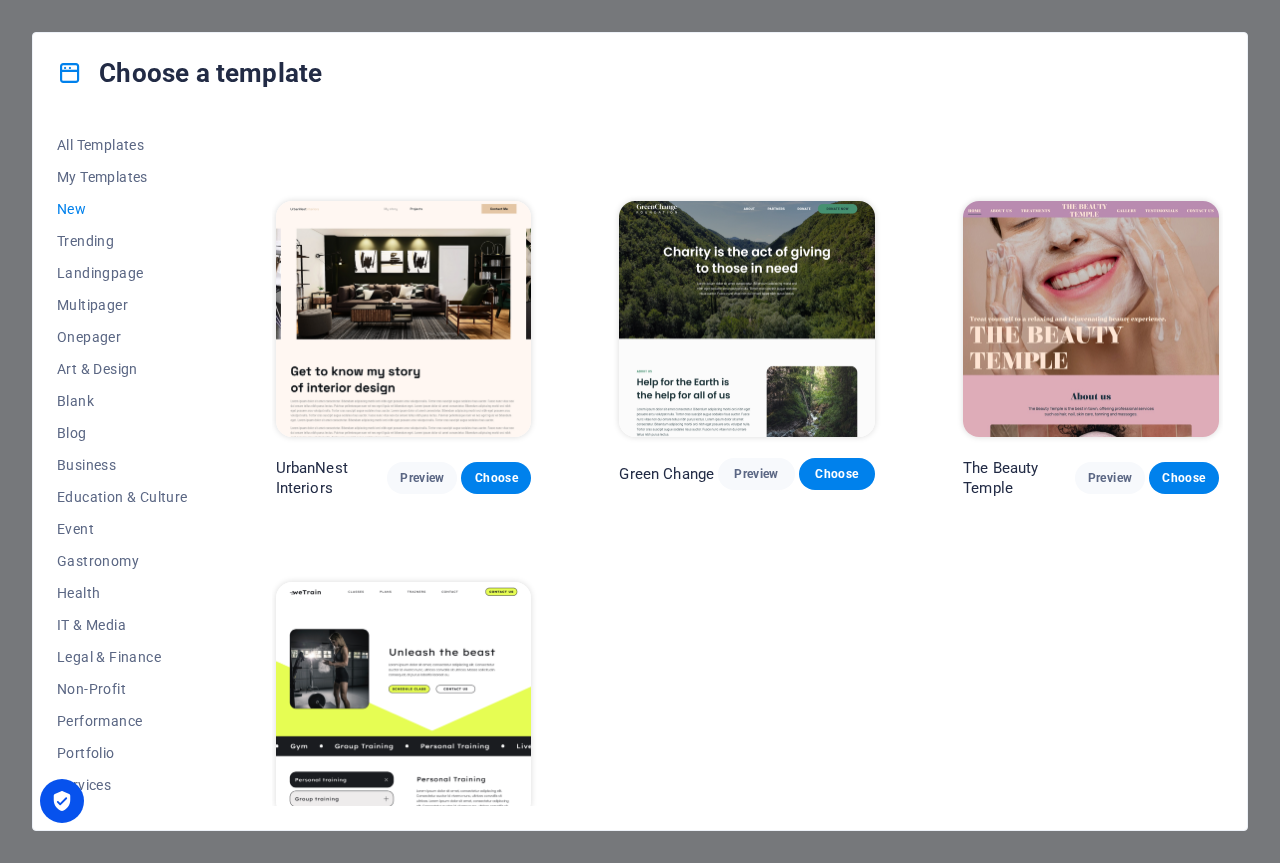 scroll, scrollTop: 2238, scrollLeft: 0, axis: vertical 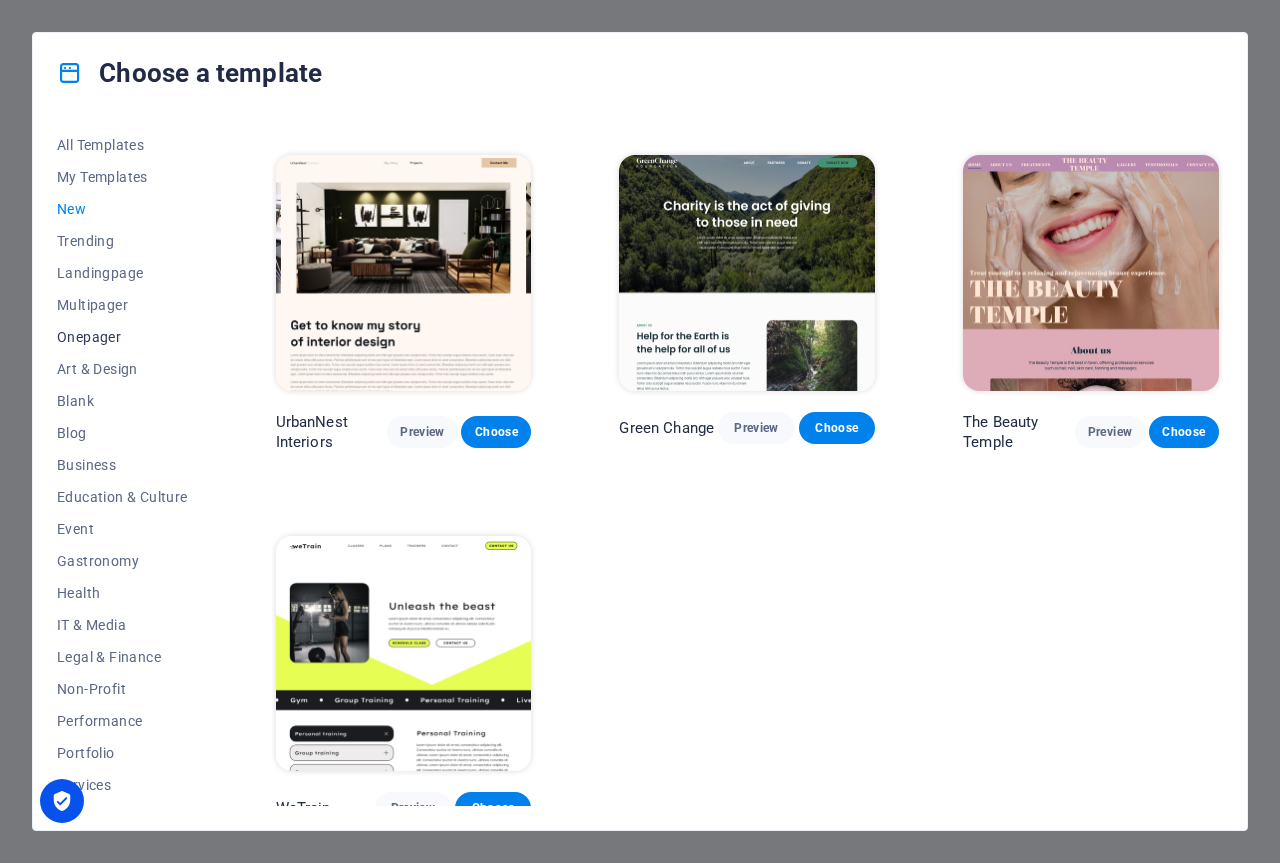 click on "Onepager" at bounding box center [122, 337] 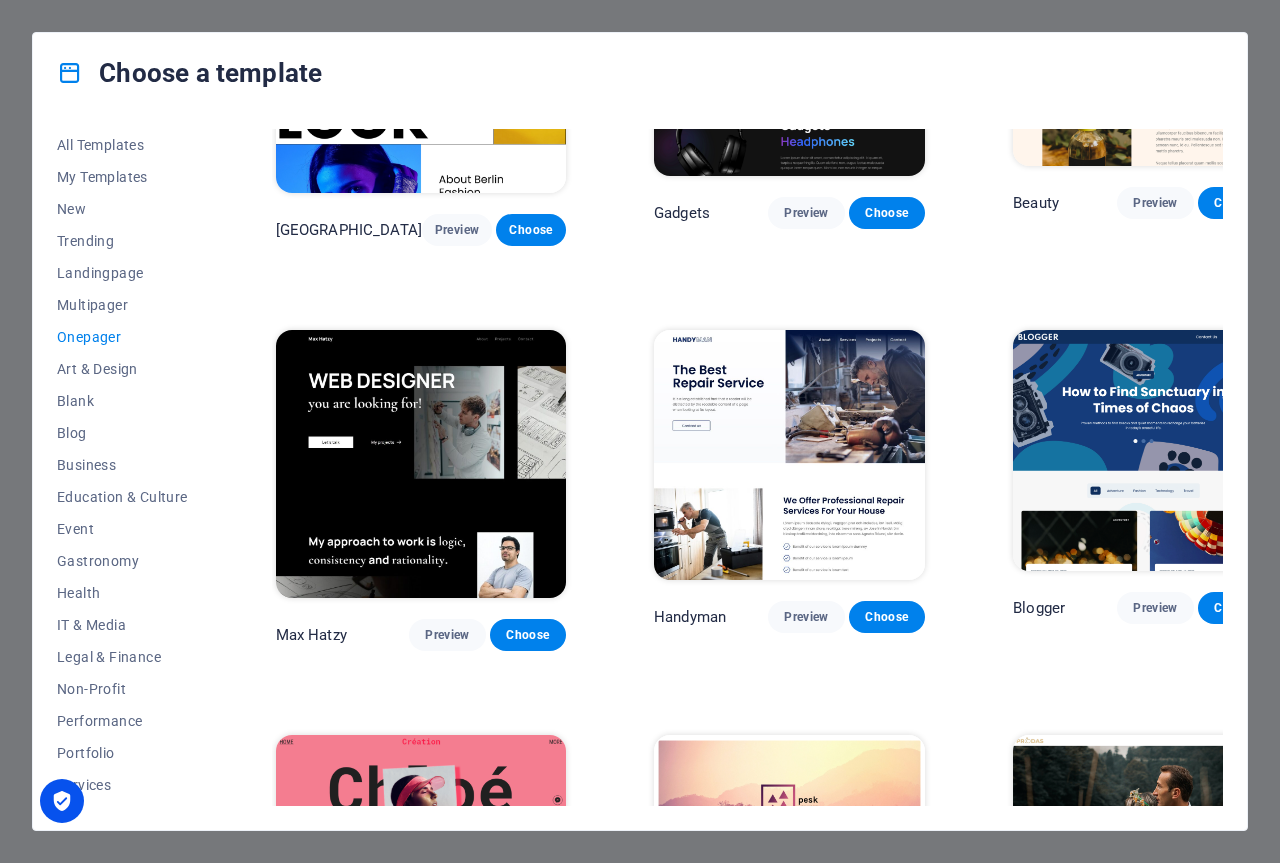 scroll, scrollTop: 1102, scrollLeft: 0, axis: vertical 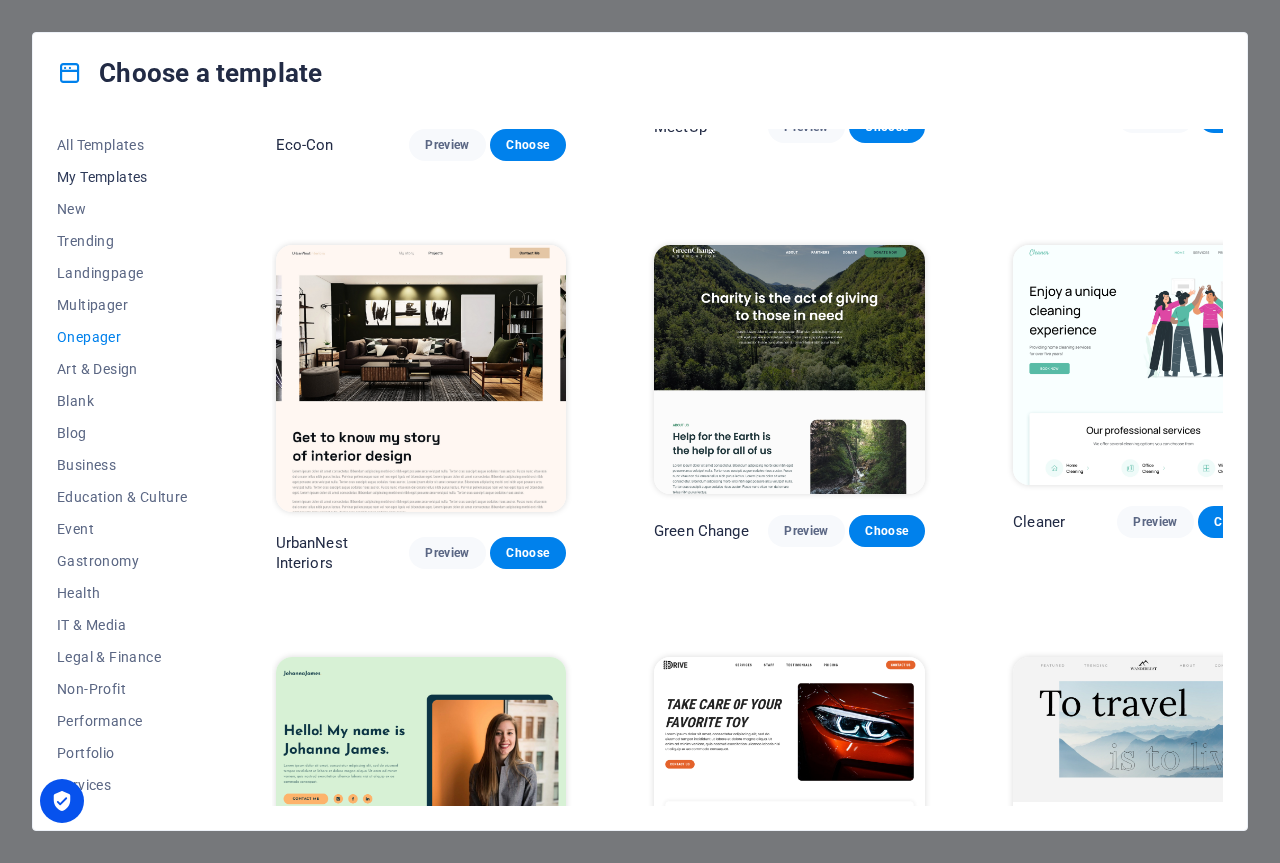 click on "My Templates" at bounding box center (122, 177) 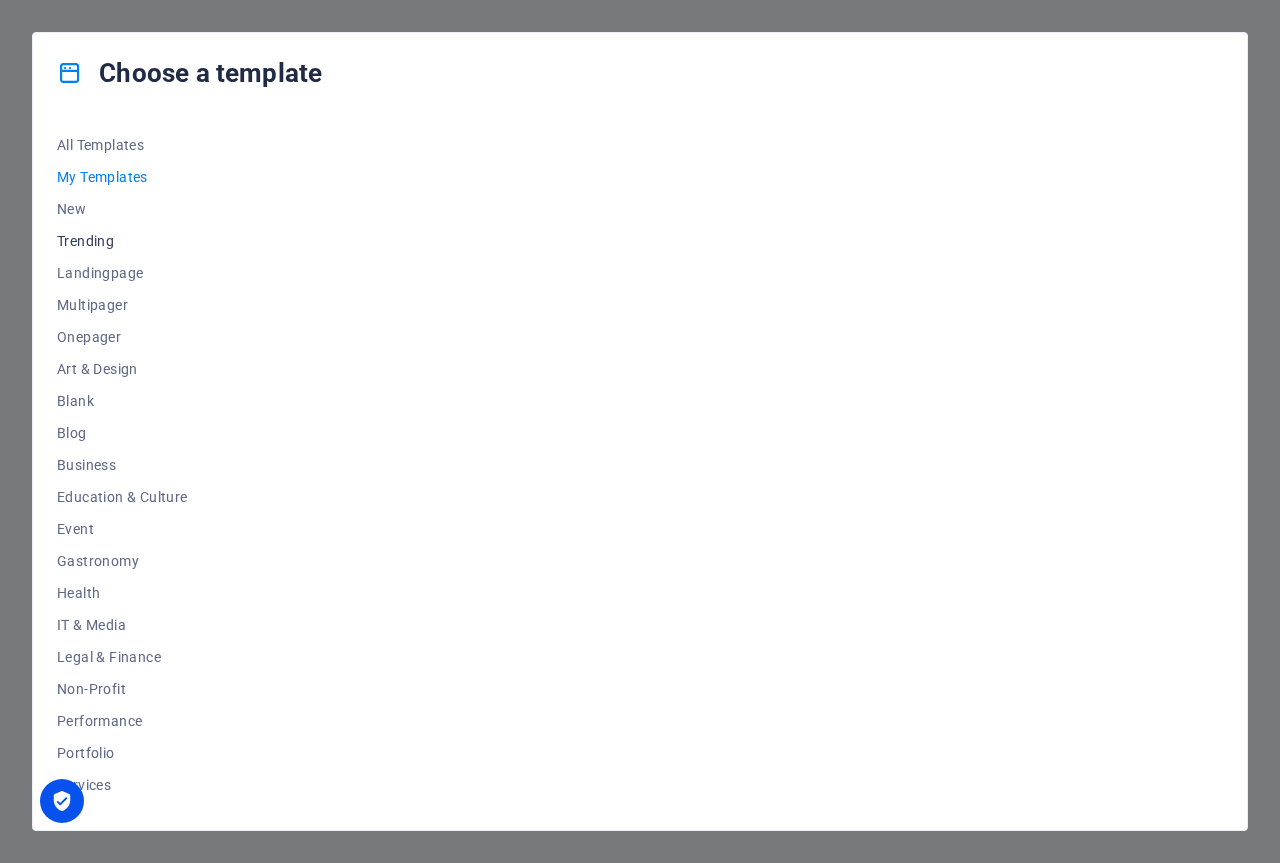 click on "Trending" at bounding box center [122, 241] 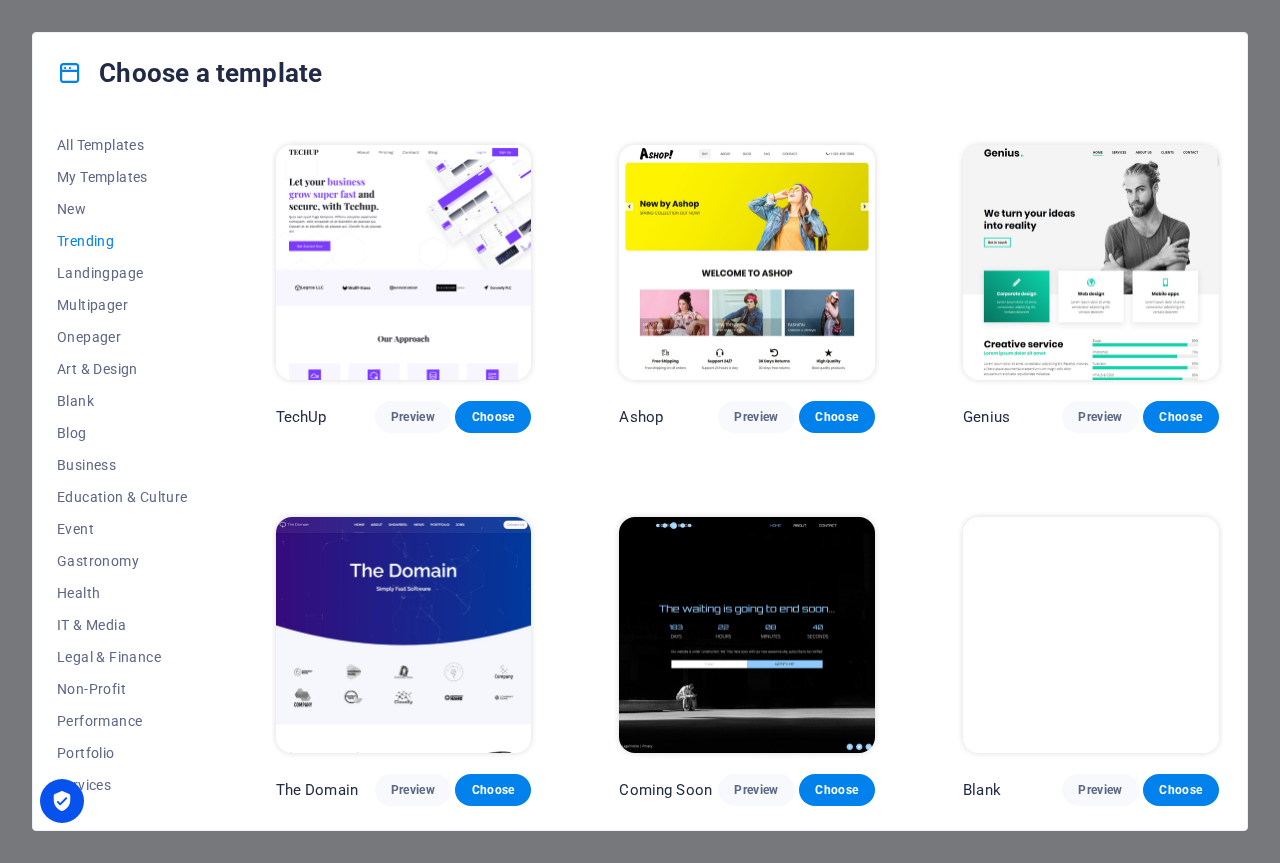 scroll, scrollTop: 990, scrollLeft: 0, axis: vertical 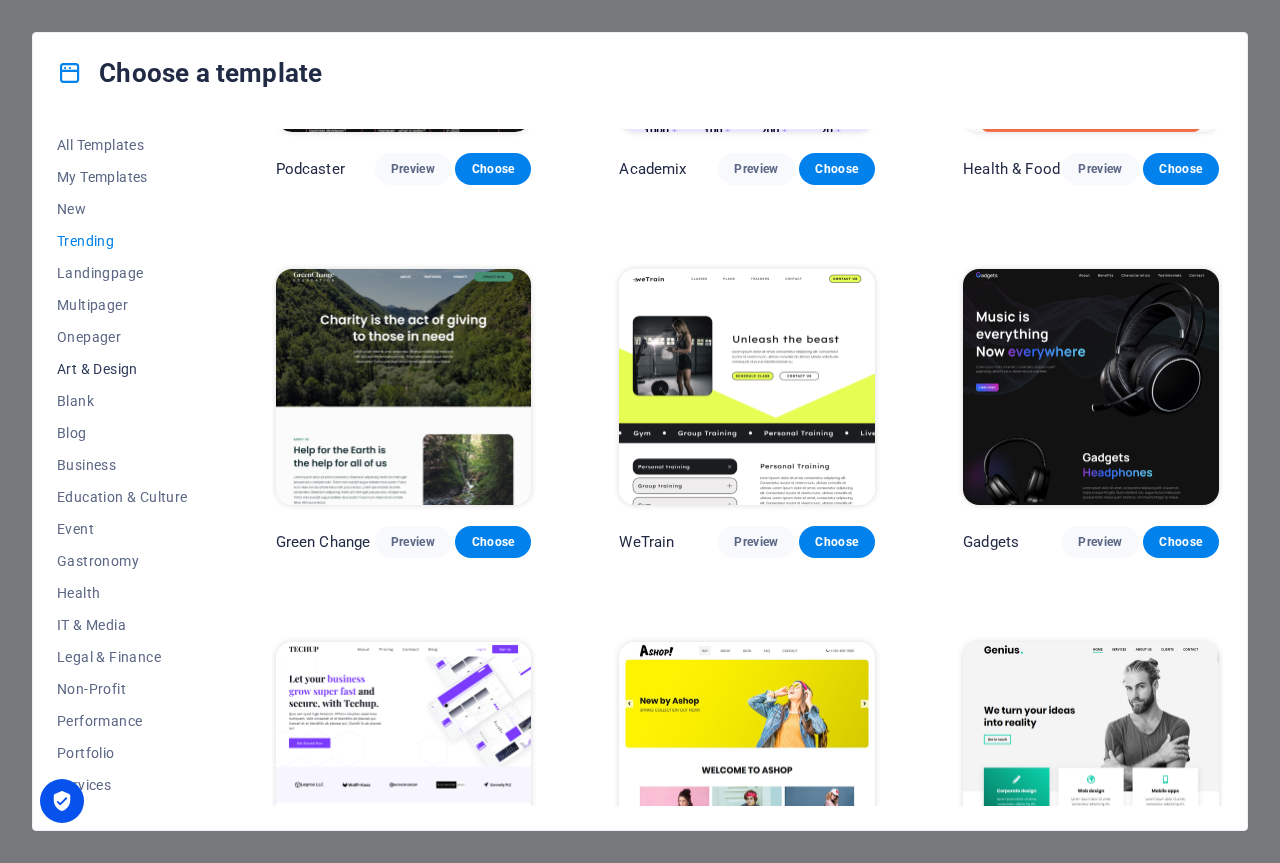 click on "Art & Design" at bounding box center (122, 369) 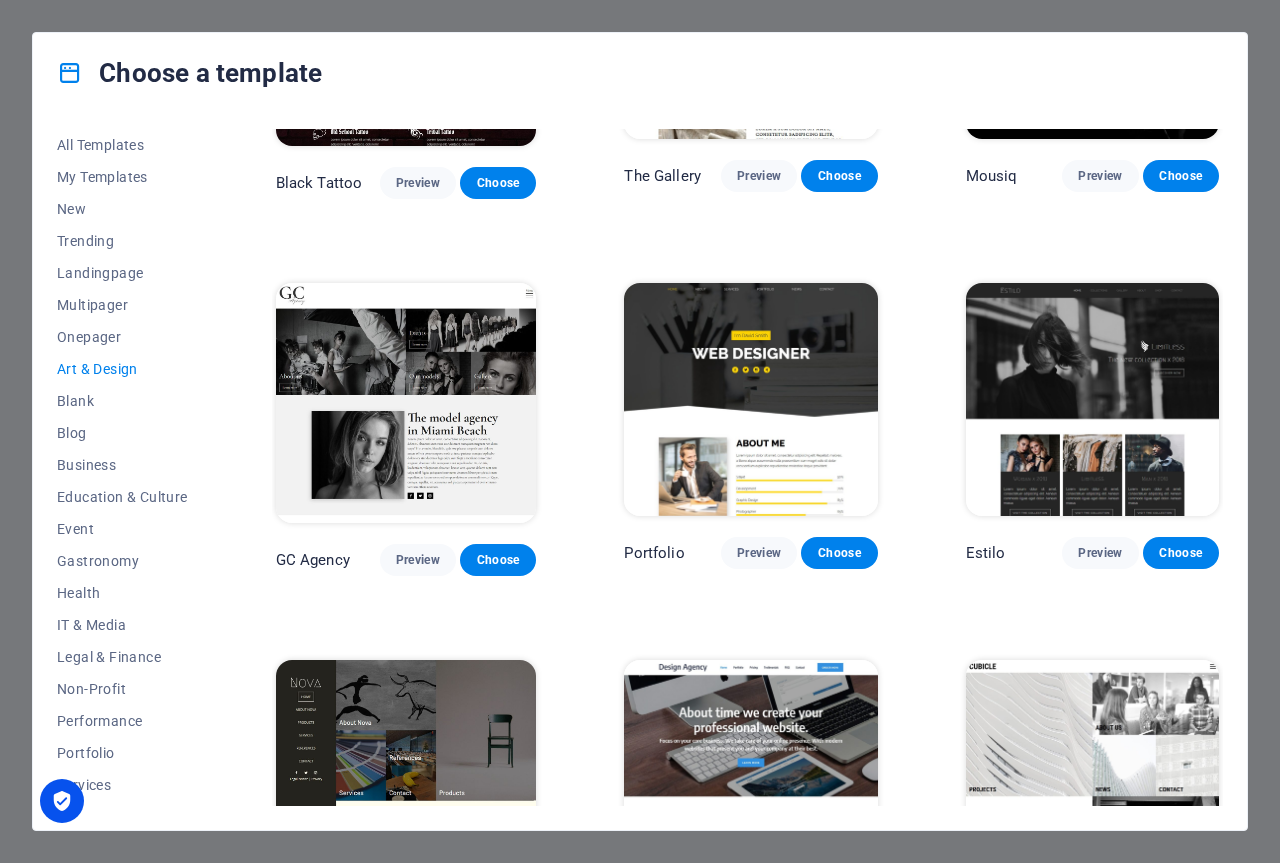 scroll, scrollTop: 990, scrollLeft: 0, axis: vertical 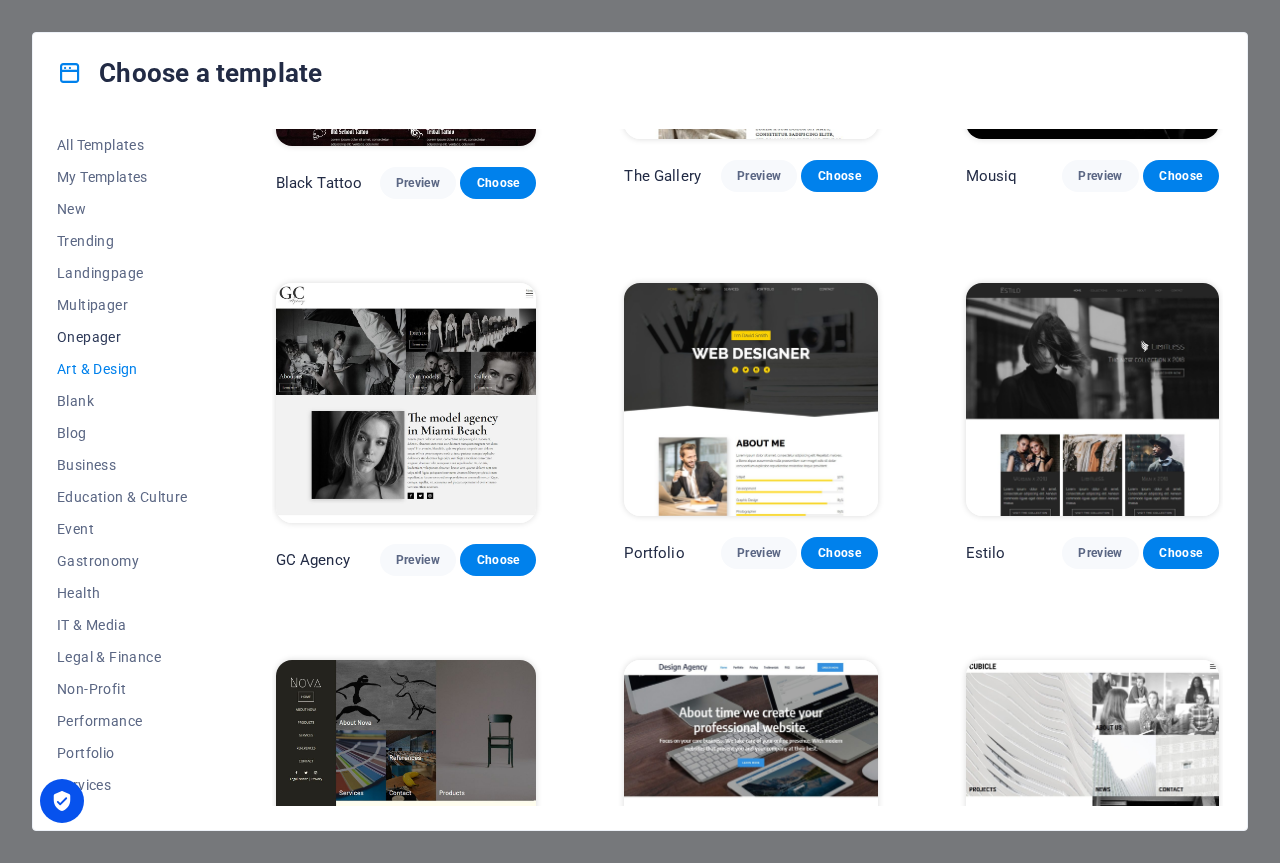 click on "Onepager" at bounding box center (122, 337) 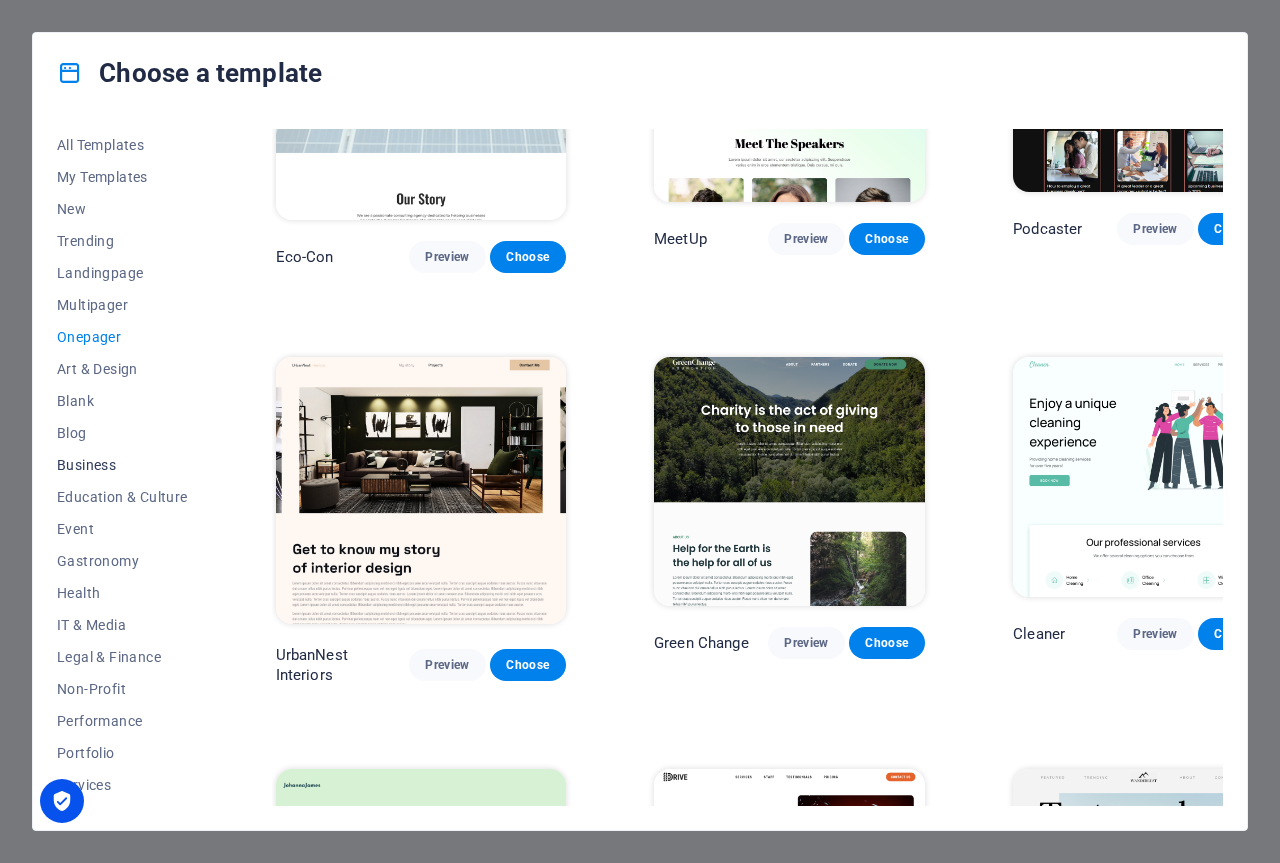 click on "Business" at bounding box center [122, 465] 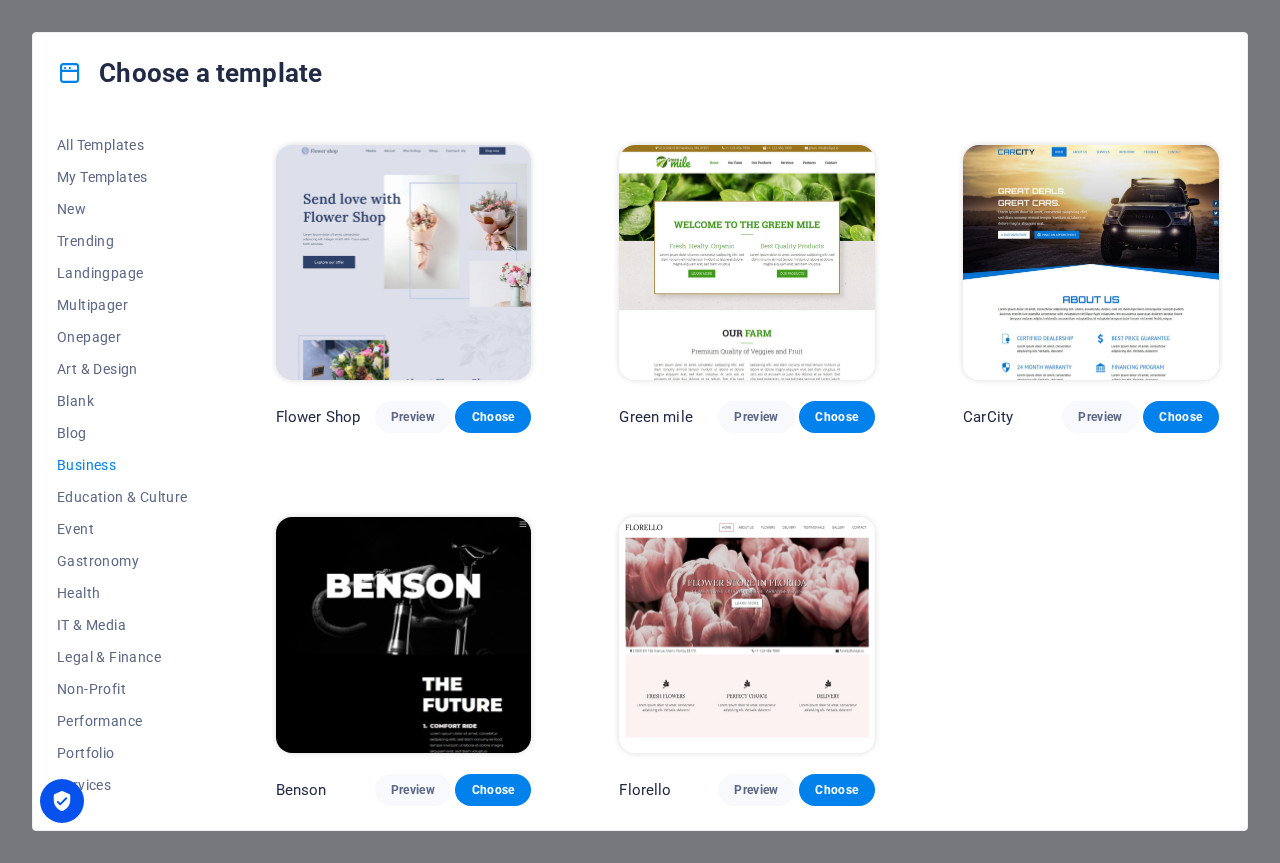 scroll, scrollTop: 362, scrollLeft: 0, axis: vertical 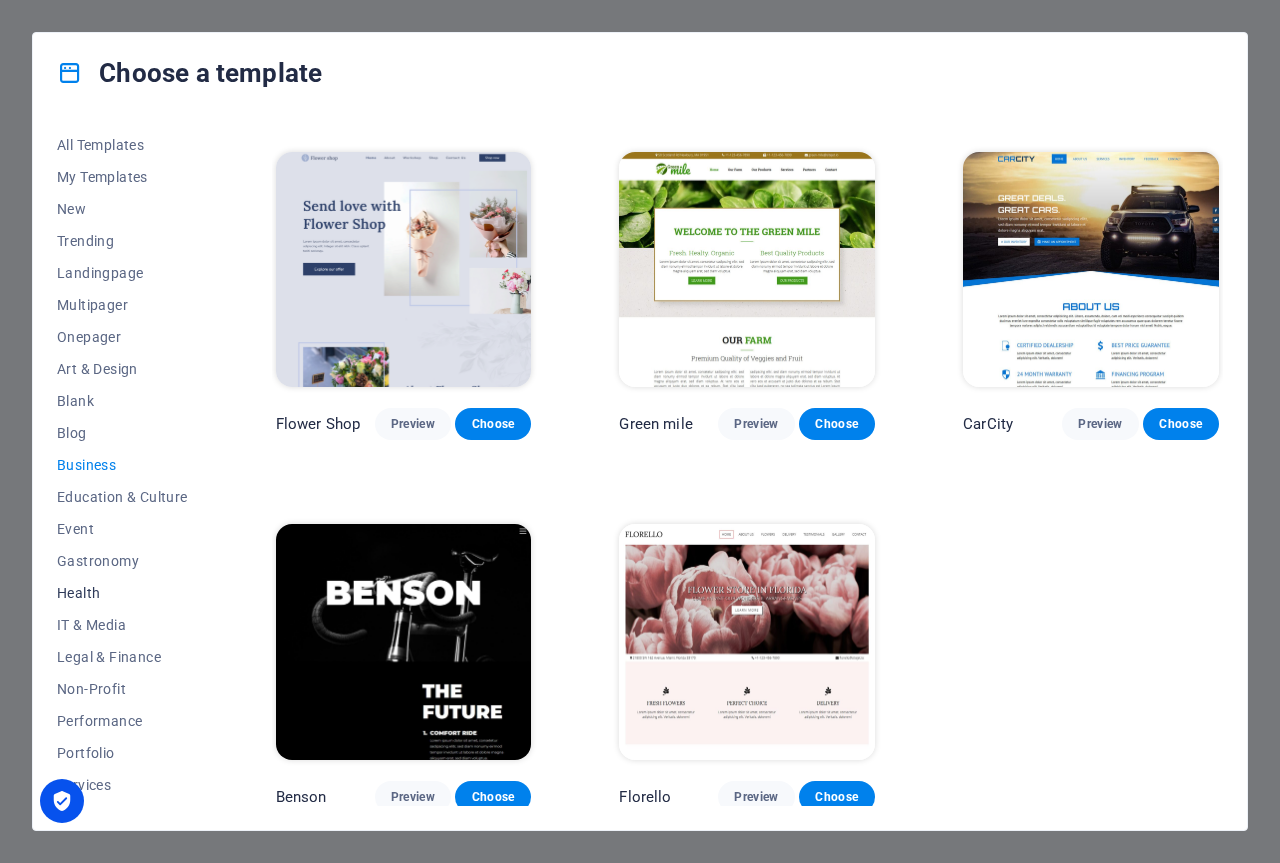 click on "Health" at bounding box center [122, 593] 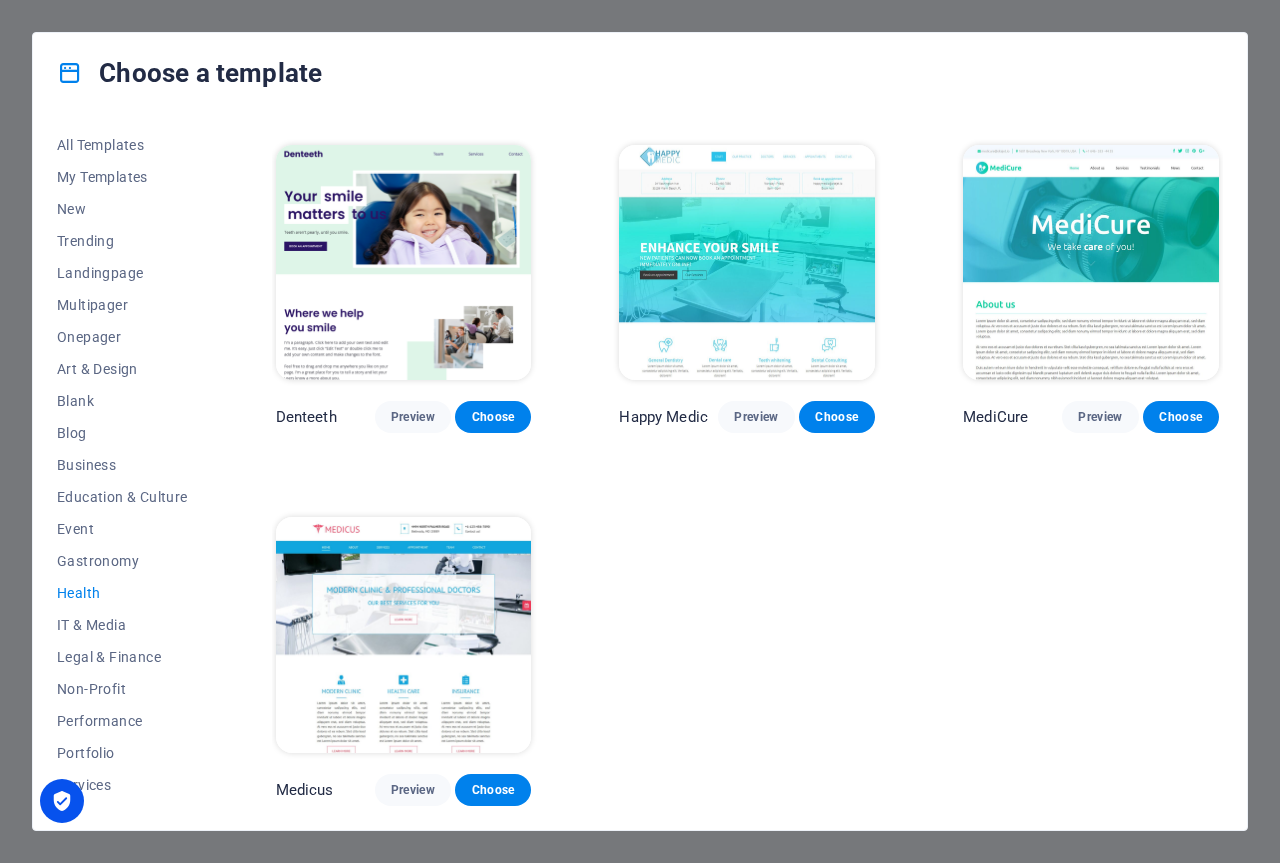 scroll, scrollTop: 354, scrollLeft: 0, axis: vertical 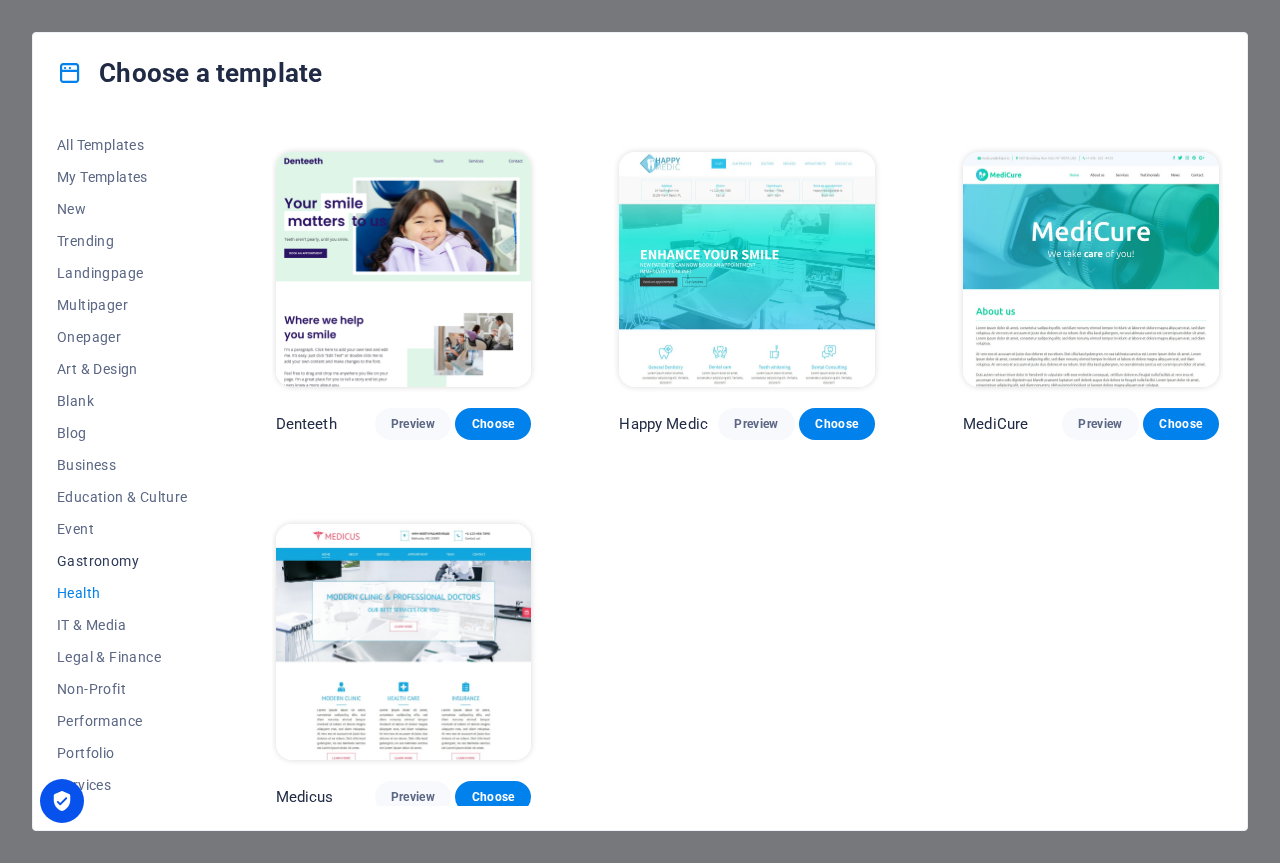 click on "Gastronomy" at bounding box center (122, 561) 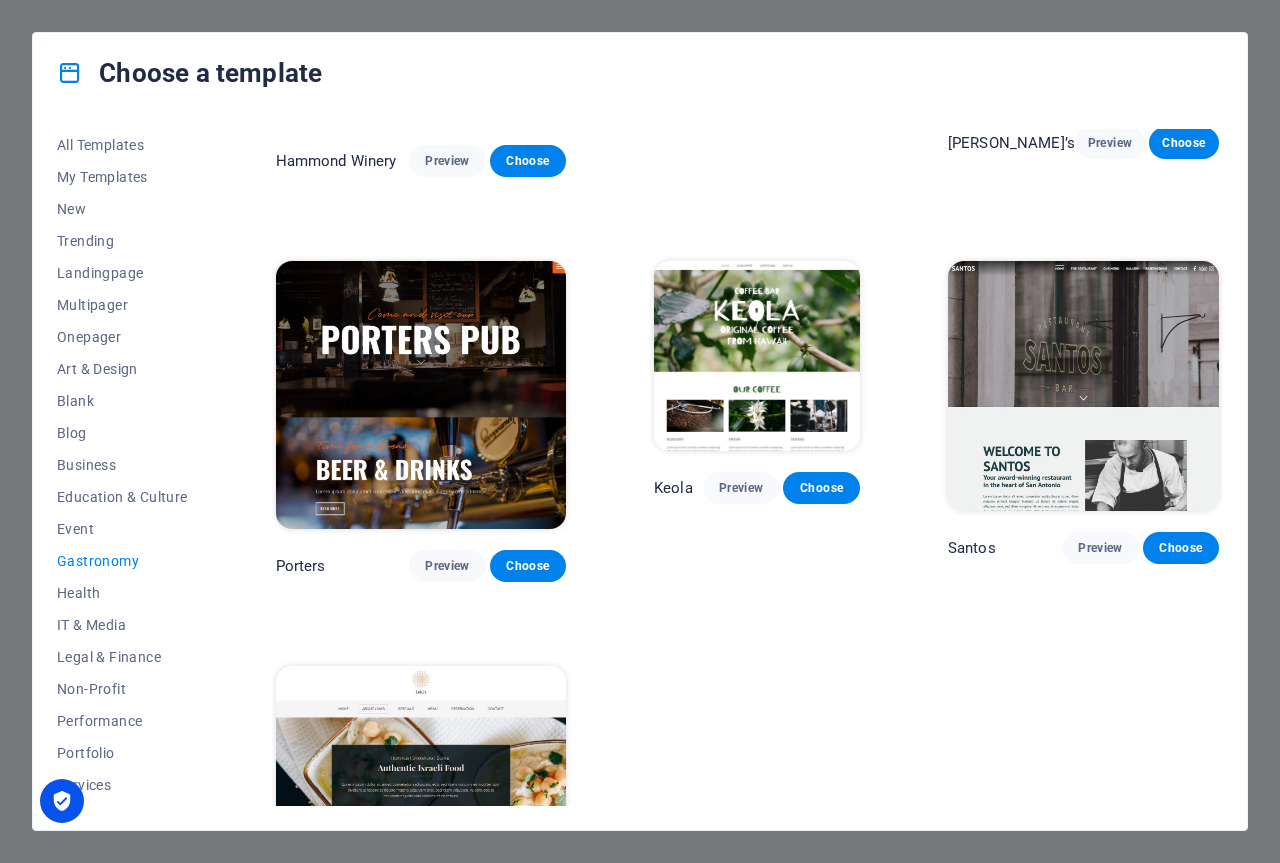 scroll, scrollTop: 990, scrollLeft: 0, axis: vertical 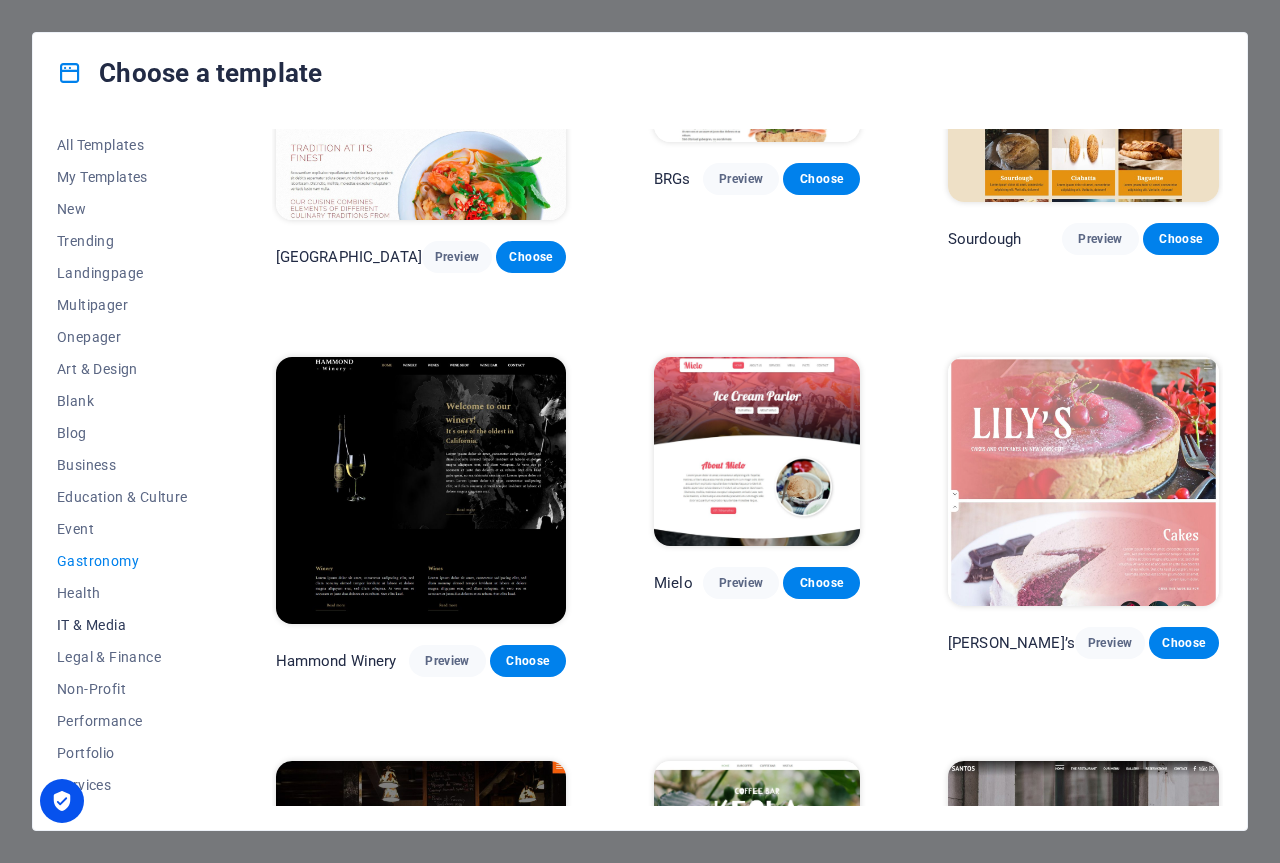 click on "IT & Media" at bounding box center [122, 625] 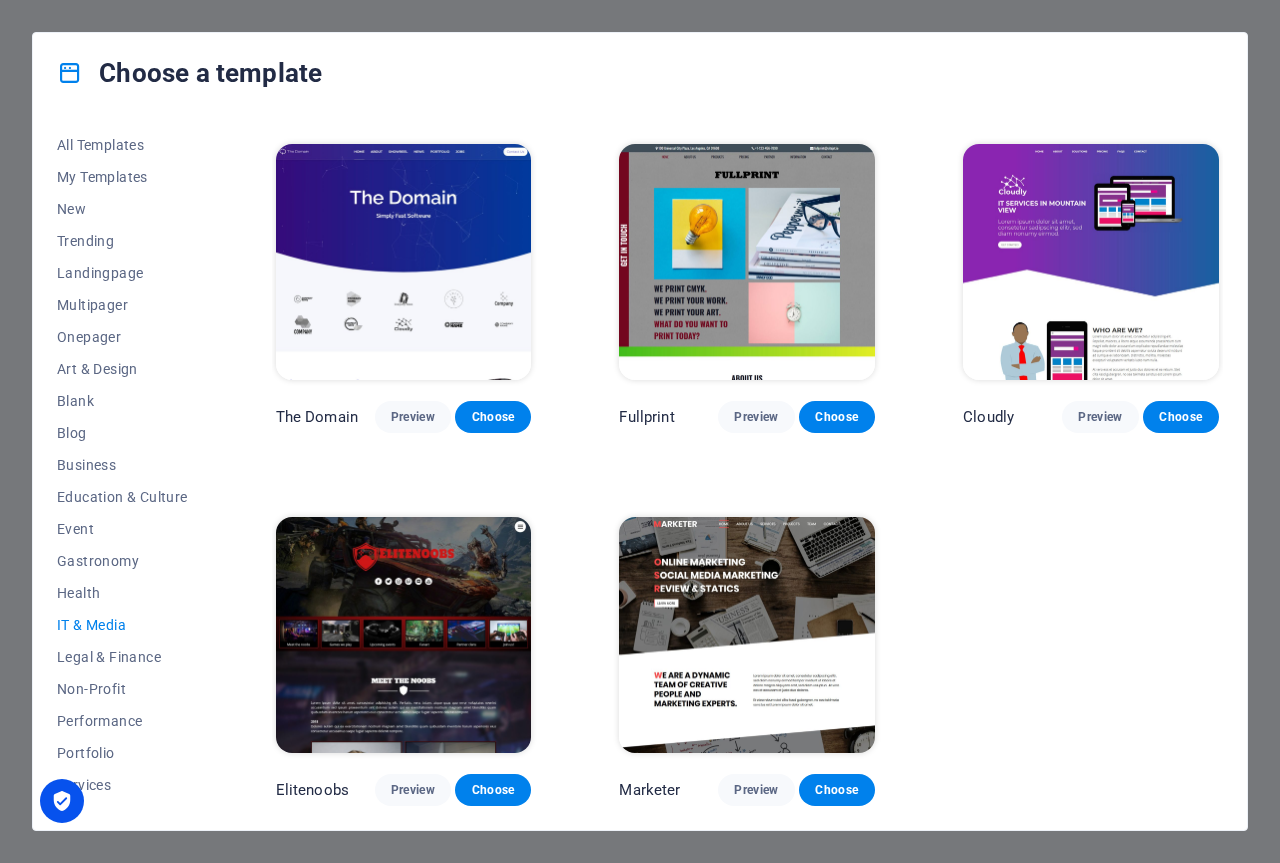 scroll, scrollTop: 0, scrollLeft: 0, axis: both 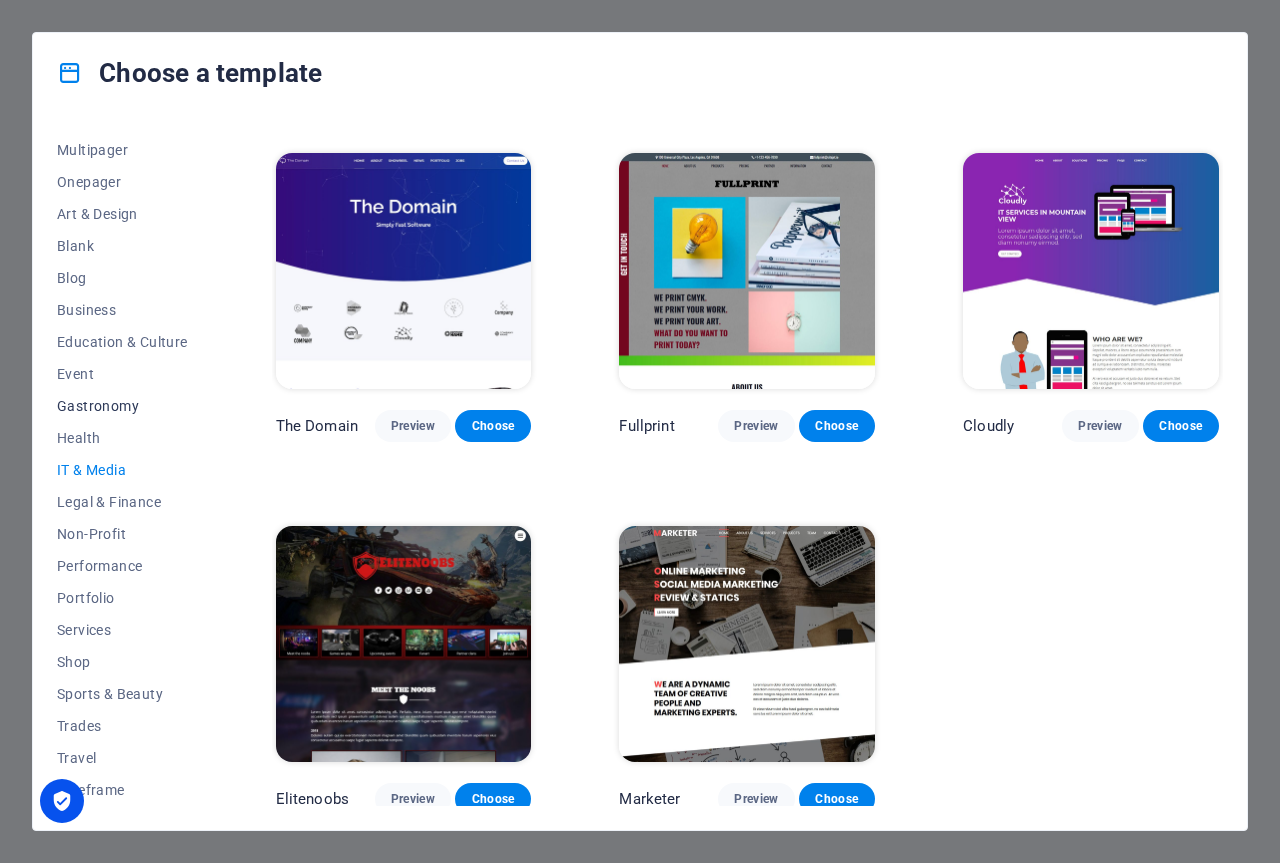 click on "Gastronomy" at bounding box center (122, 406) 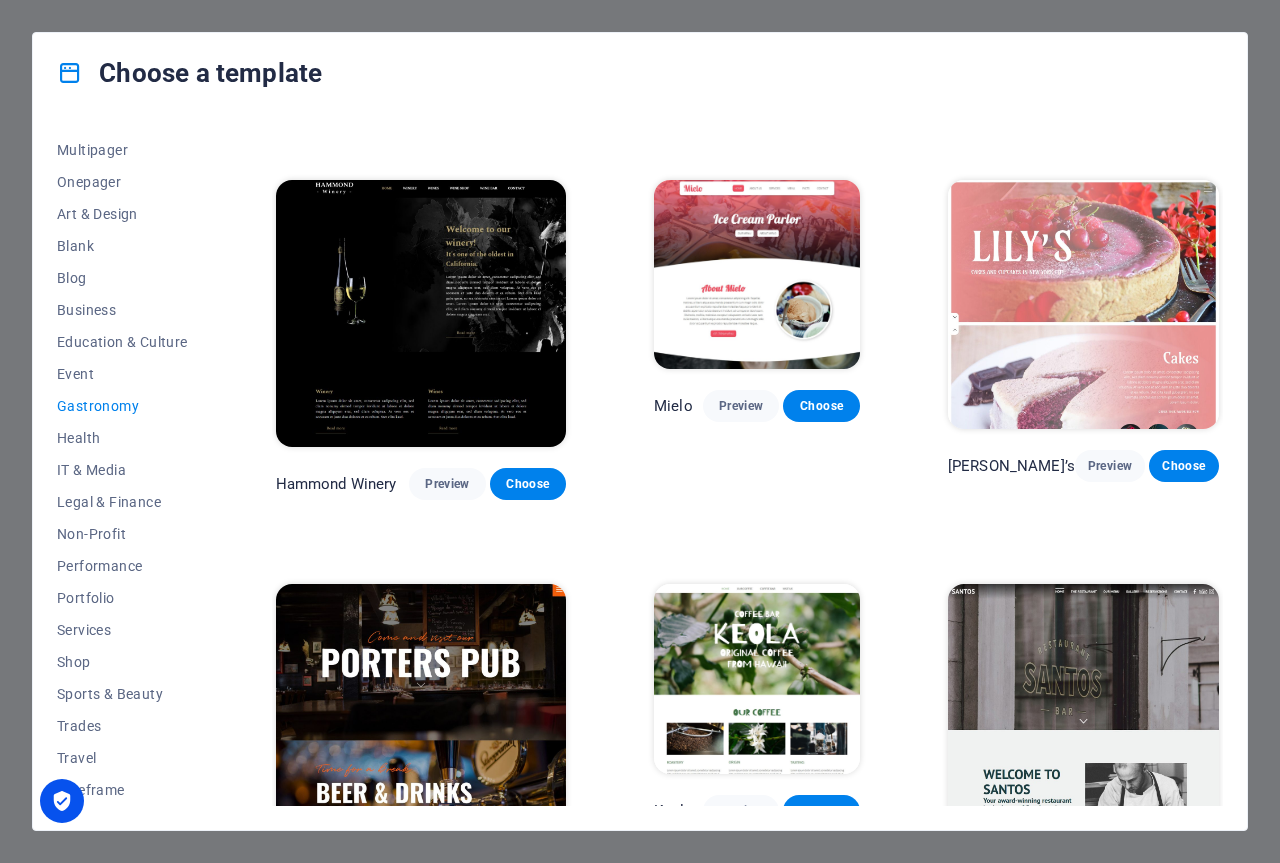 scroll, scrollTop: 1233, scrollLeft: 0, axis: vertical 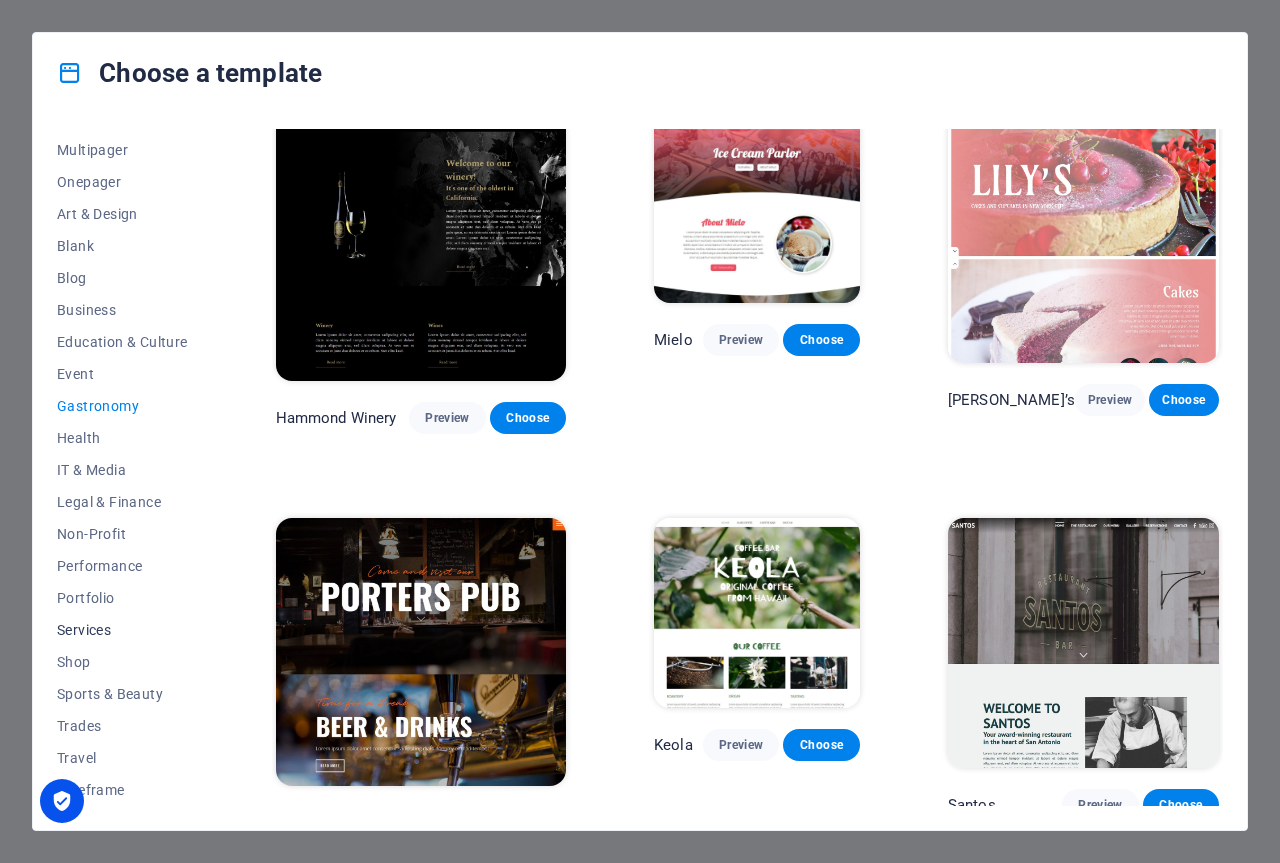 click on "Services" at bounding box center [122, 630] 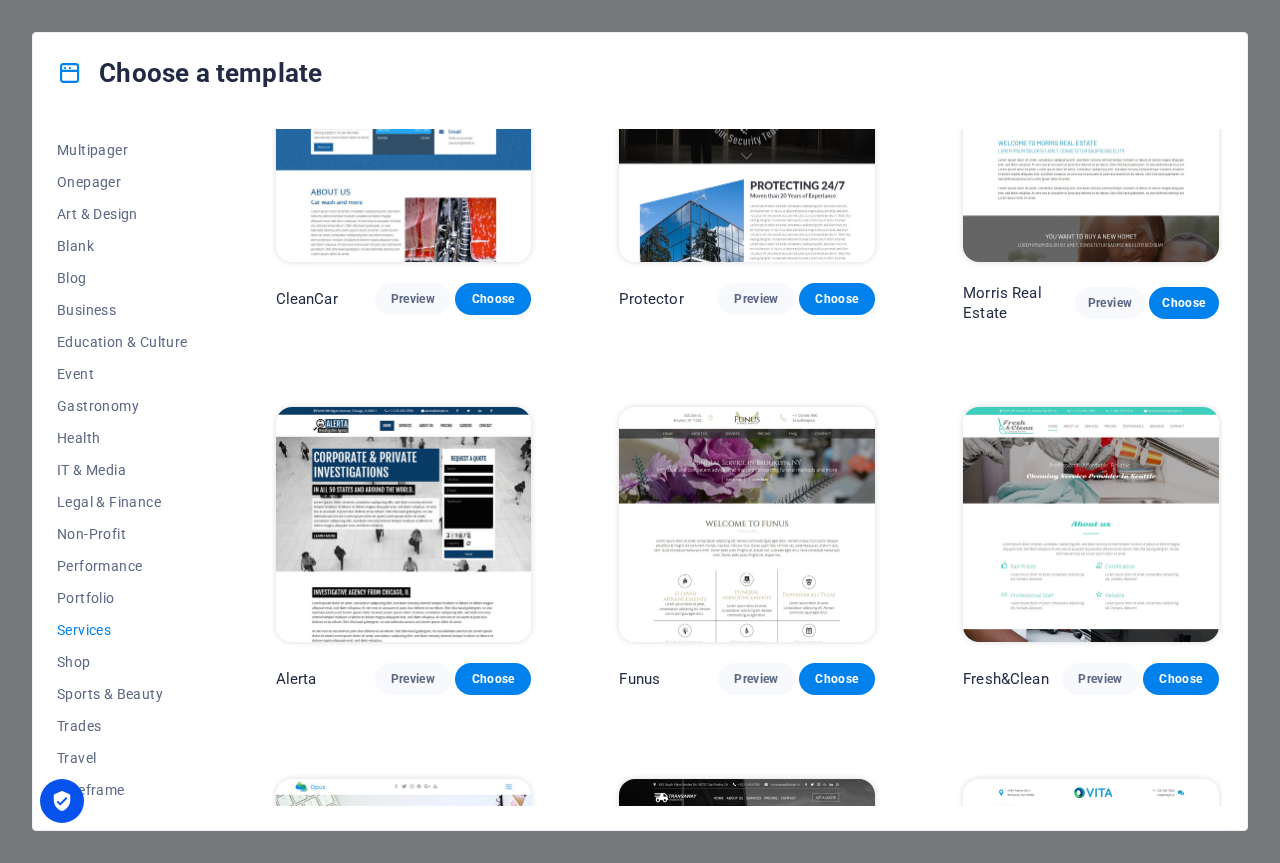 scroll, scrollTop: 1233, scrollLeft: 0, axis: vertical 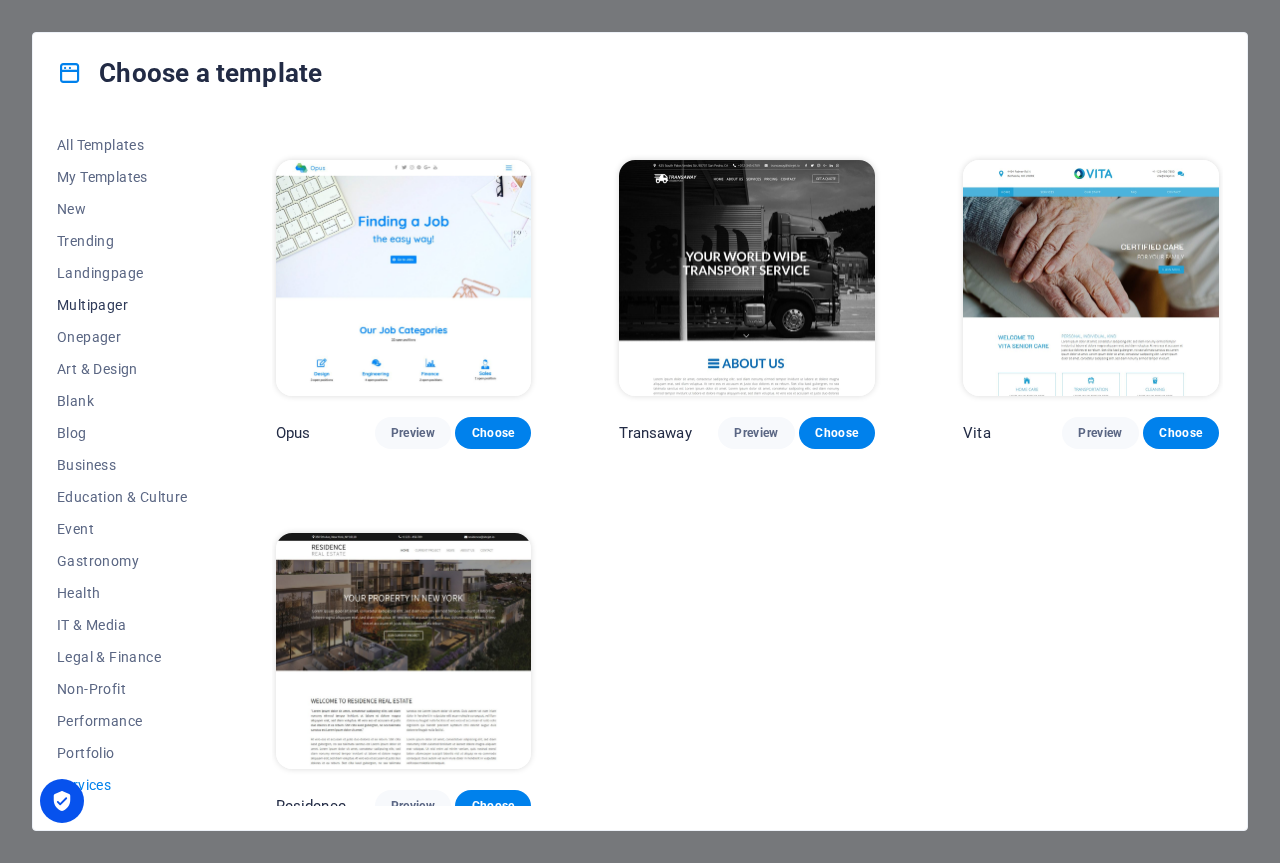 click on "Multipager" at bounding box center [122, 305] 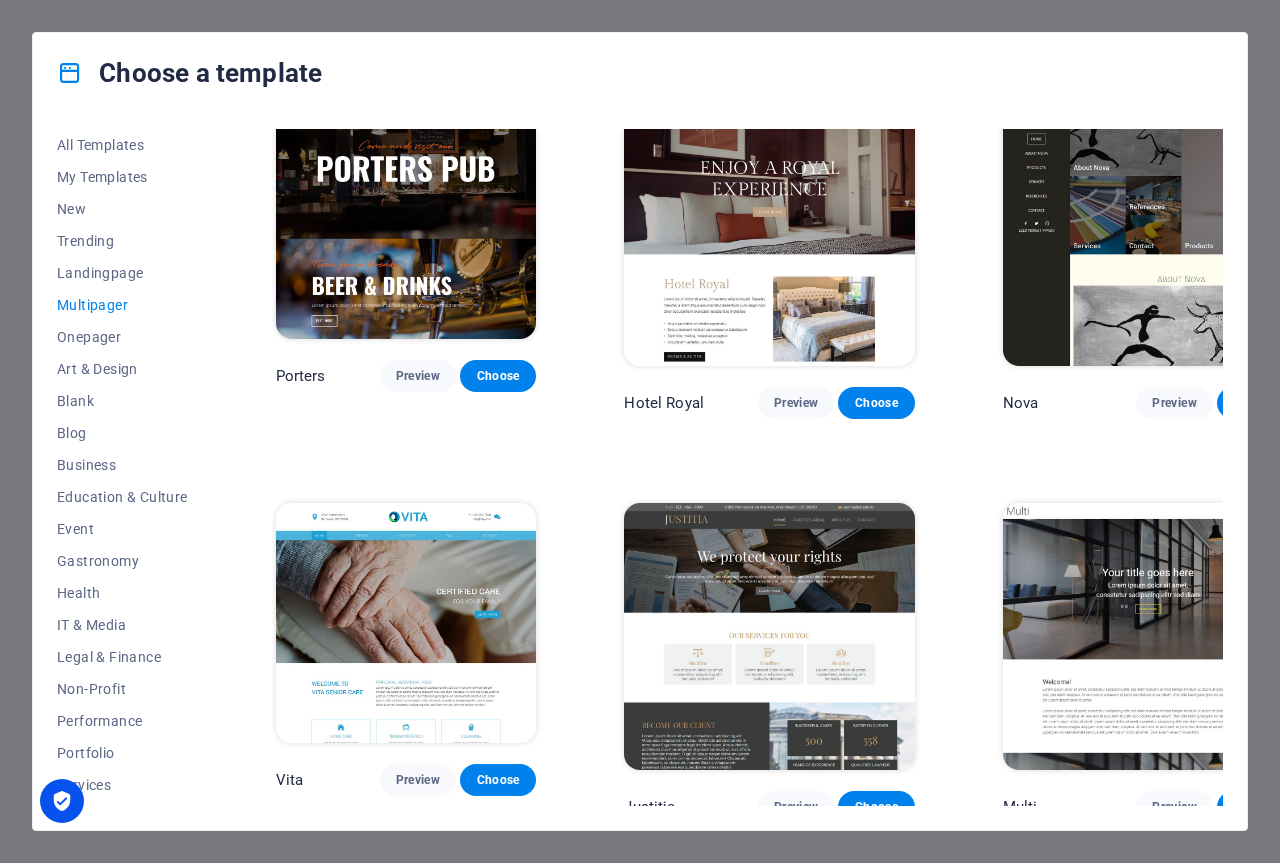 scroll, scrollTop: 7903, scrollLeft: 0, axis: vertical 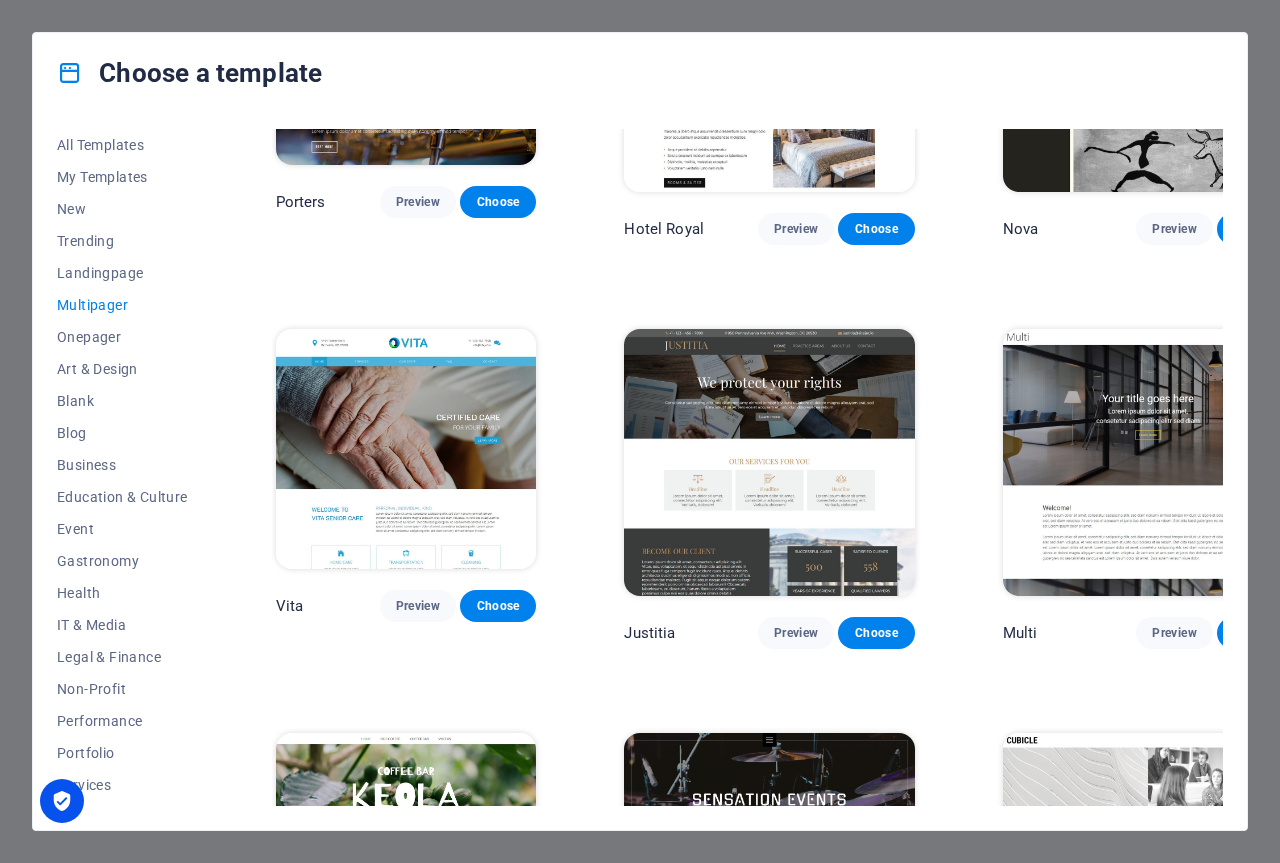 click at bounding box center [769, 867] 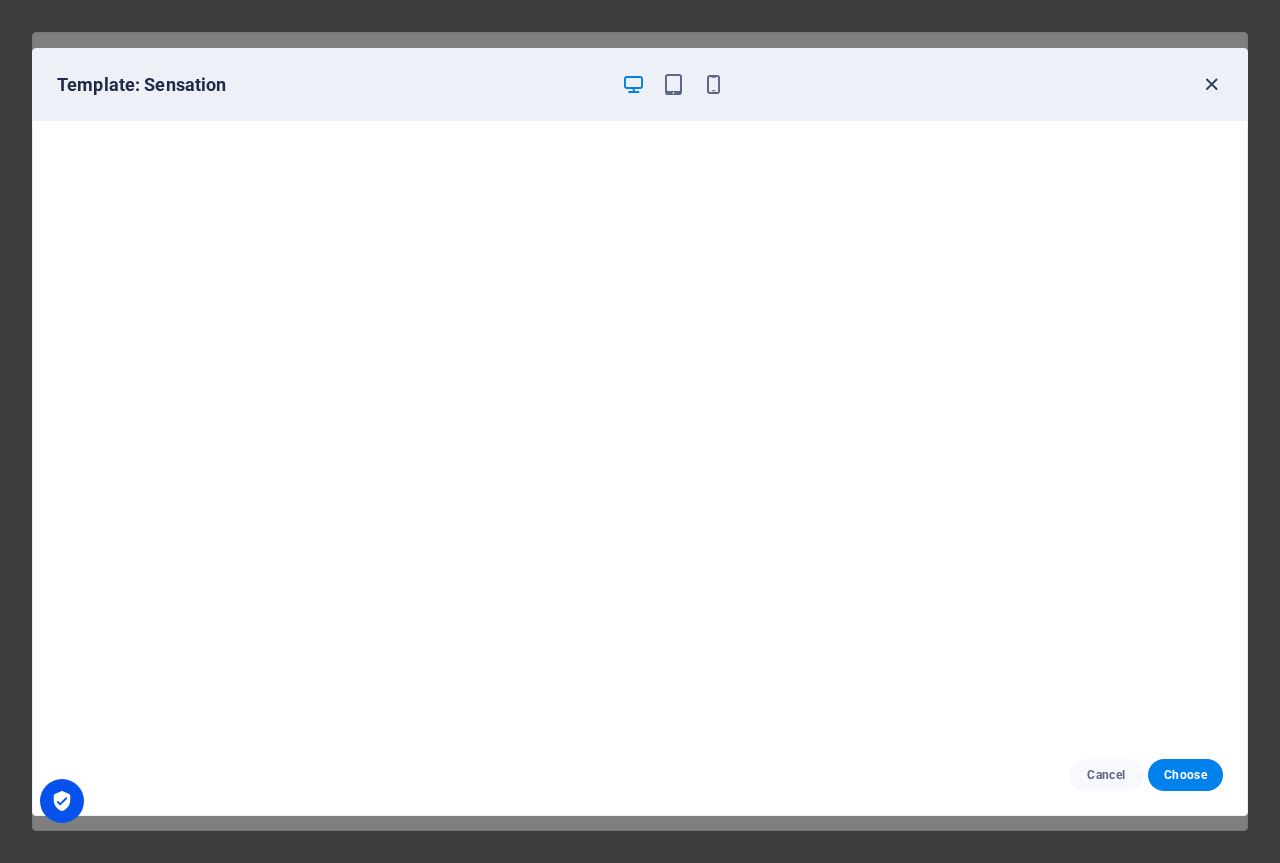 click at bounding box center [1211, 84] 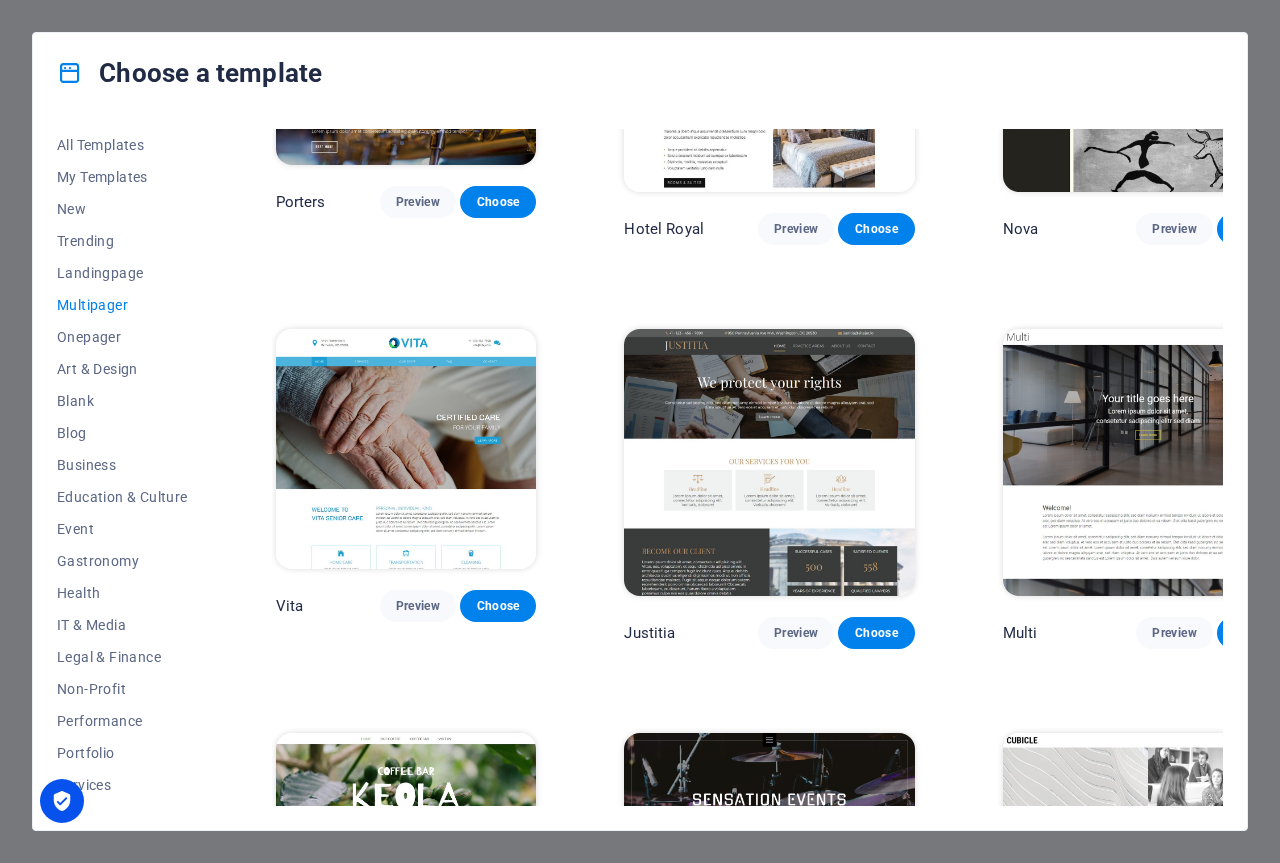 scroll, scrollTop: 7995, scrollLeft: 0, axis: vertical 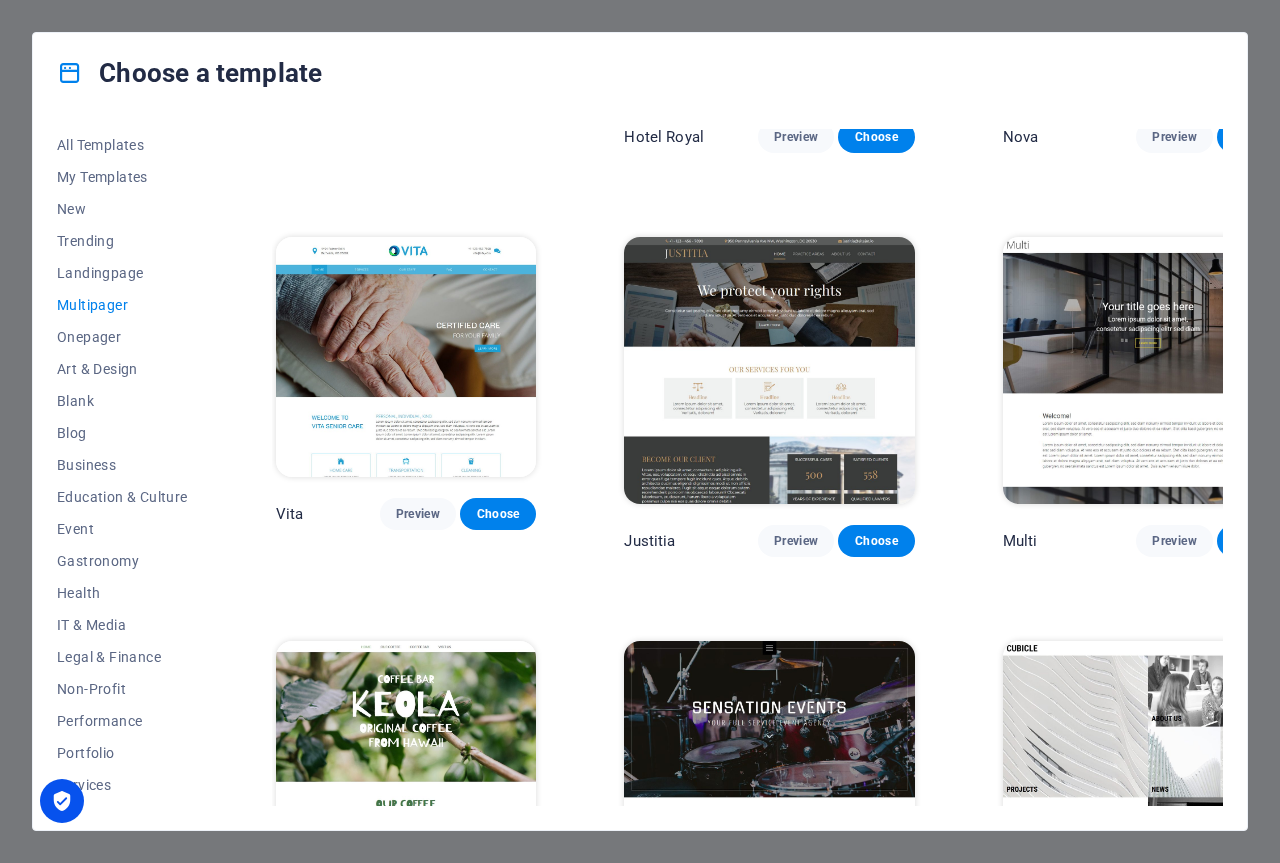 click at bounding box center [769, 1180] 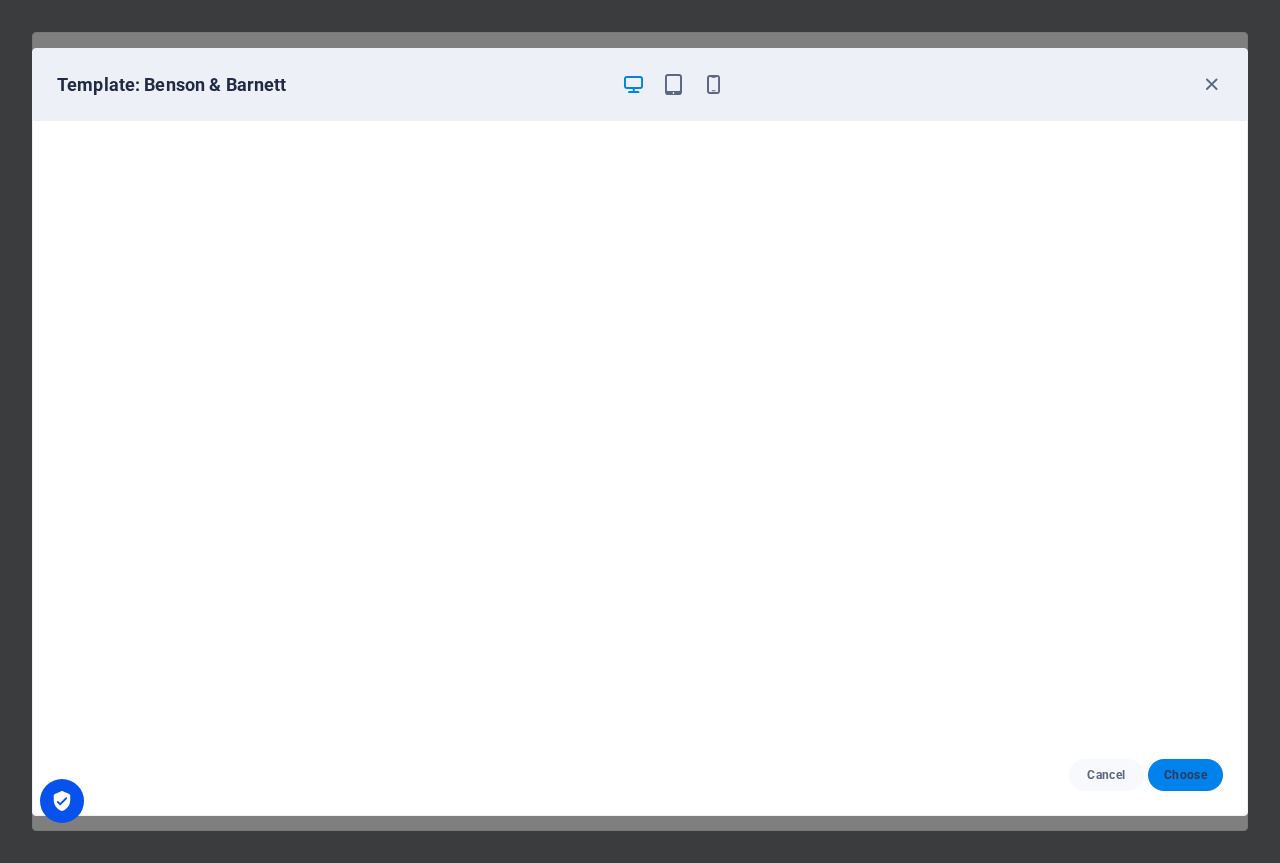 click on "Choose" at bounding box center [1185, 775] 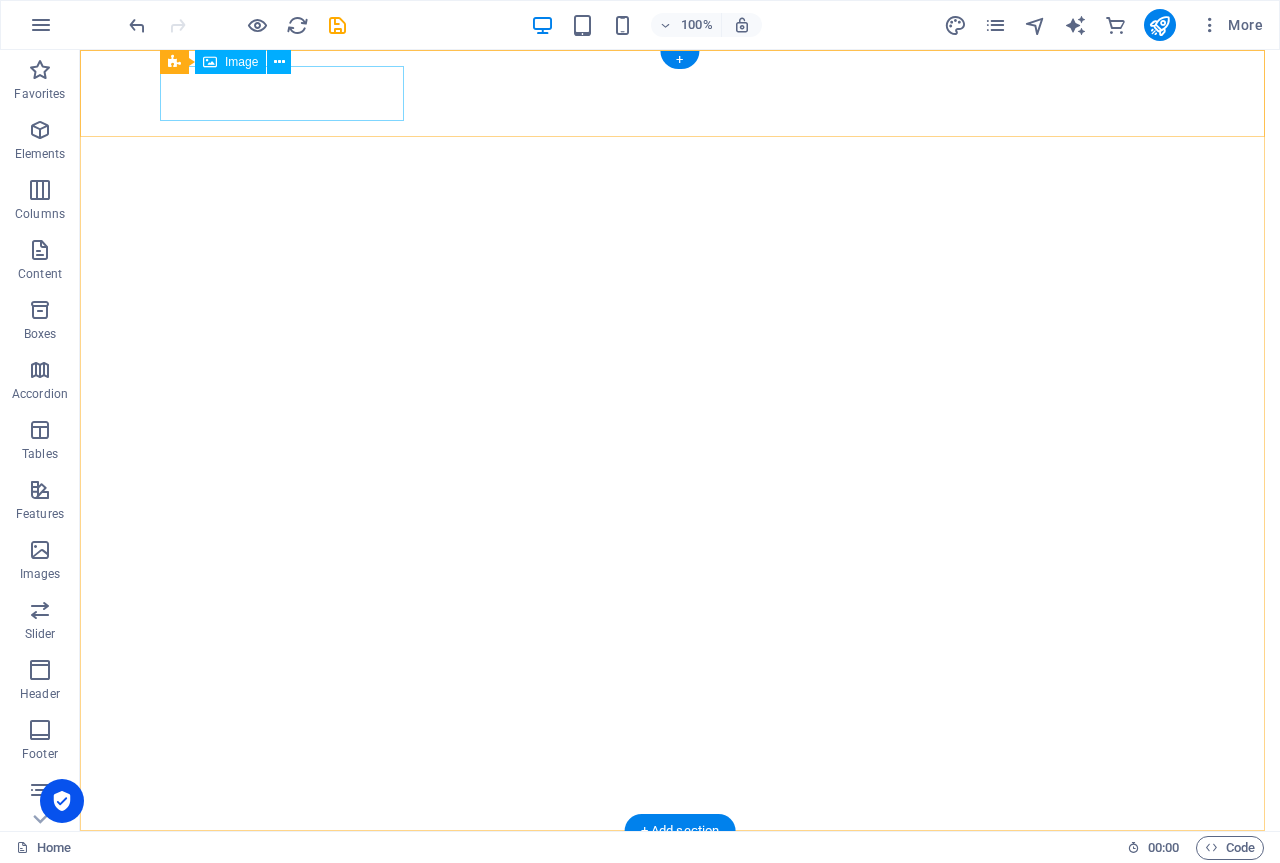 scroll, scrollTop: 0, scrollLeft: 0, axis: both 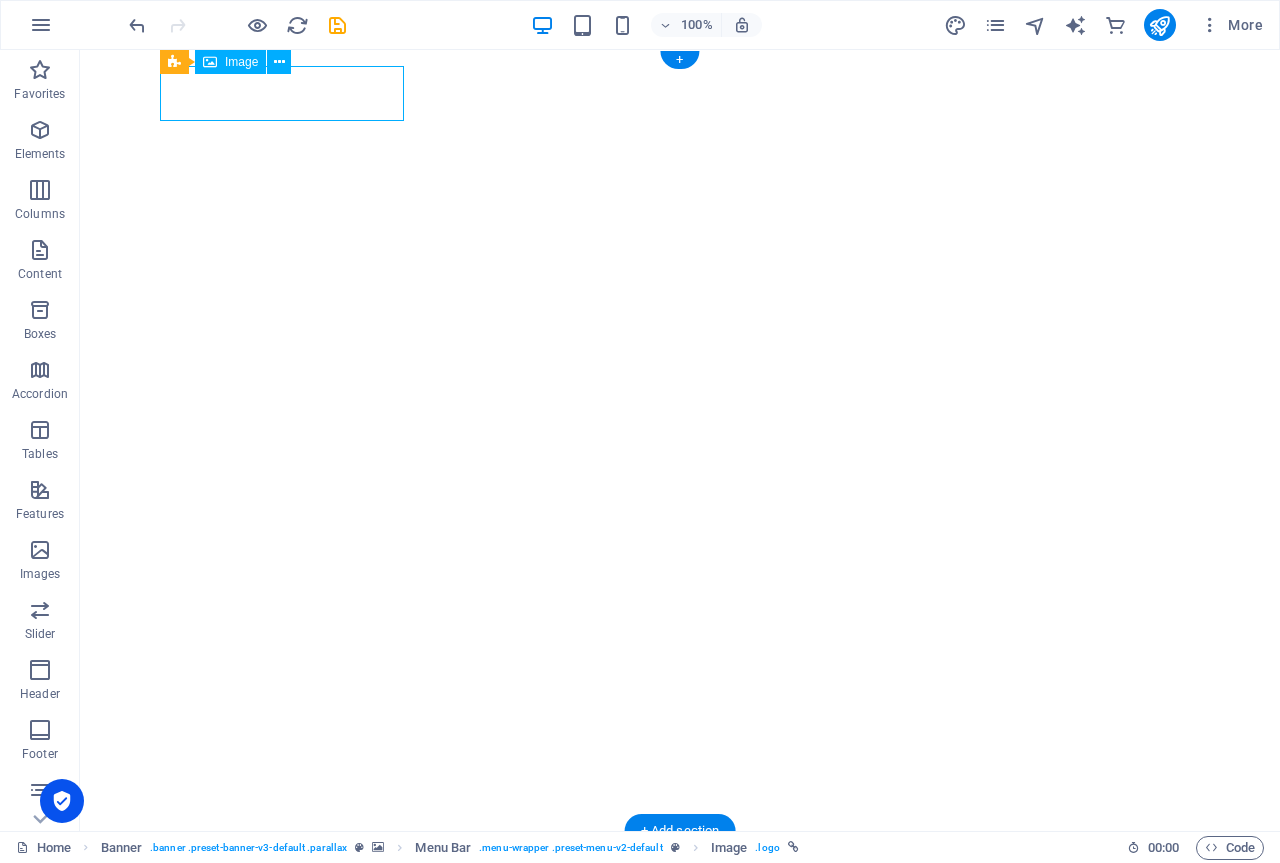 click at bounding box center (680, 874) 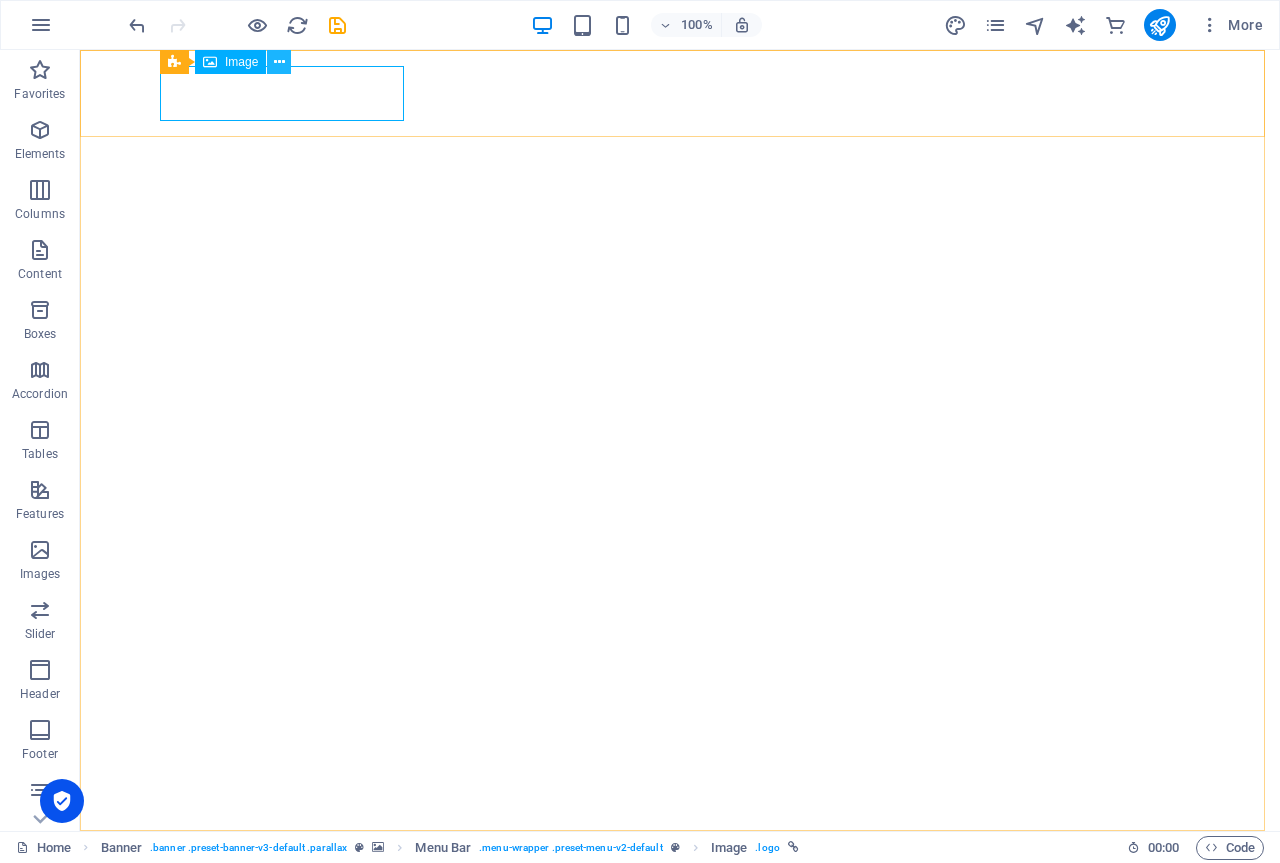 click at bounding box center [279, 62] 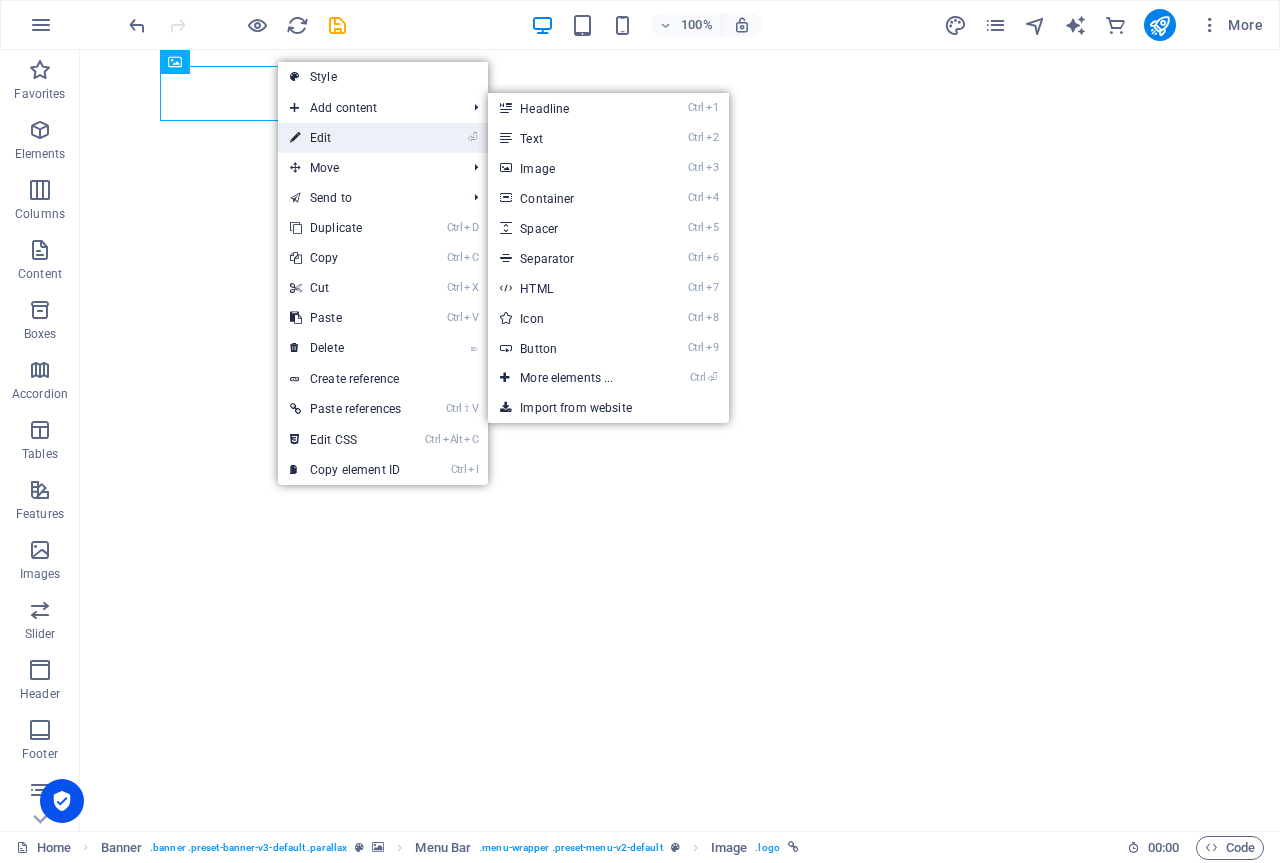 click on "⏎  Edit" at bounding box center [345, 138] 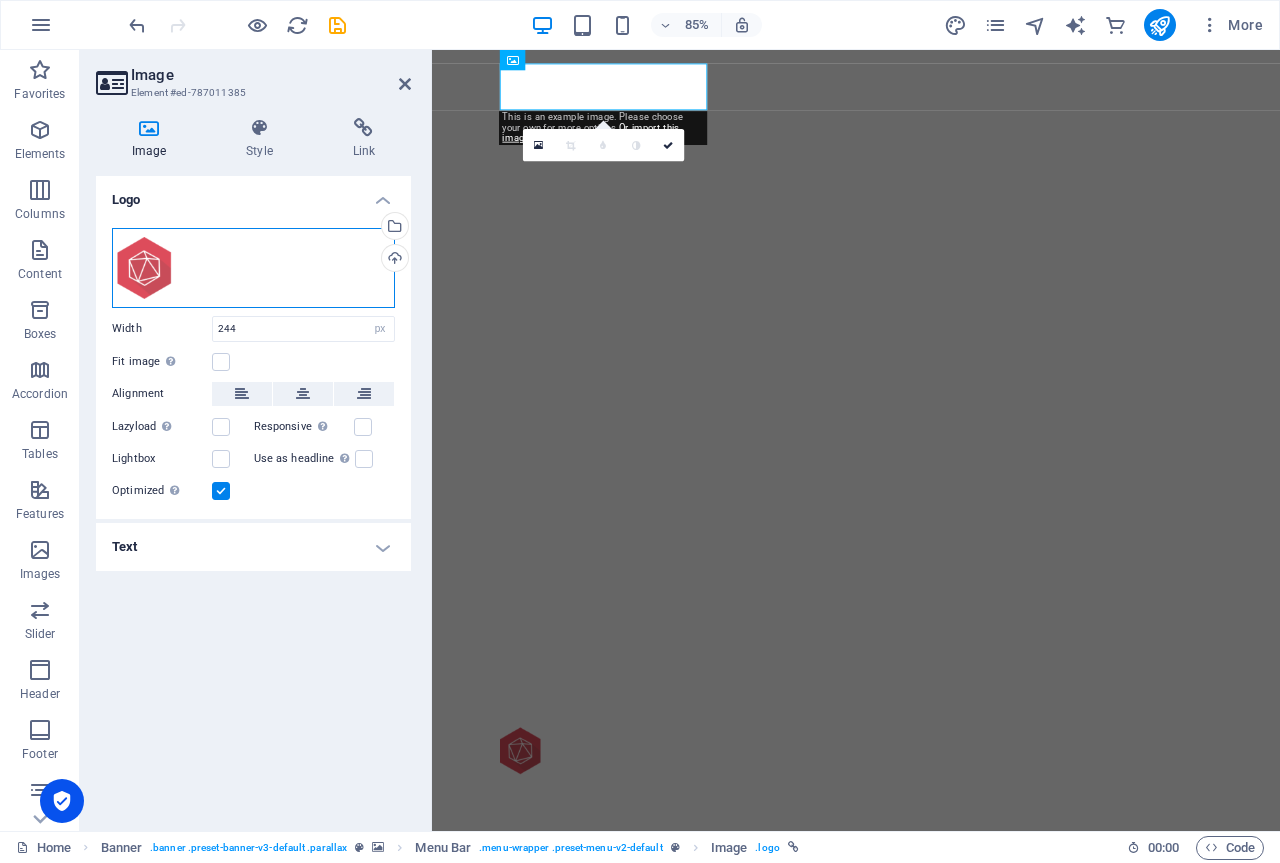 click on "Drag files here, click to choose files or select files from Files or our free stock photos & videos" at bounding box center (253, 268) 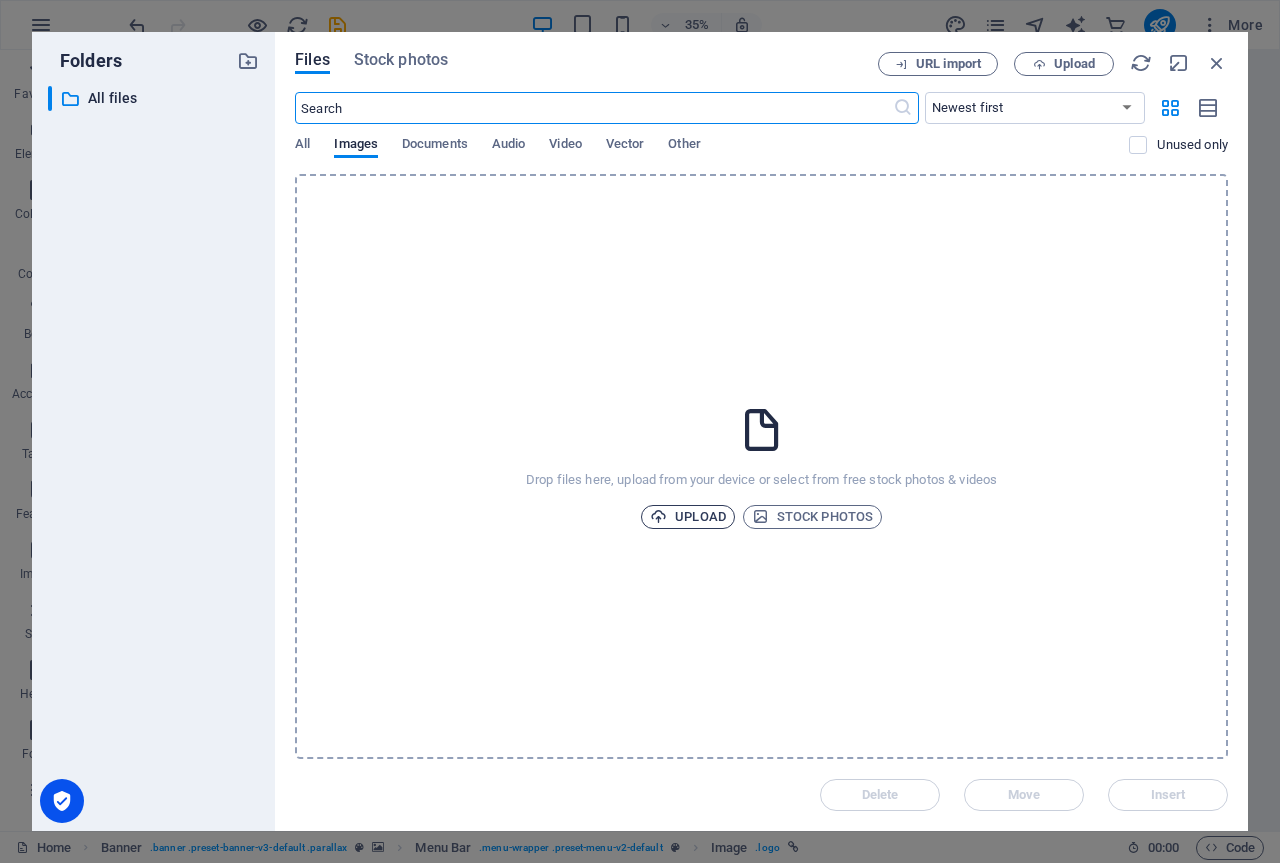 click on "Upload" at bounding box center [688, 517] 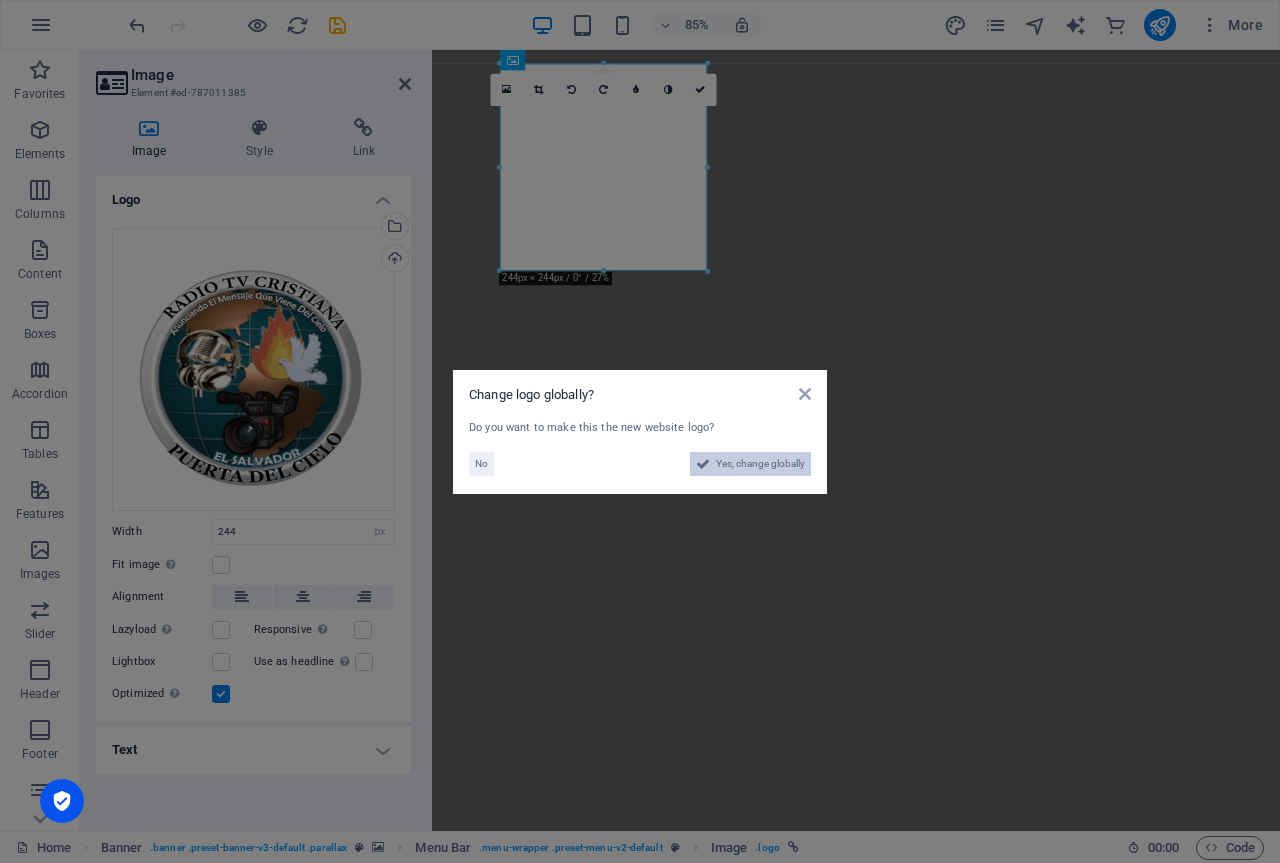 drag, startPoint x: 741, startPoint y: 462, endPoint x: 902, endPoint y: 1217, distance: 771.9754 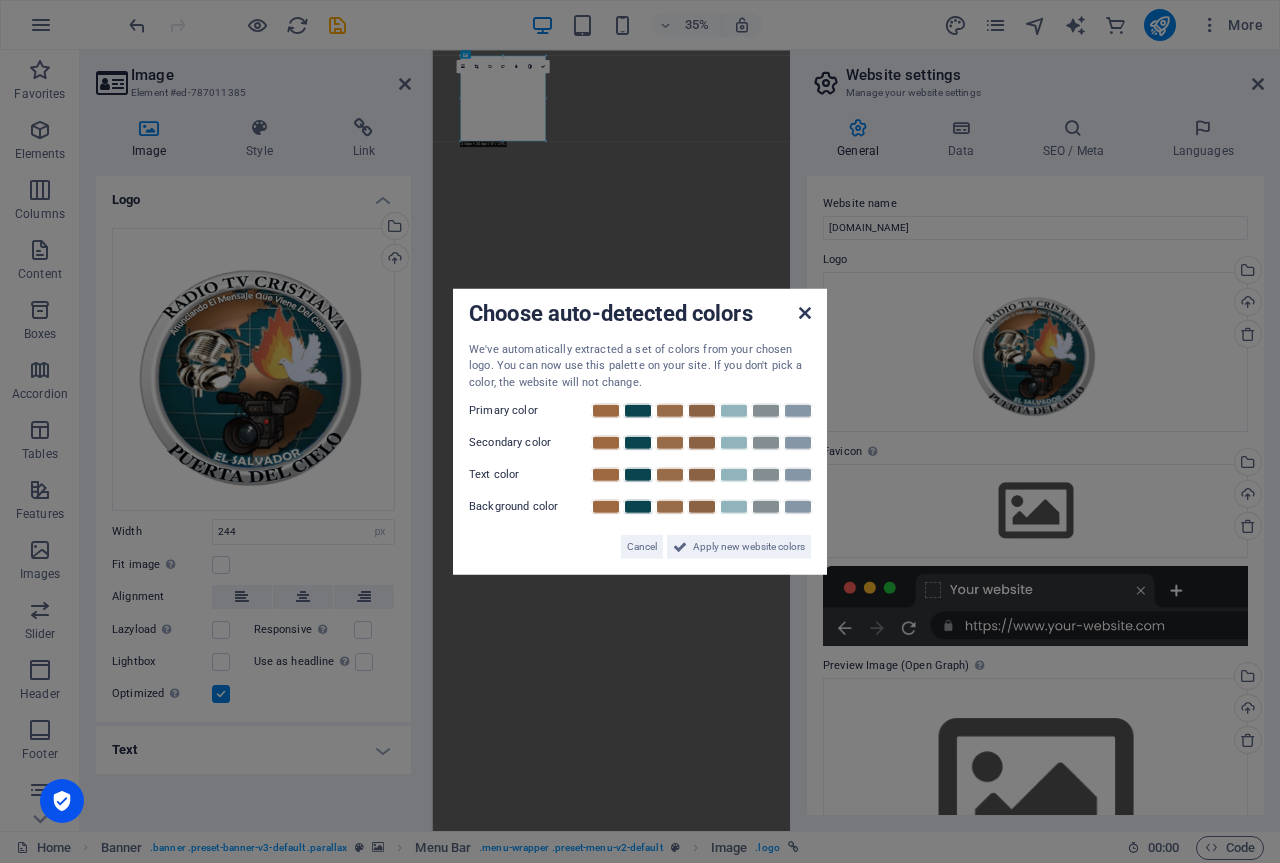 click at bounding box center [805, 312] 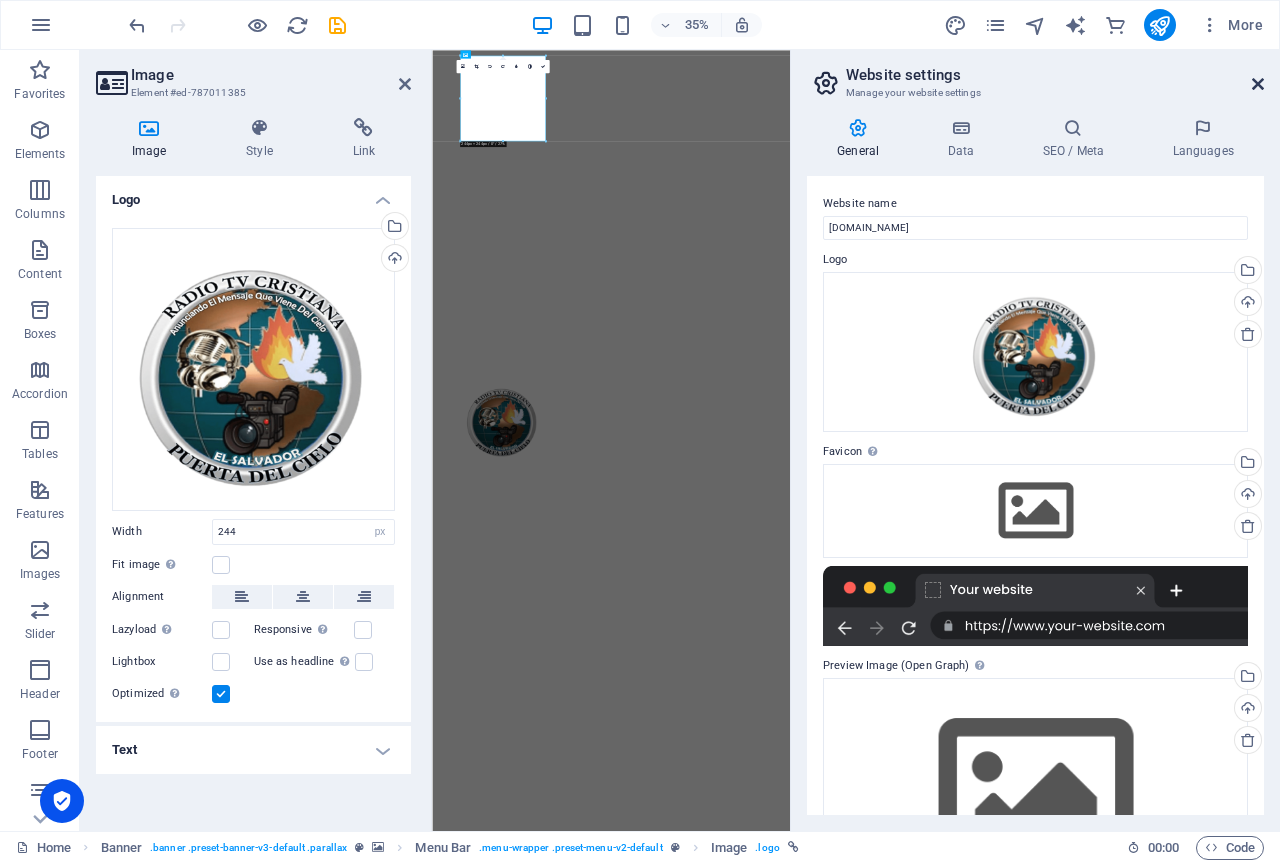 click at bounding box center [1258, 84] 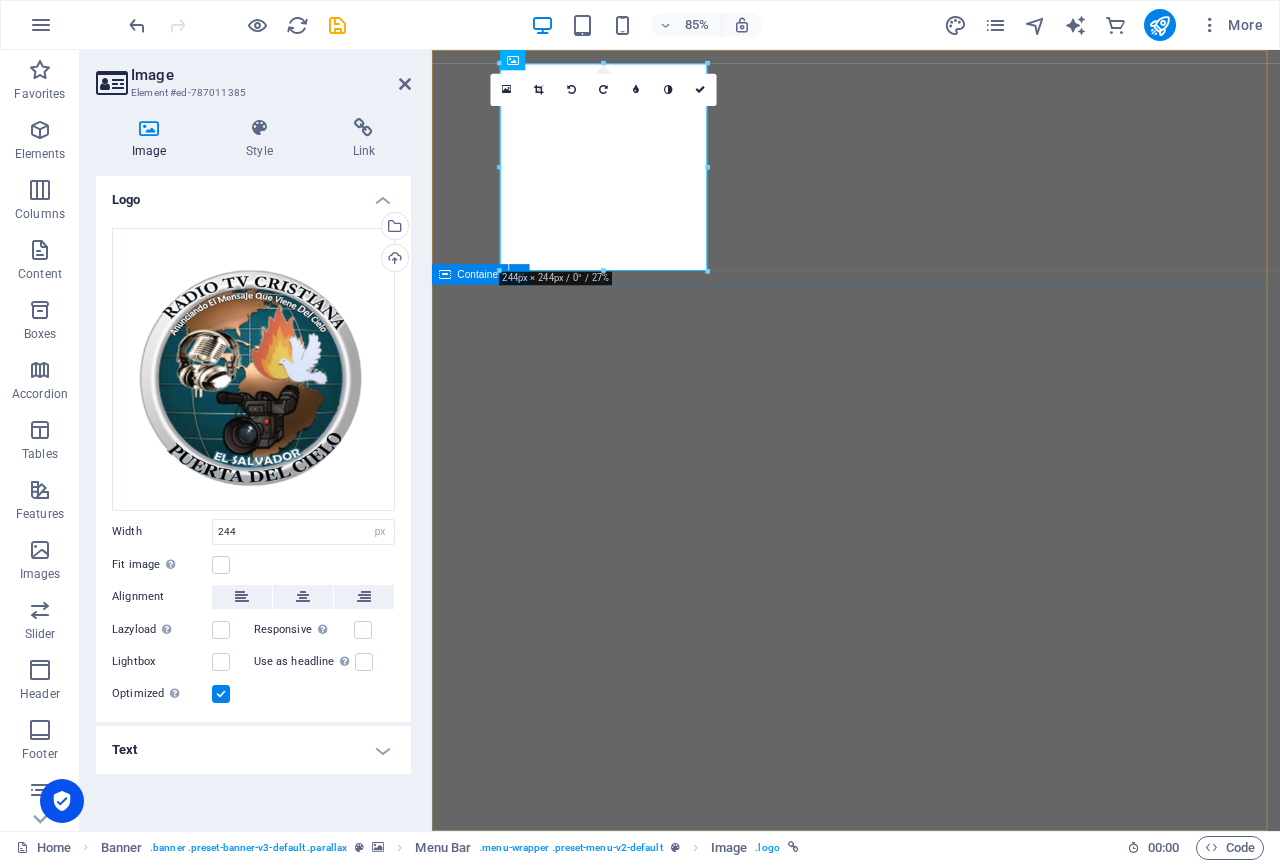 click at bounding box center [931, 1375] 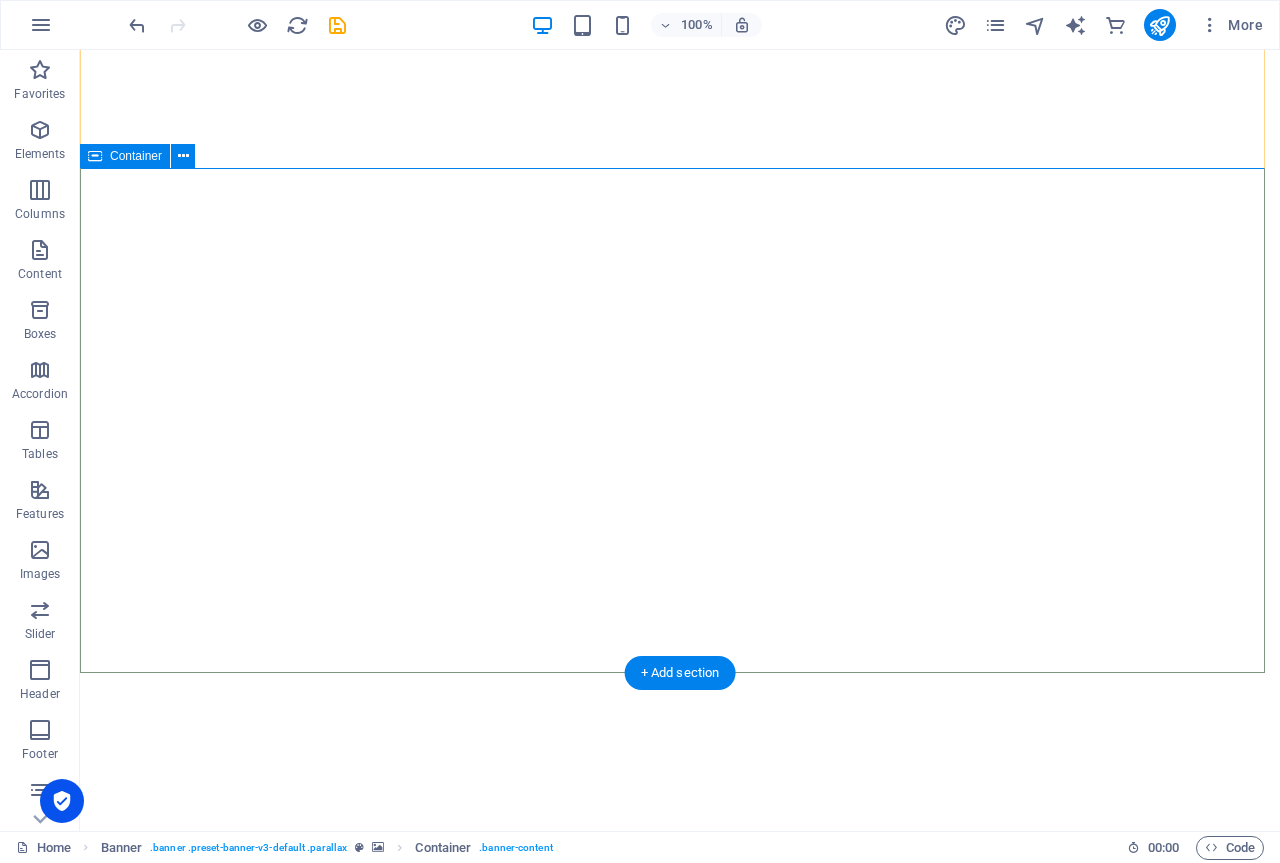 scroll, scrollTop: 200, scrollLeft: 0, axis: vertical 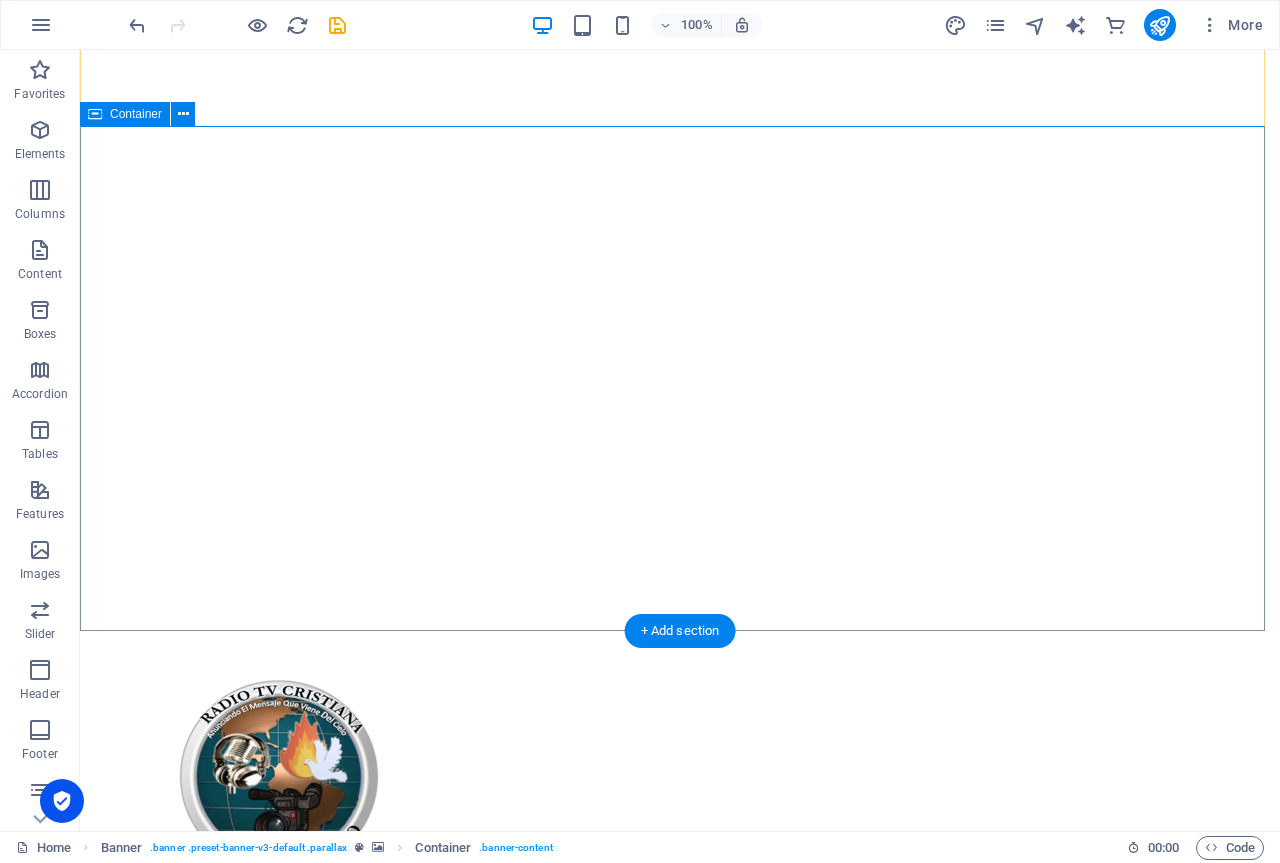 click at bounding box center (680, 1037) 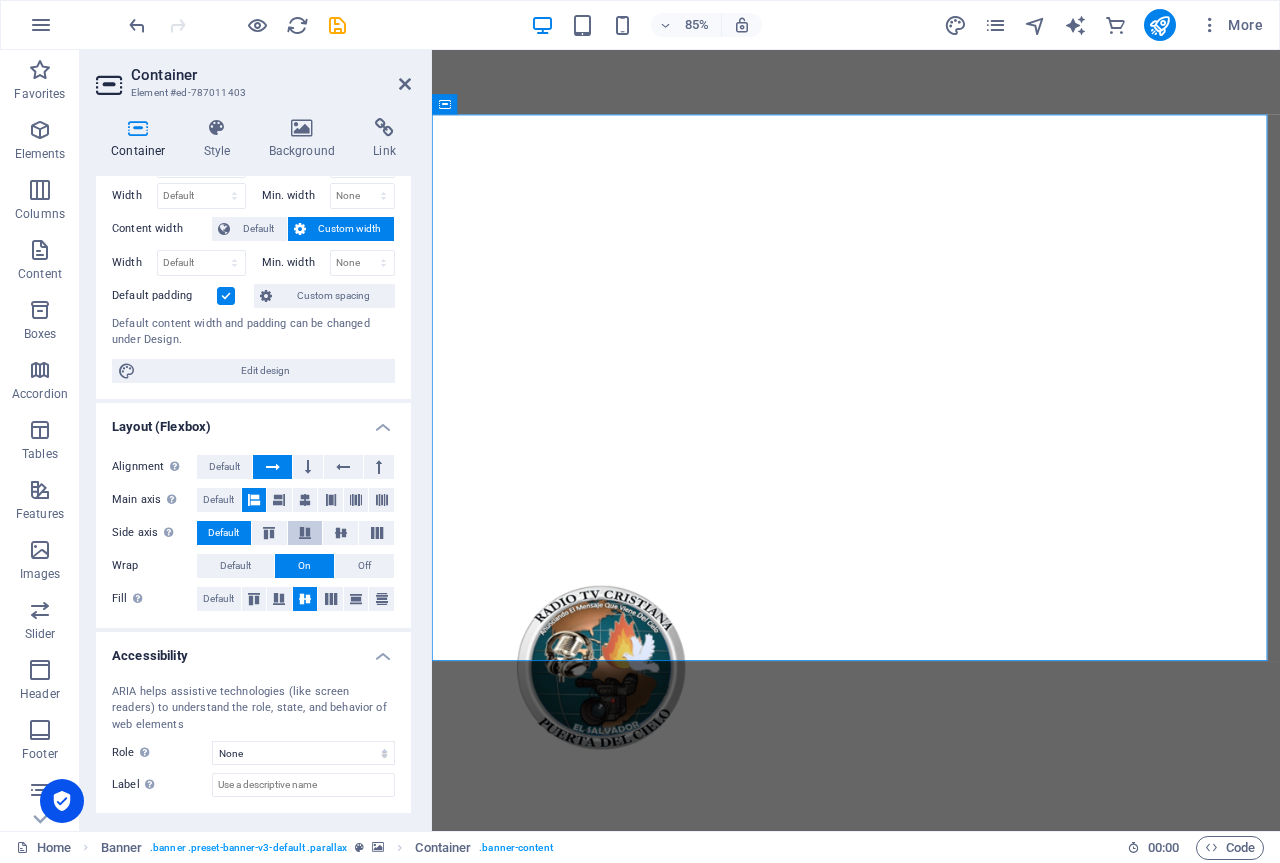 scroll, scrollTop: 0, scrollLeft: 0, axis: both 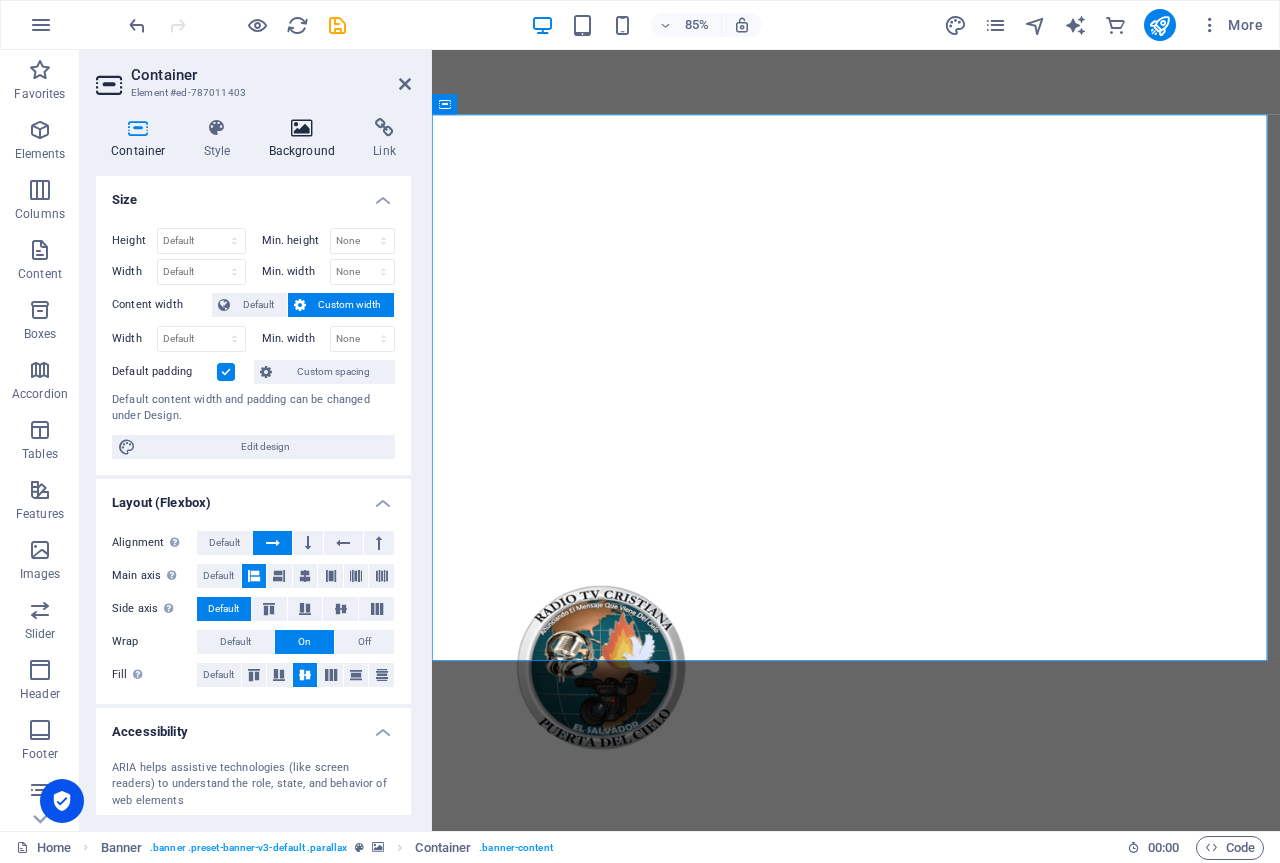 click on "Background" at bounding box center [306, 139] 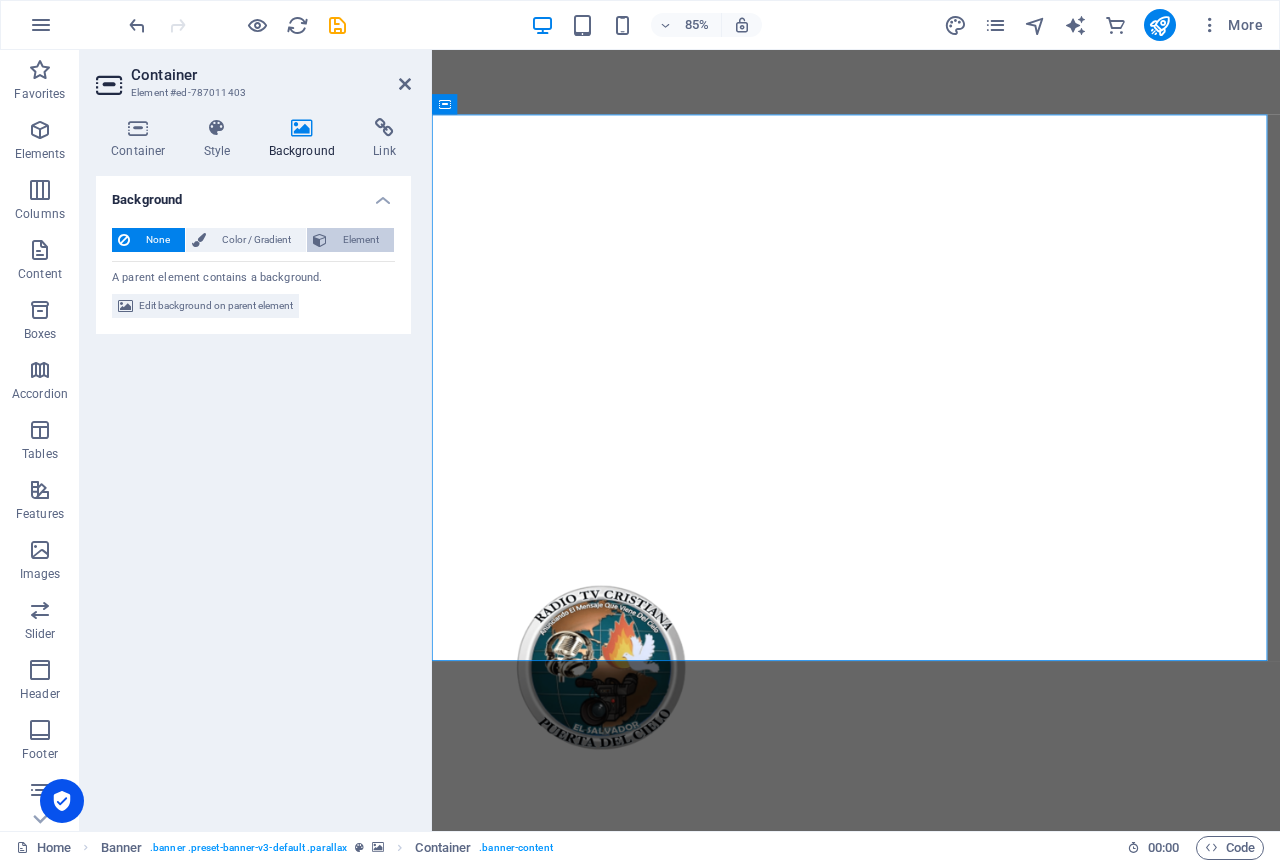 click on "Element" at bounding box center [360, 240] 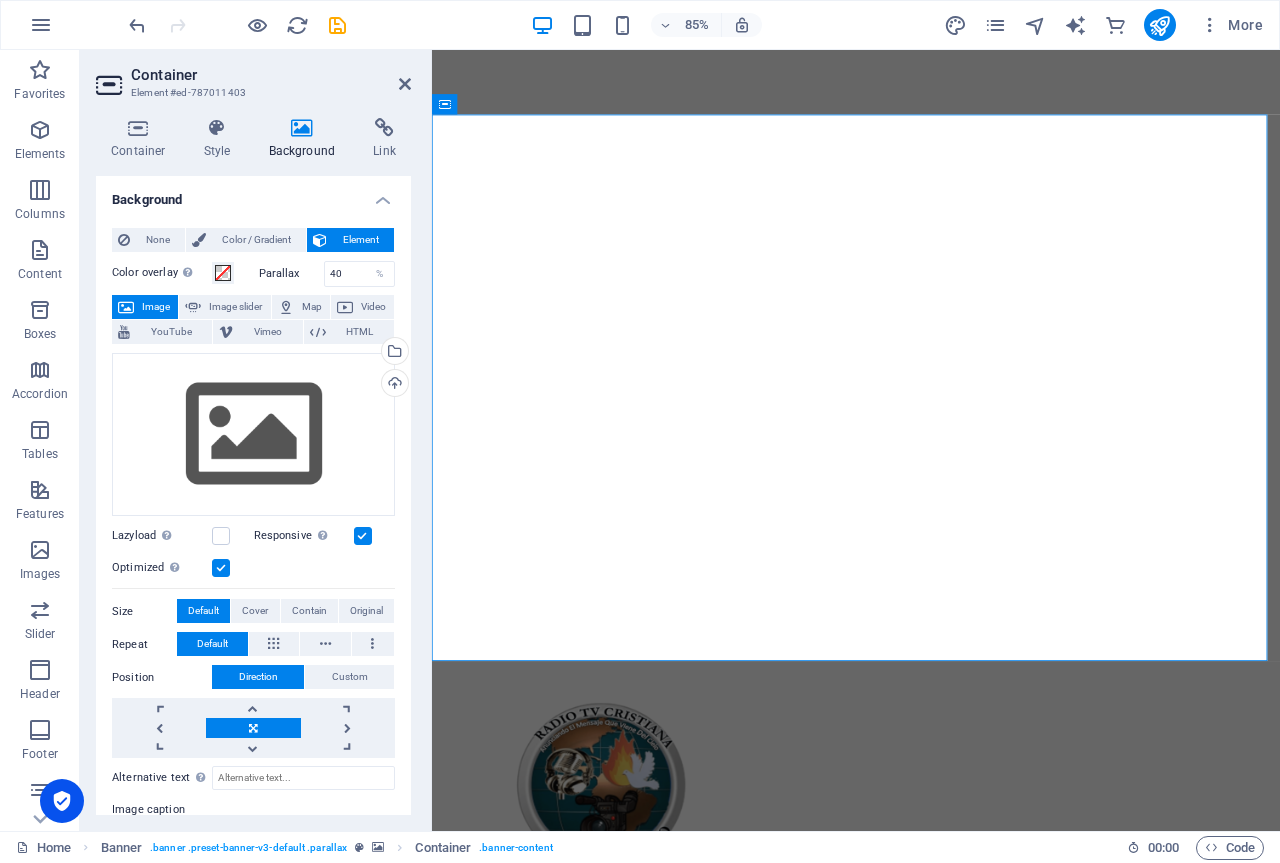 click on "Container Element #ed-787011403
Container Style Background Link Size Height Default px rem % vh vw Min. height None px rem % vh vw Width Default px rem % em vh vw Min. width None px rem % vh vw Content width Default Custom width Width Default px rem % em vh vw Min. width None px rem % vh vw Default padding Custom spacing Default content width and padding can be changed under Design. Edit design Layout (Flexbox) Alignment Determines the flex direction. Default Main axis Determine how elements should behave along the main axis inside this container (justify content). Default Side axis Control the vertical direction of the element inside of the container (align items). Default Wrap Default On Off Fill Controls the distances and direction of elements on the y-axis across several lines (align content). Default Accessibility ARIA helps assistive technologies (like screen readers) to understand the role, state, and behavior of web elements Role The ARIA role defines the purpose of an element.  None" at bounding box center [256, 440] 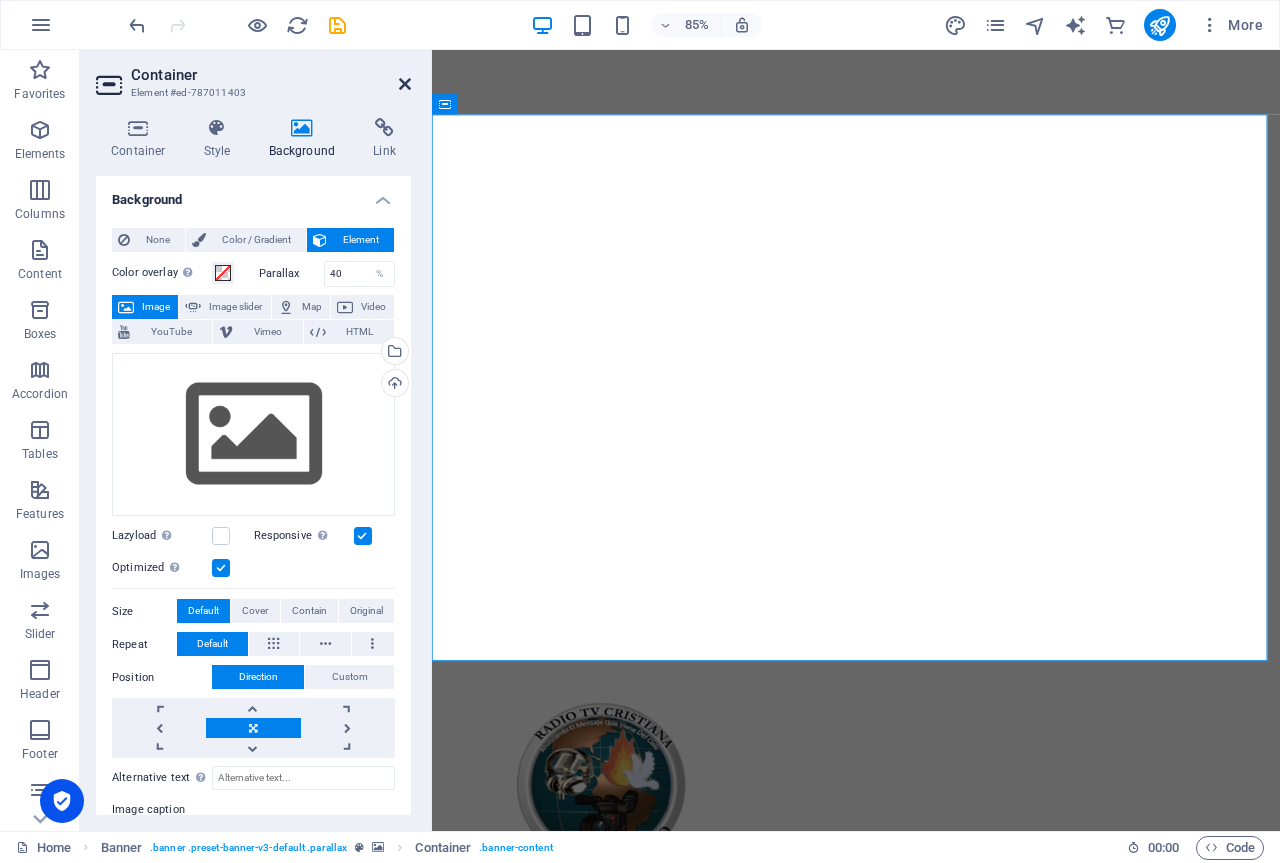 click at bounding box center [405, 84] 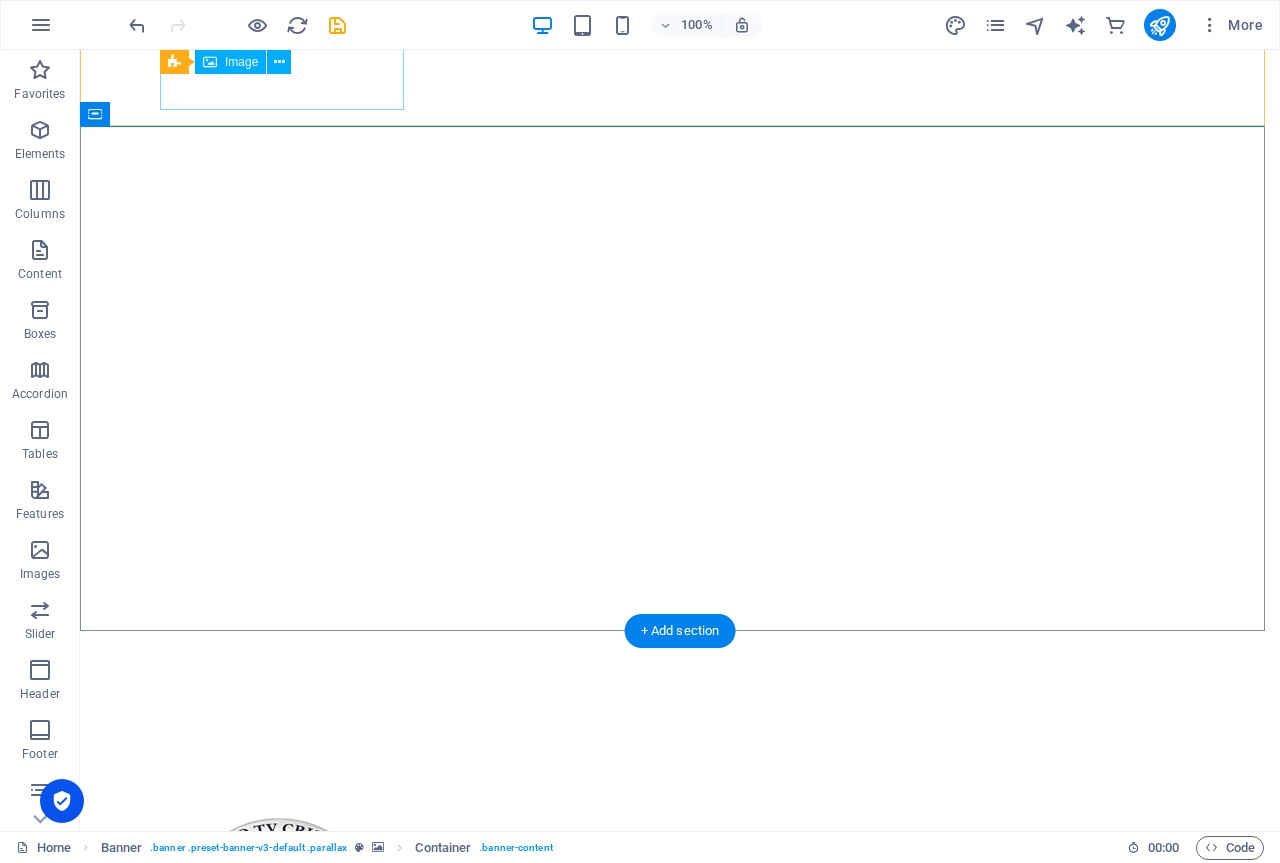 click at bounding box center (680, 907) 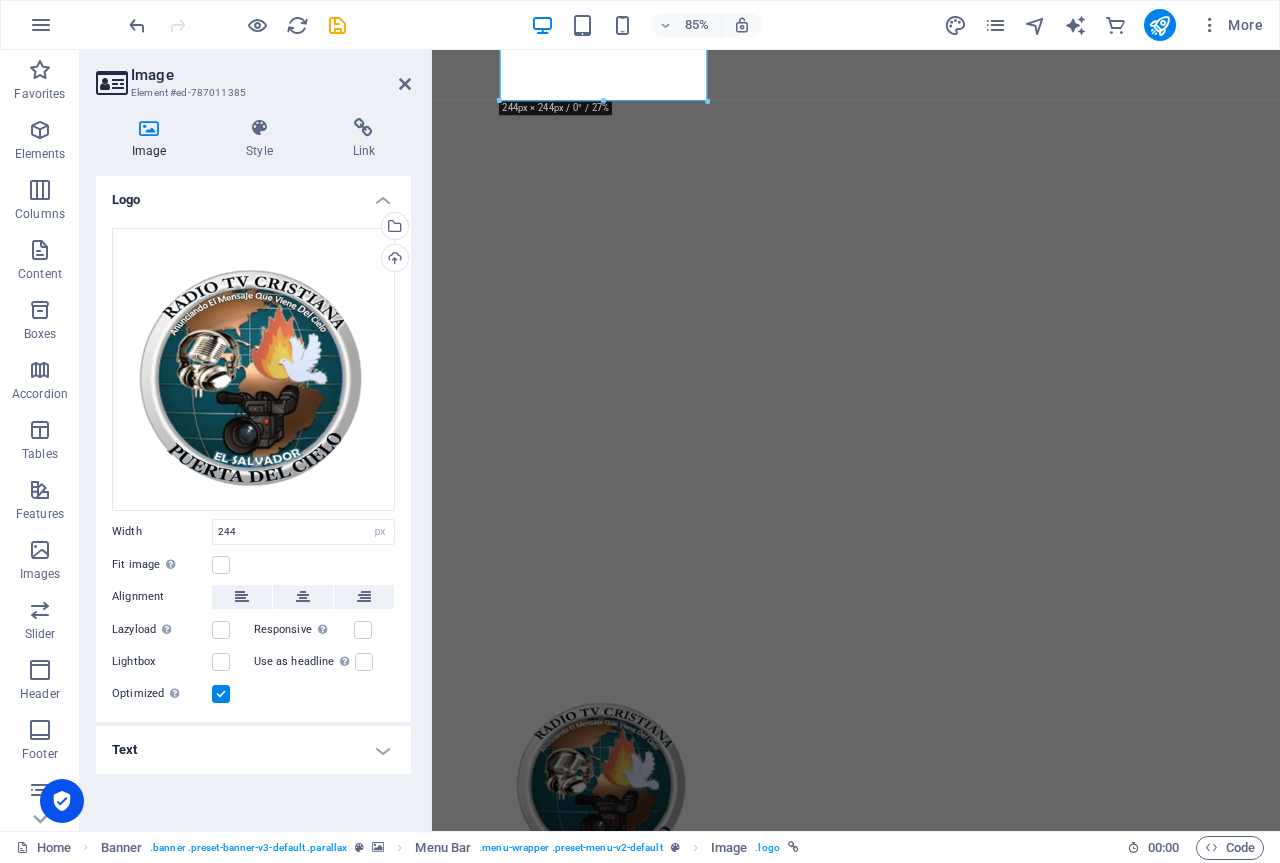 click at bounding box center [931, 1441] 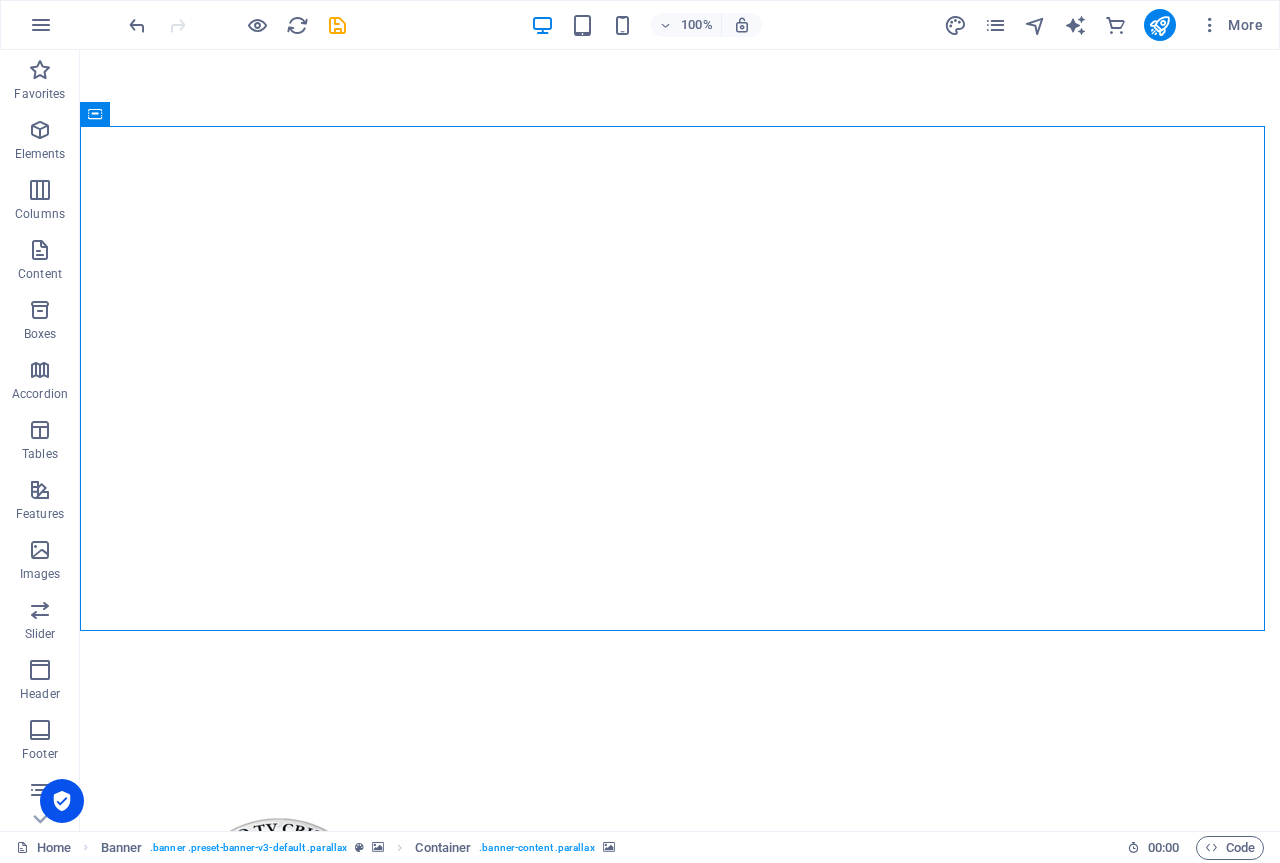 click at bounding box center (680, 1441) 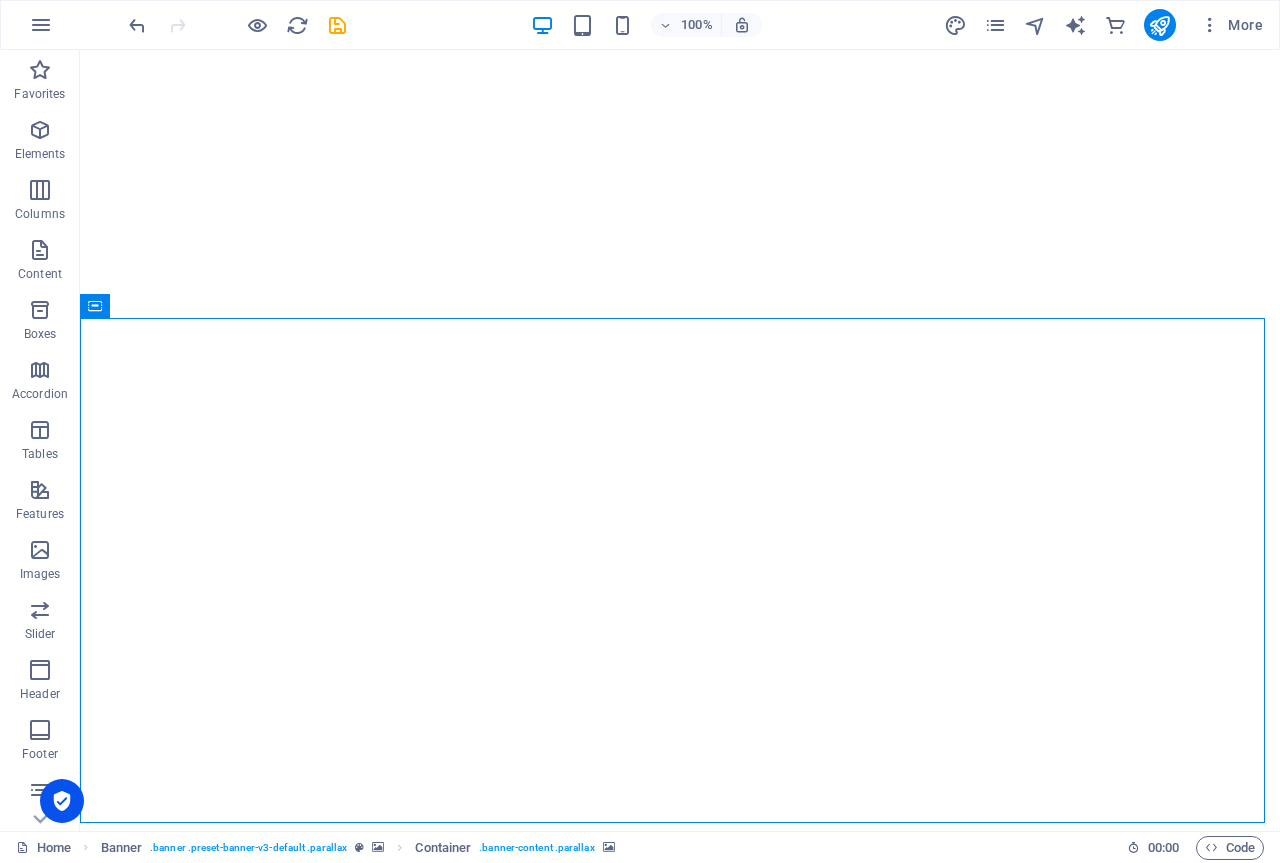 scroll, scrollTop: 0, scrollLeft: 0, axis: both 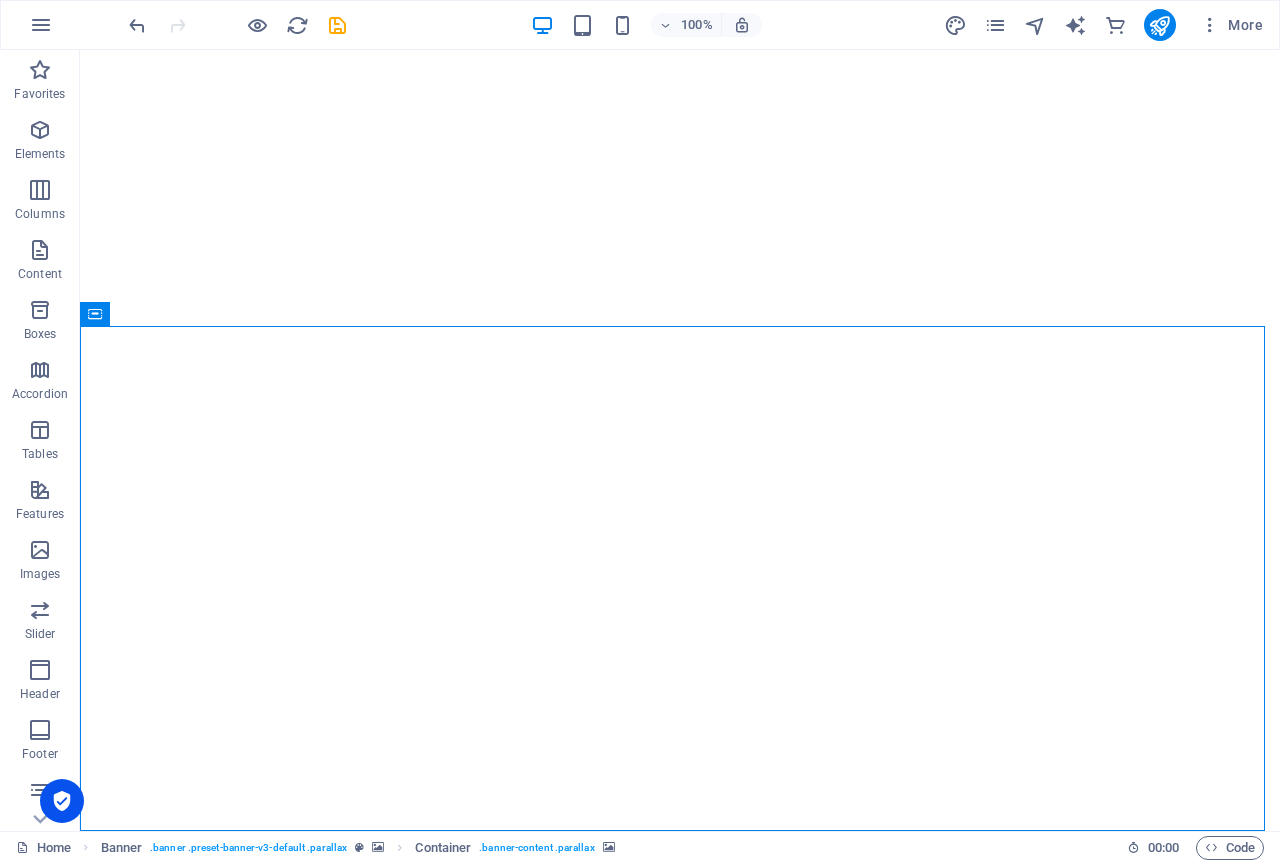 click at bounding box center (680, 1354) 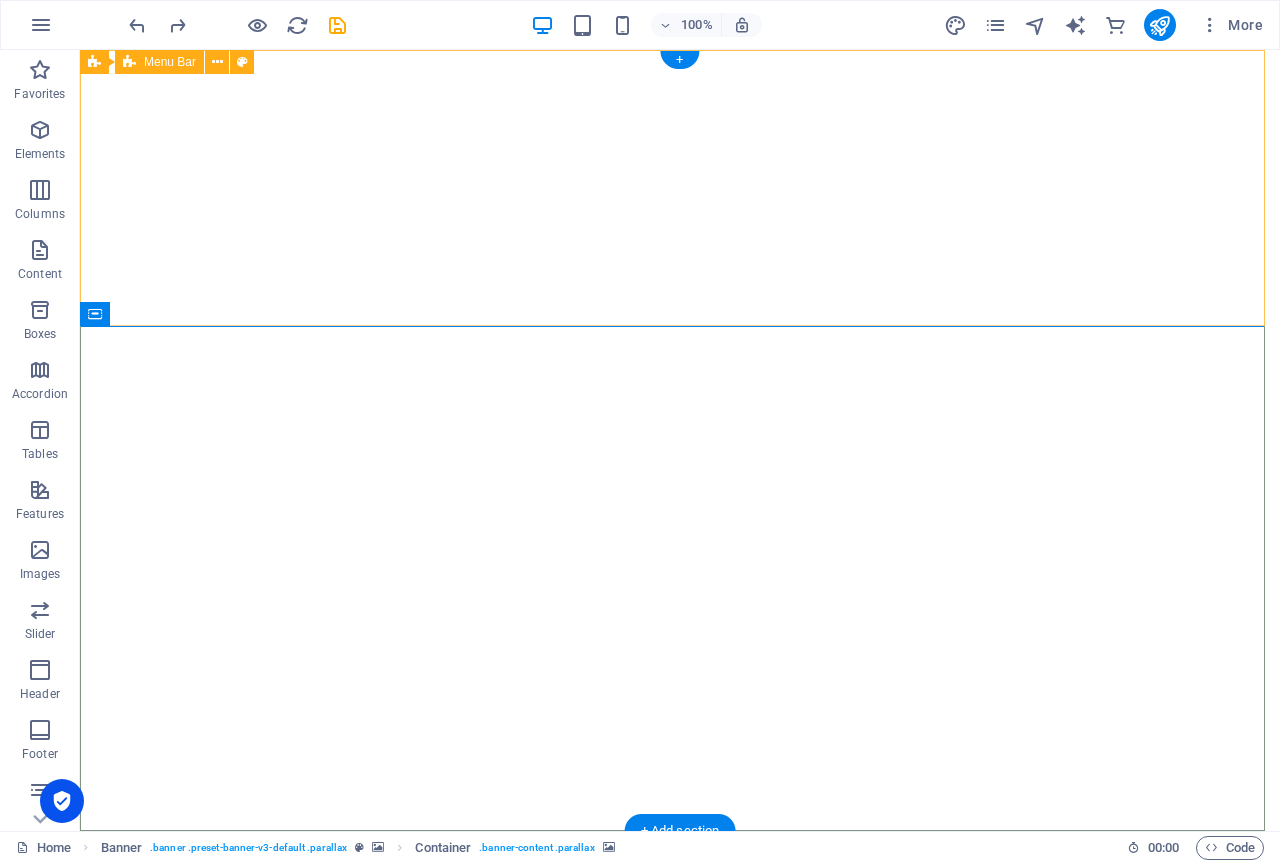 click on "Home About Coaching Reviews Contact" at bounding box center [680, 994] 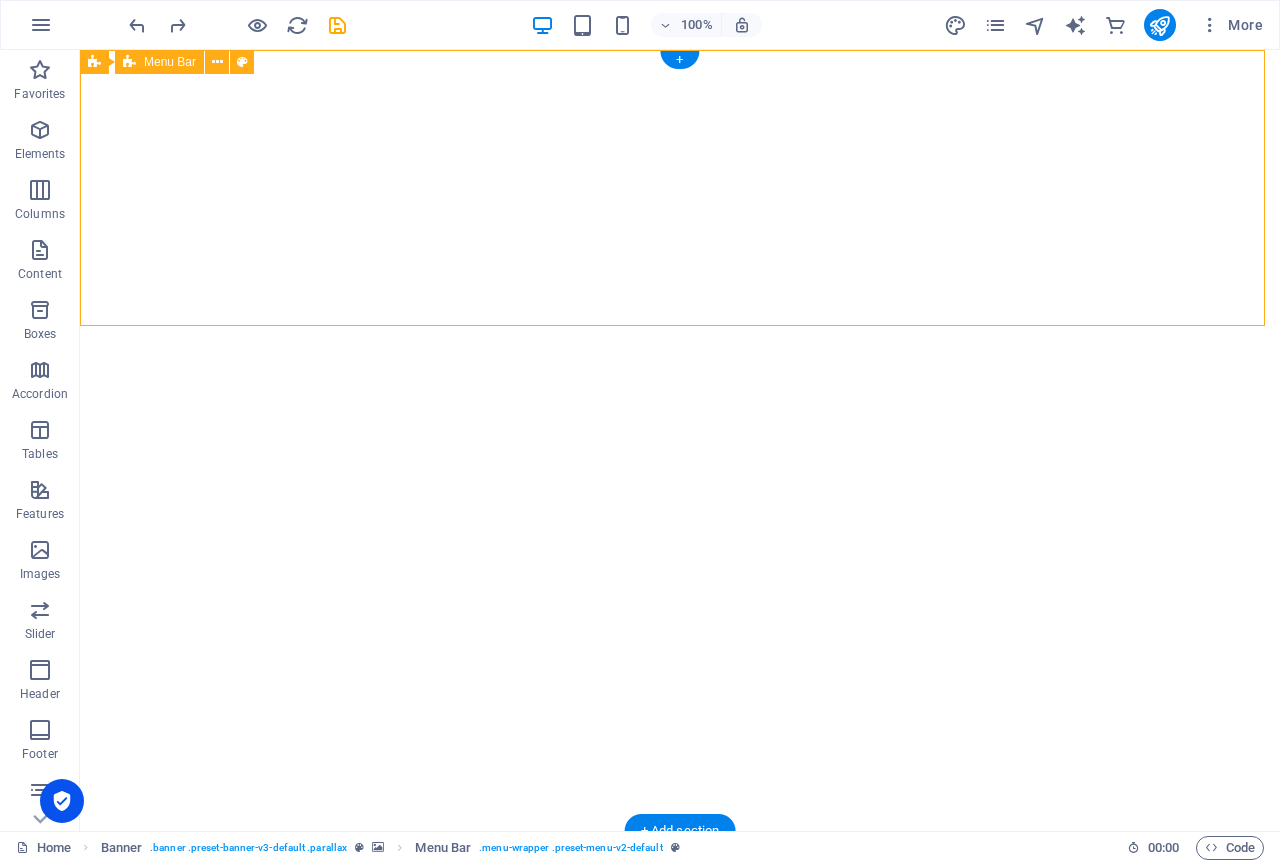 click on "Home About Coaching Reviews Contact" at bounding box center (680, 994) 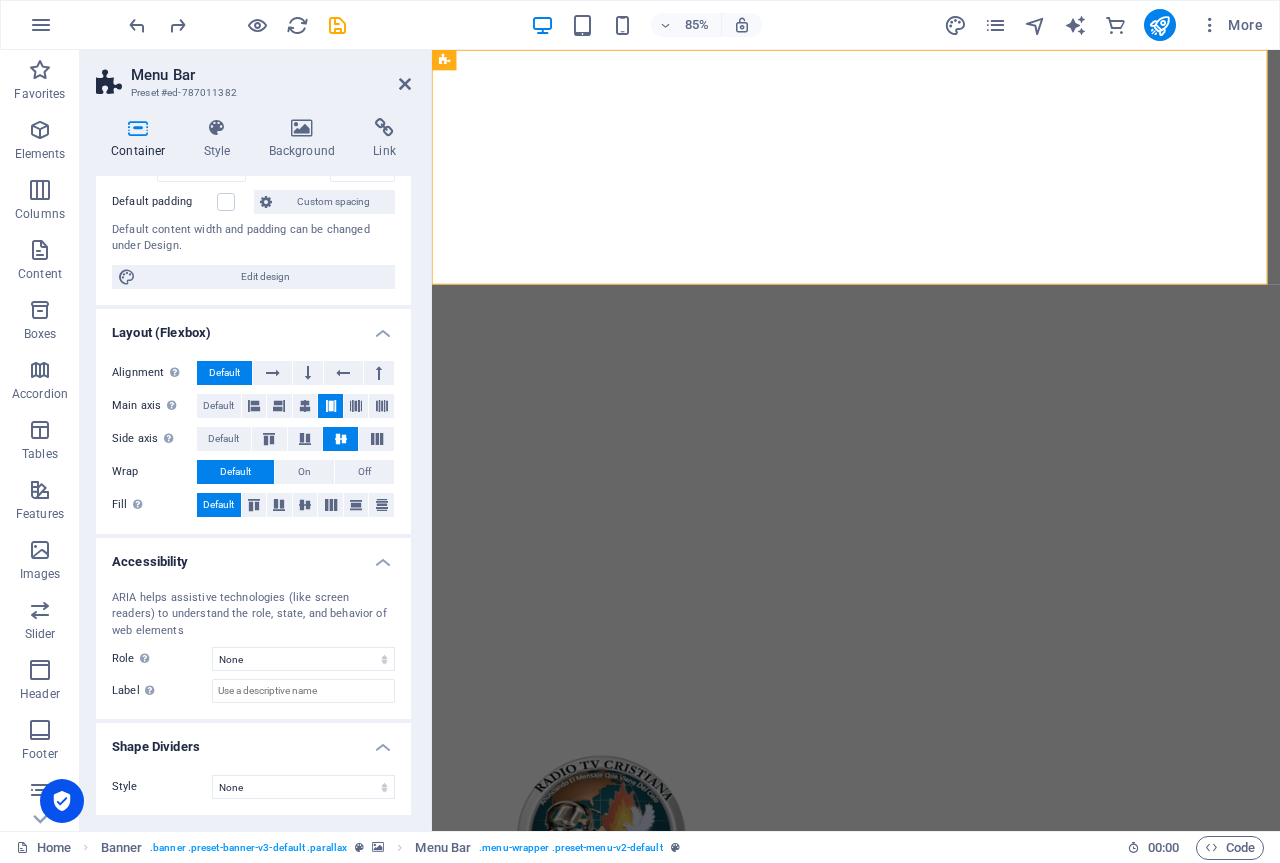 scroll, scrollTop: 0, scrollLeft: 0, axis: both 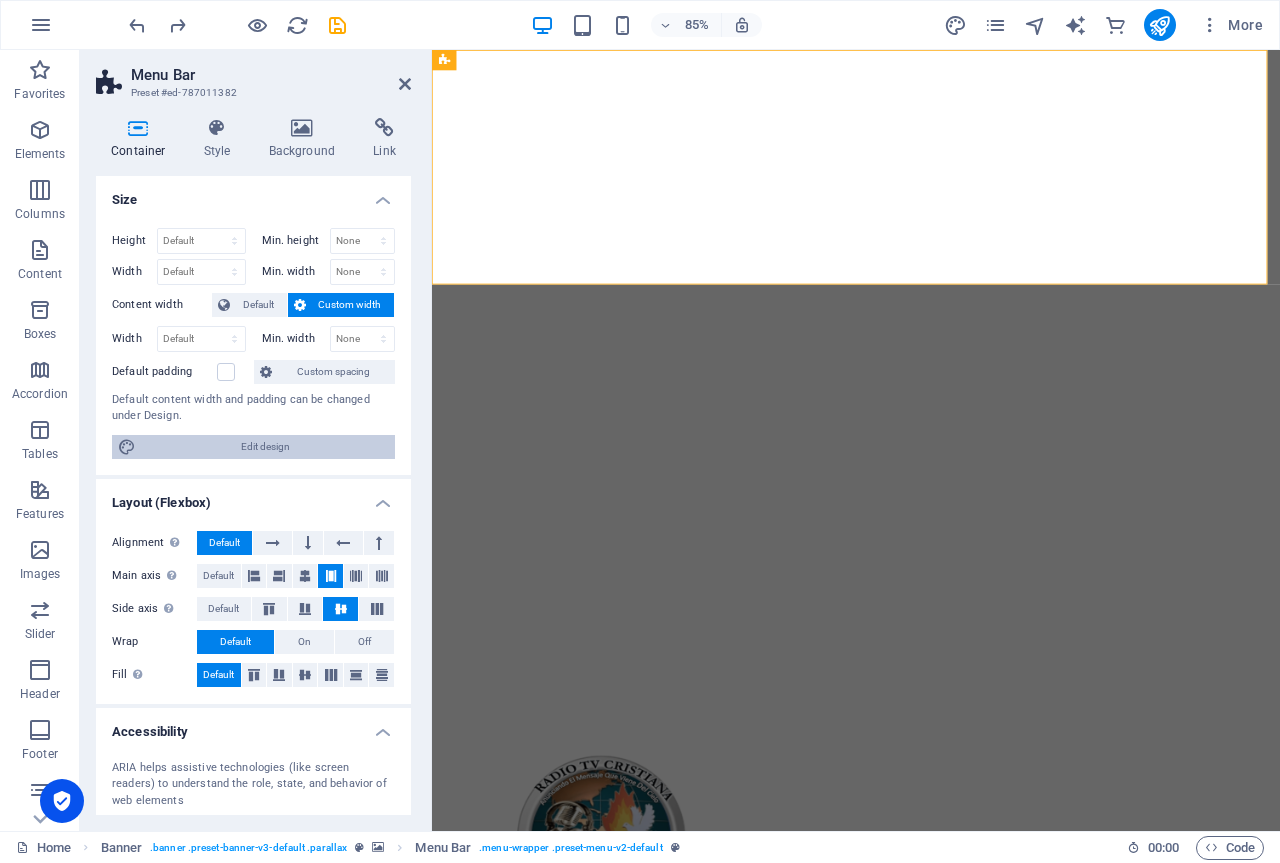click on "Edit design" at bounding box center [265, 447] 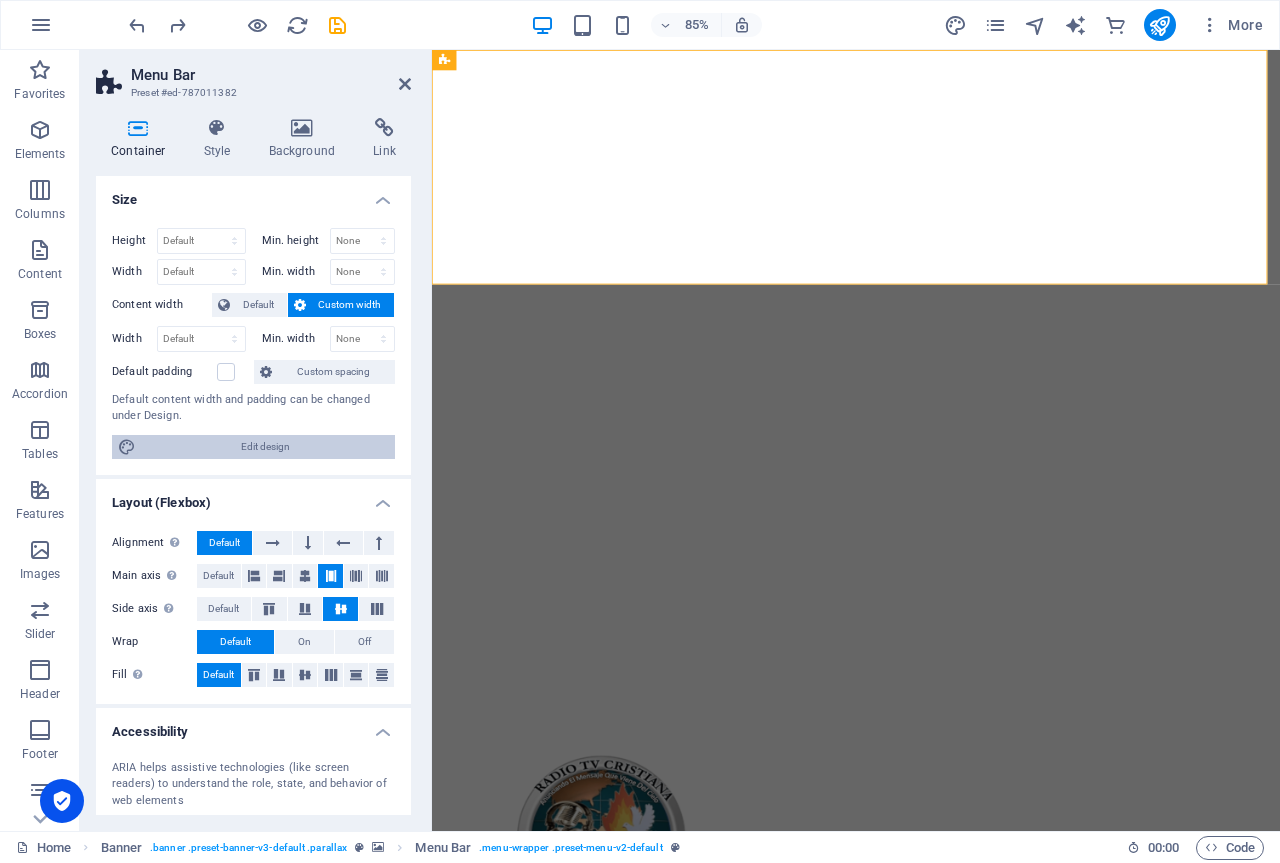 select on "rem" 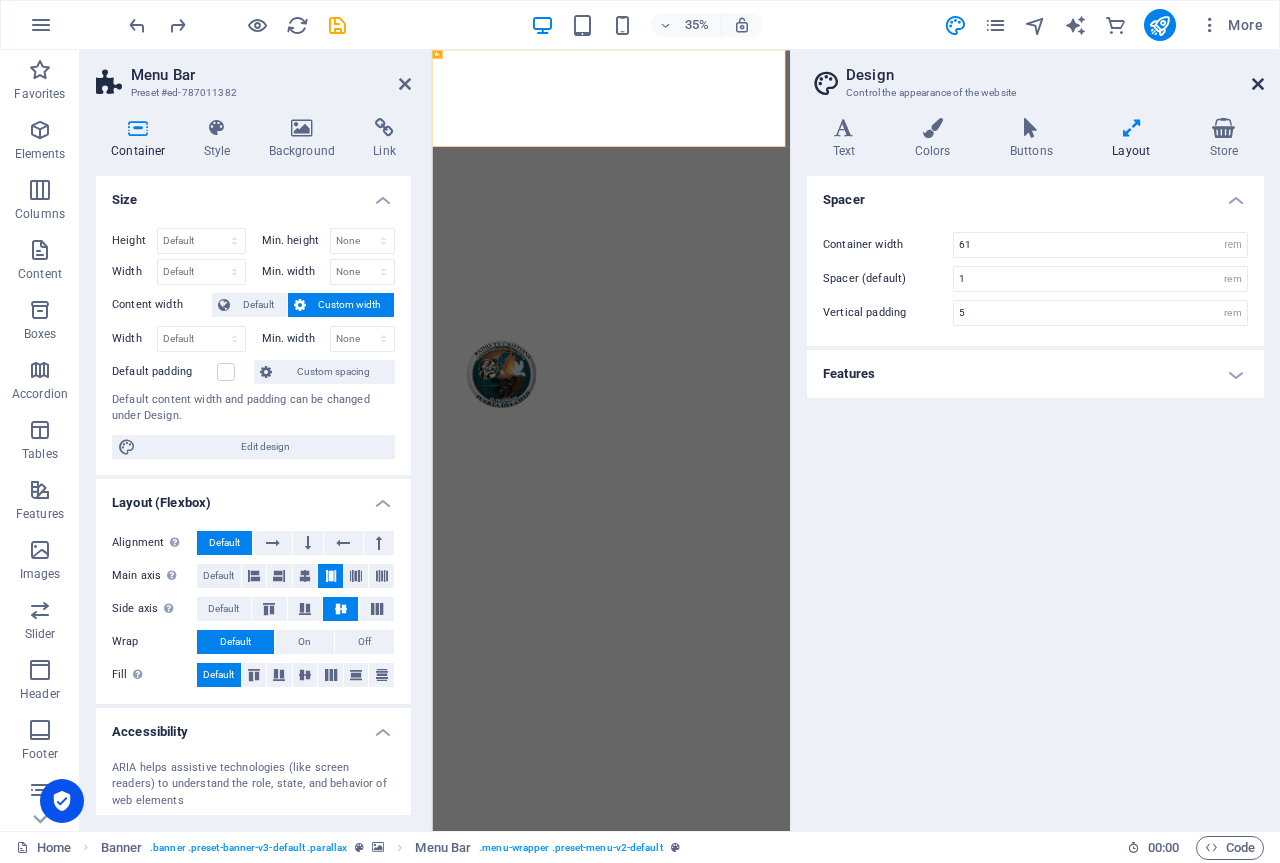 click at bounding box center [1258, 84] 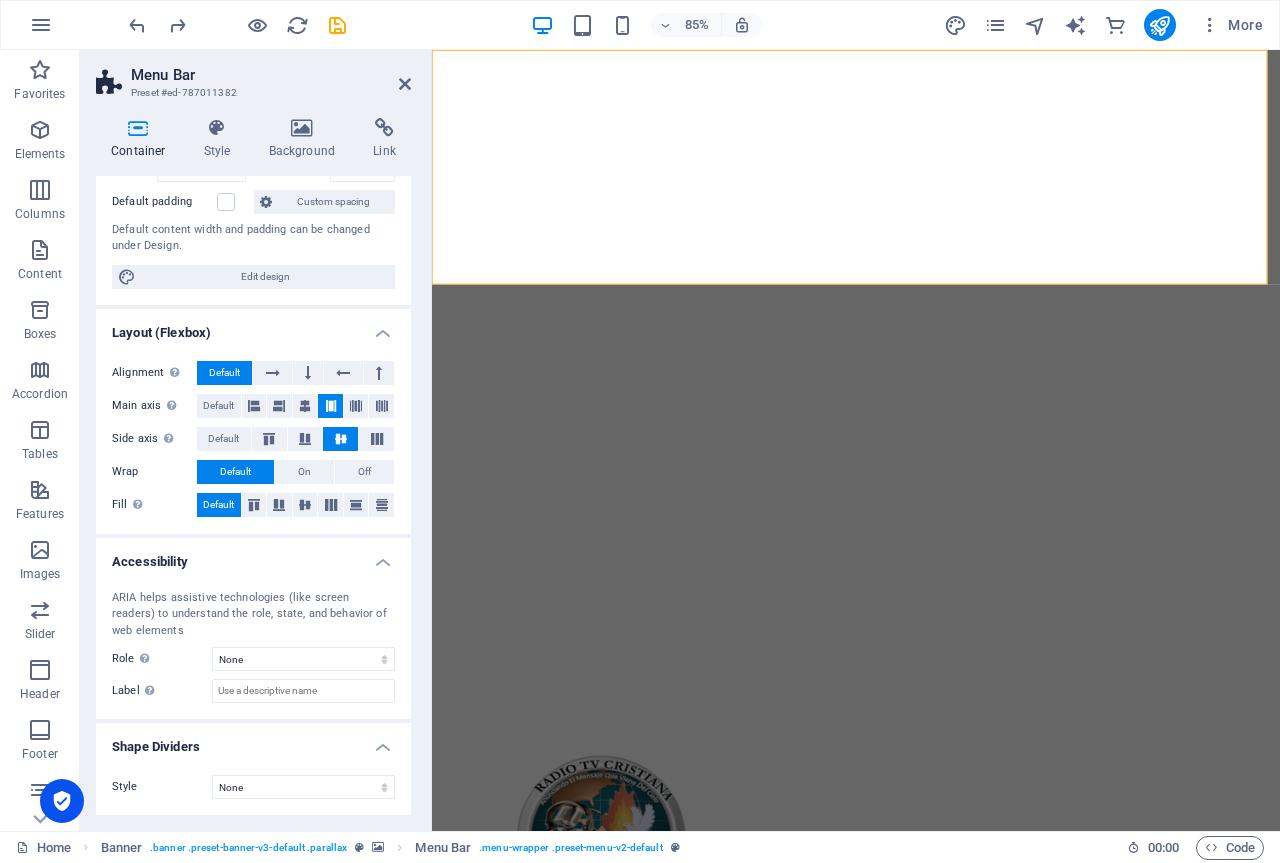 scroll, scrollTop: 0, scrollLeft: 0, axis: both 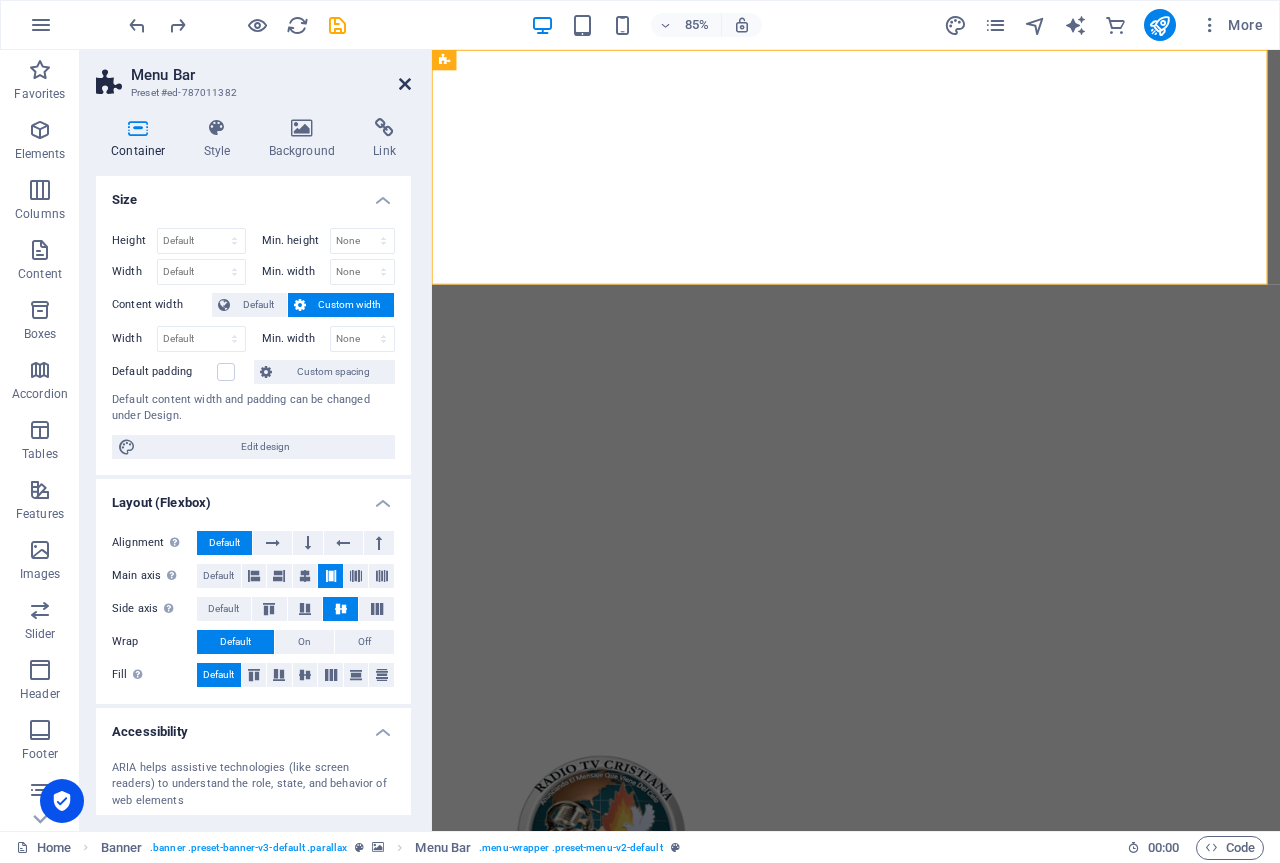 click at bounding box center [405, 84] 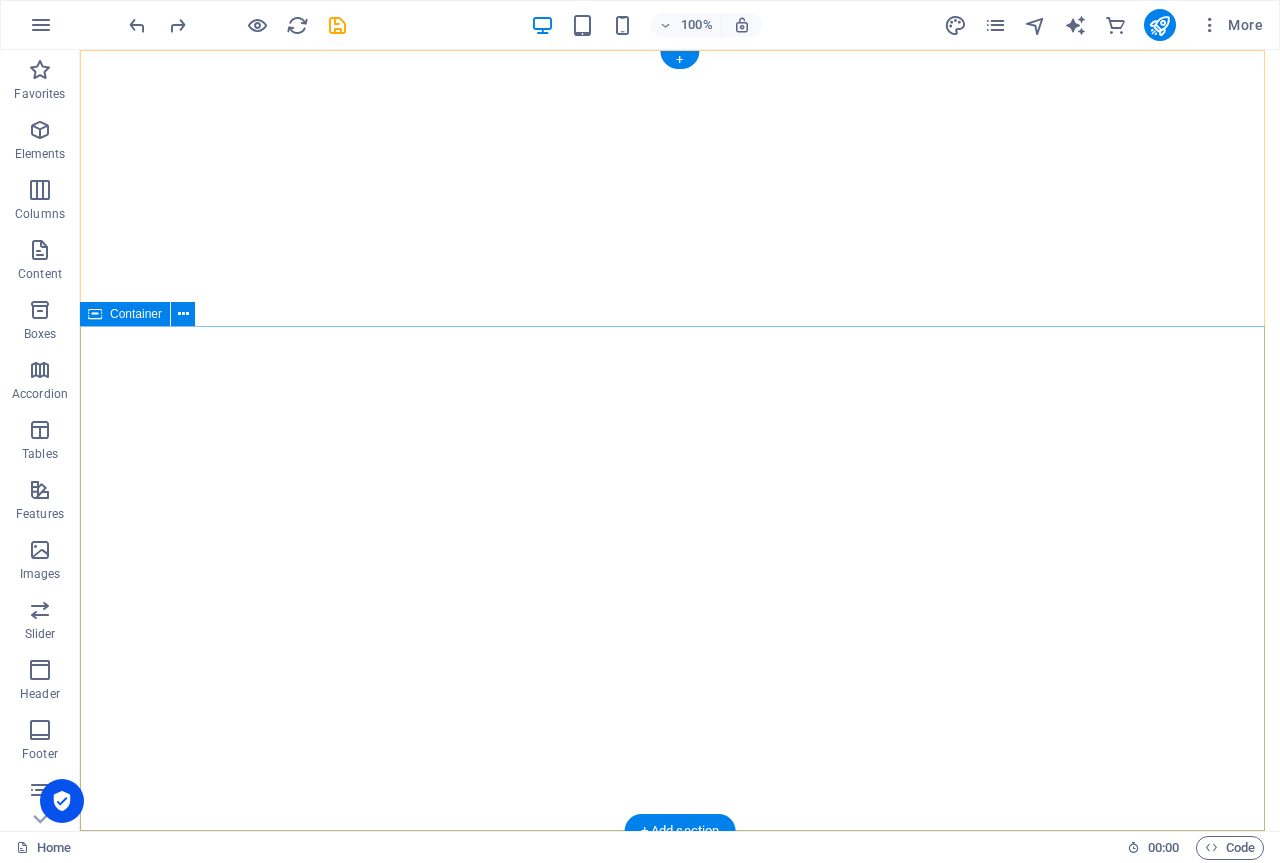 scroll, scrollTop: 0, scrollLeft: 0, axis: both 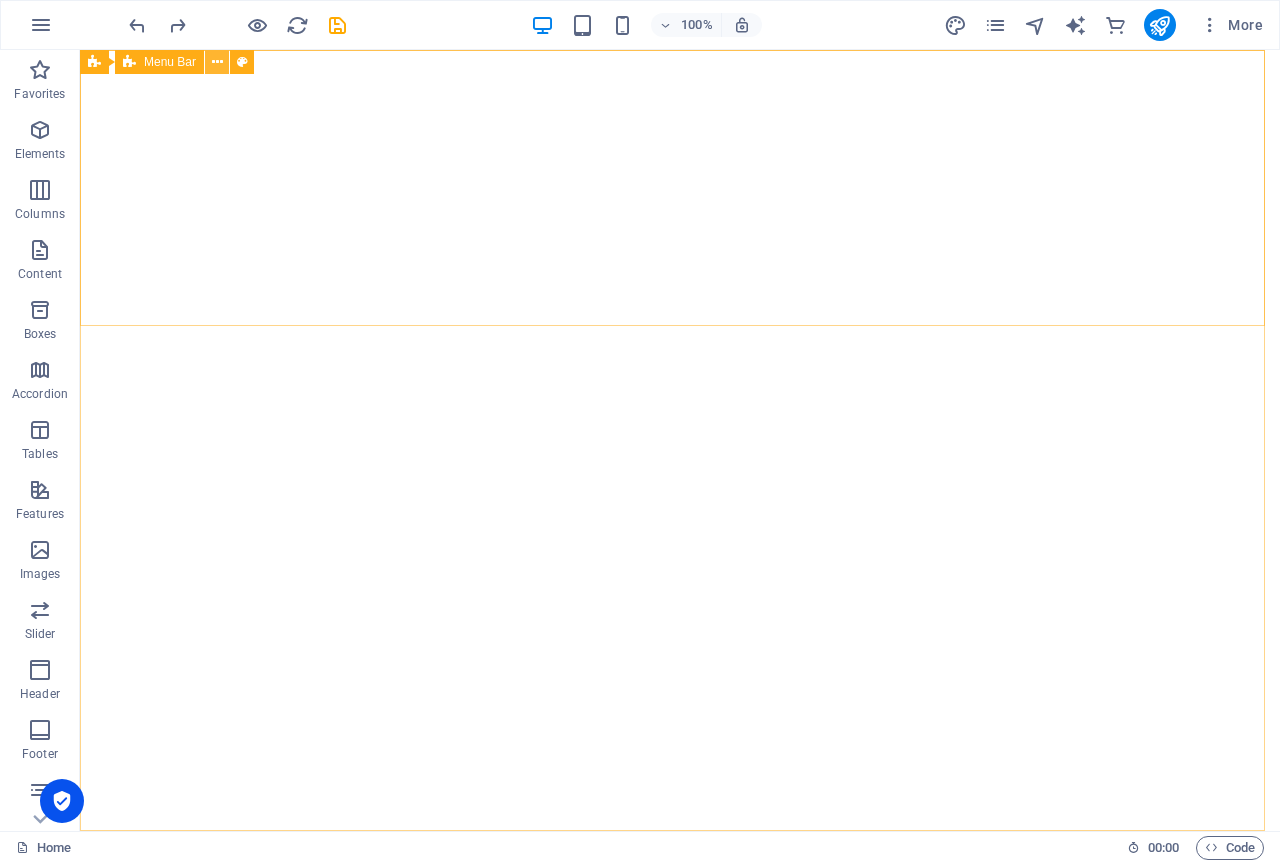 click at bounding box center (217, 62) 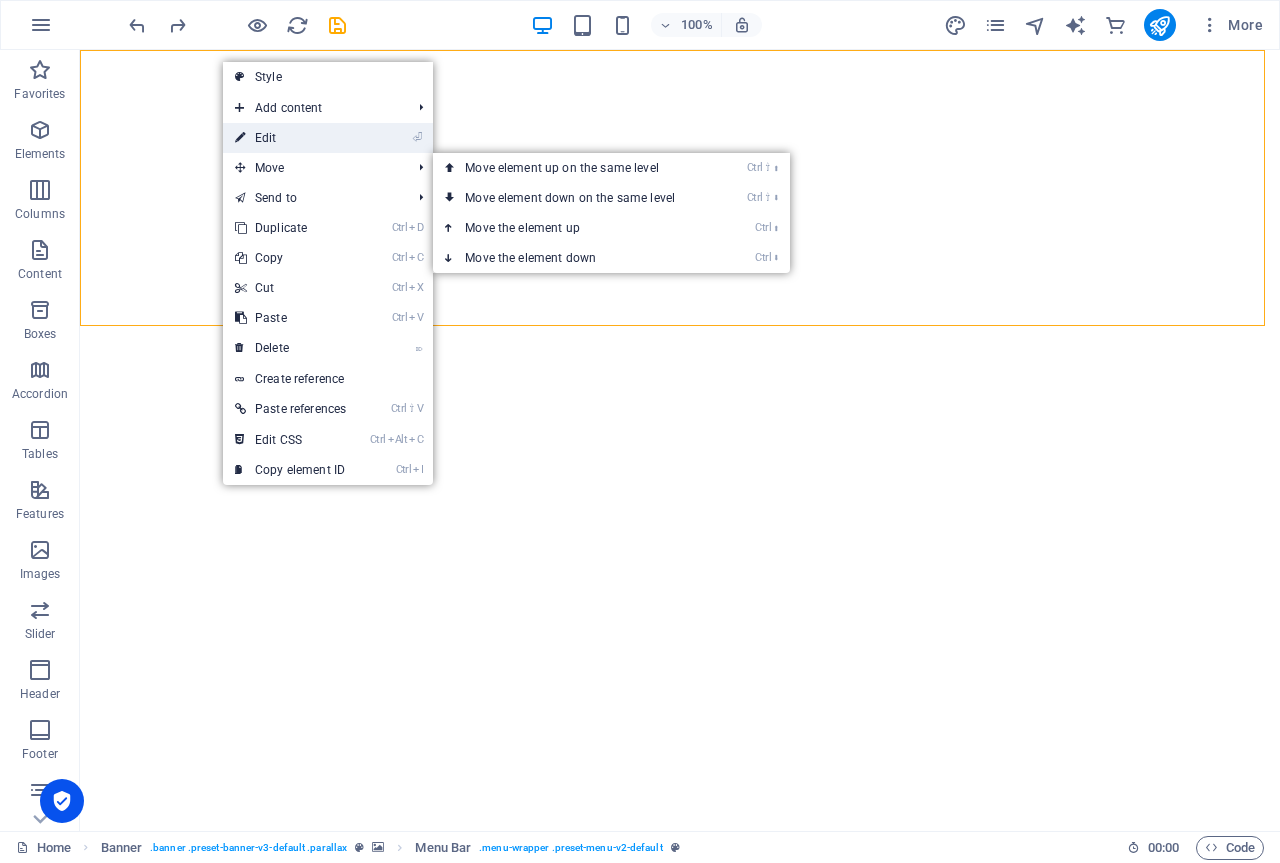 click on "⏎  Edit" at bounding box center (290, 138) 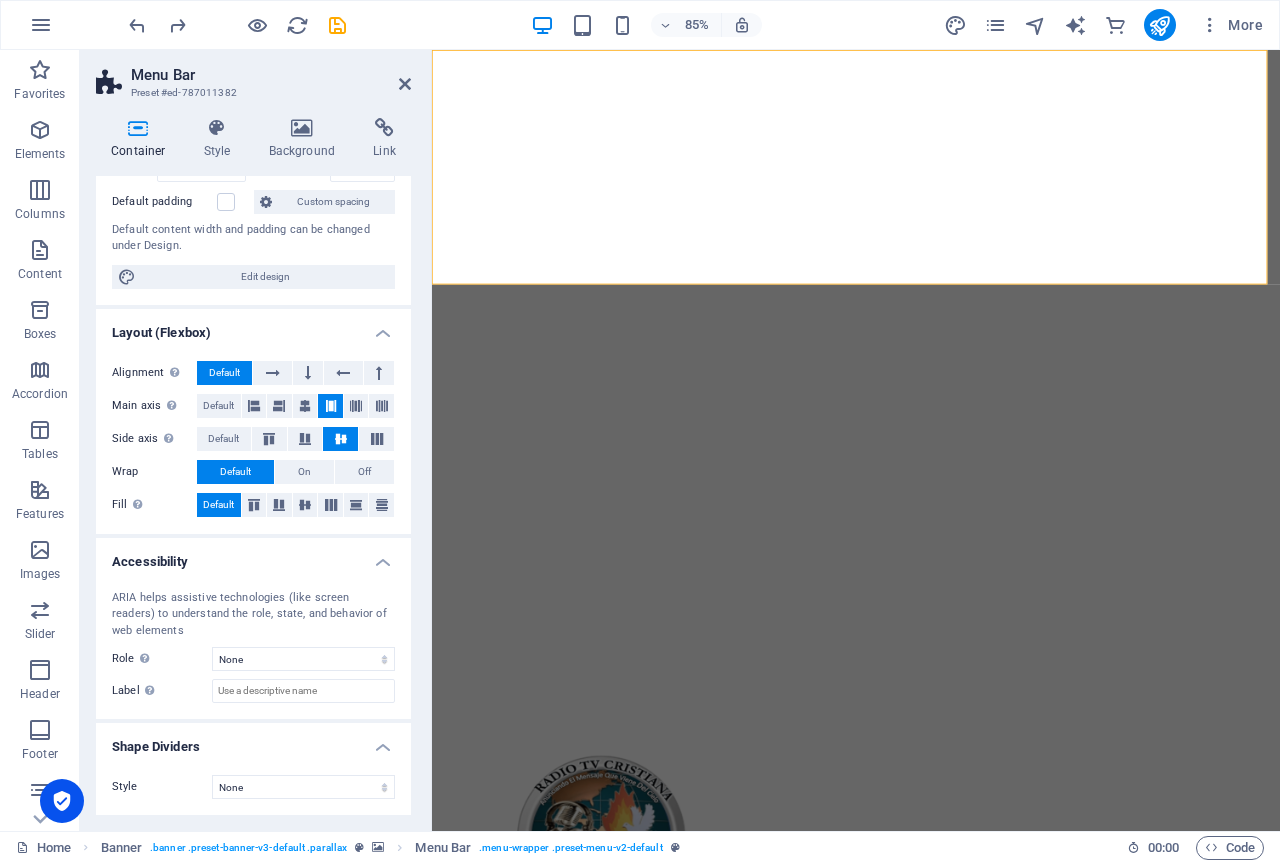 scroll, scrollTop: 0, scrollLeft: 0, axis: both 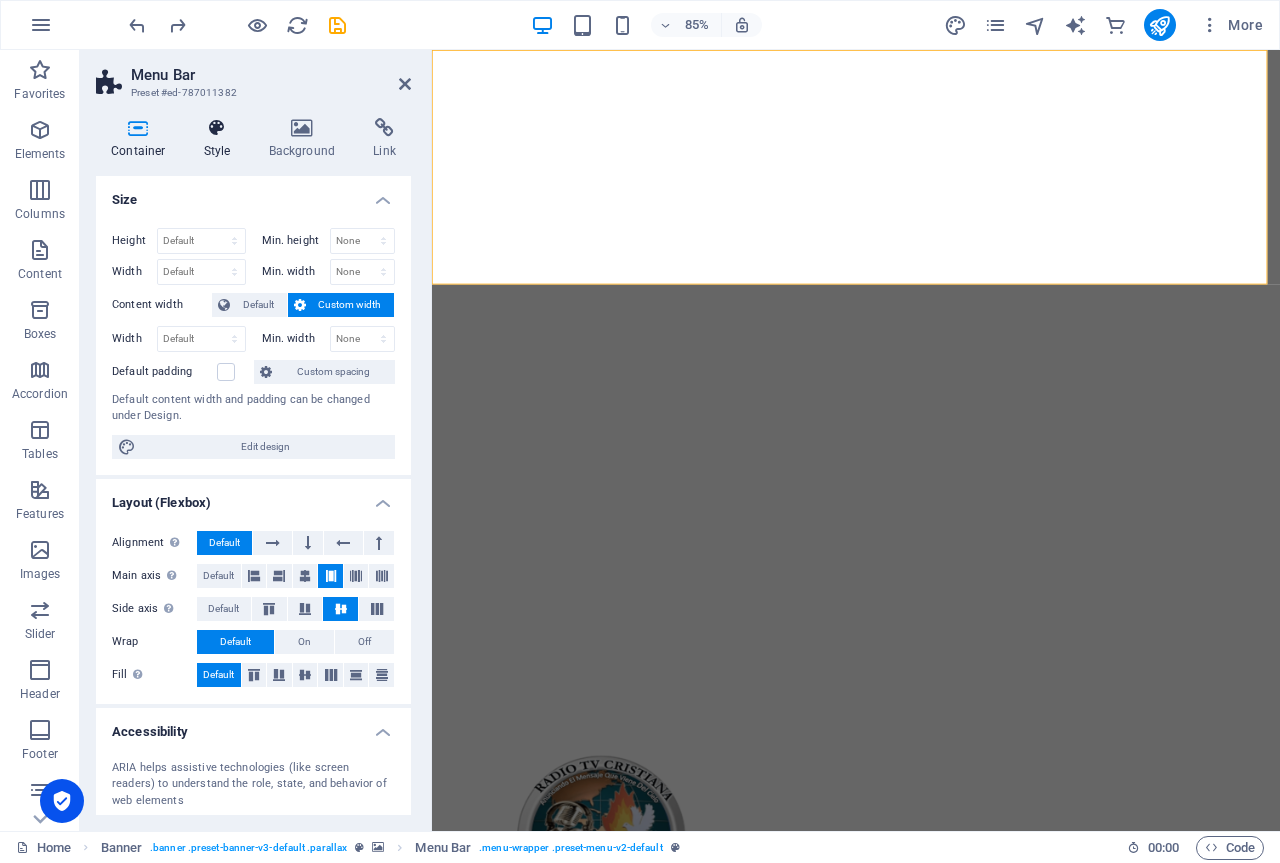 click on "Style" at bounding box center (221, 139) 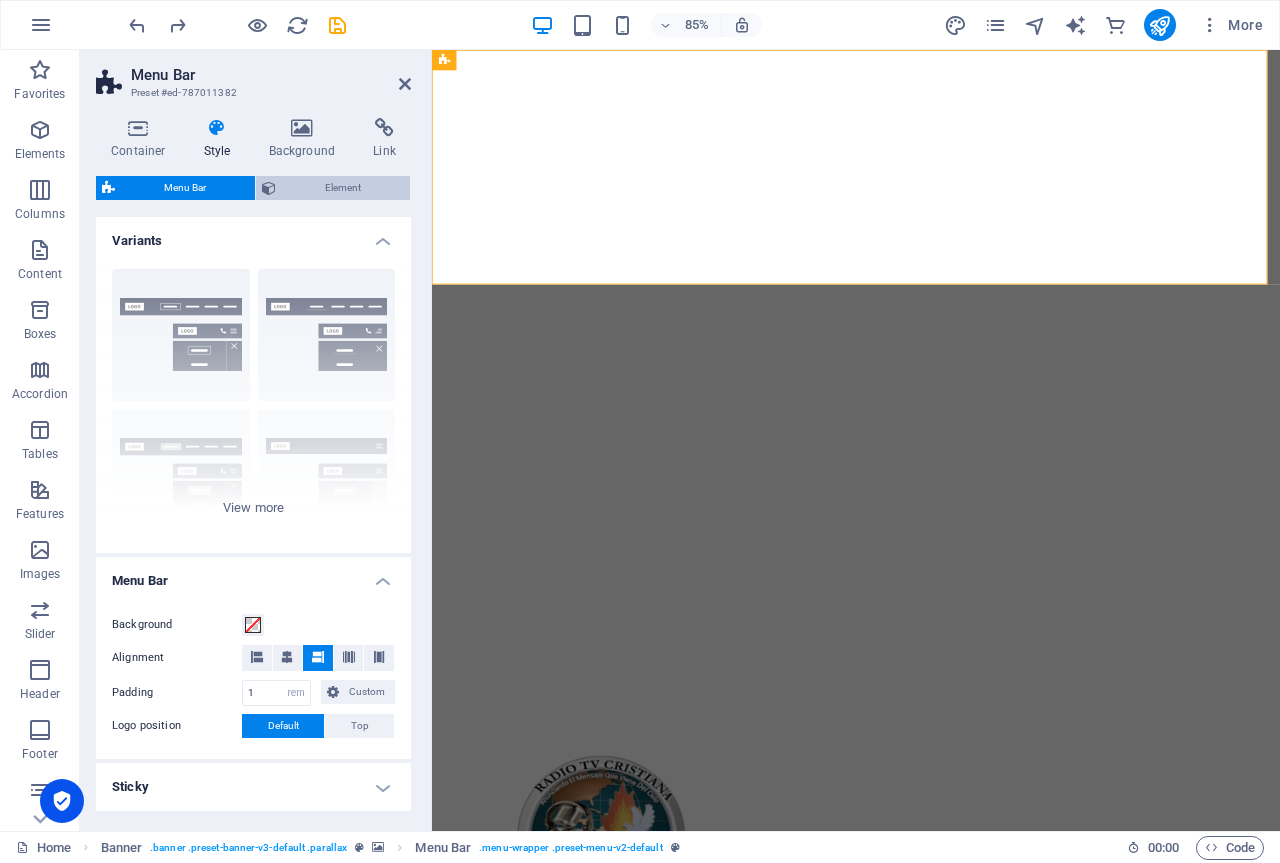click on "Element" at bounding box center (343, 188) 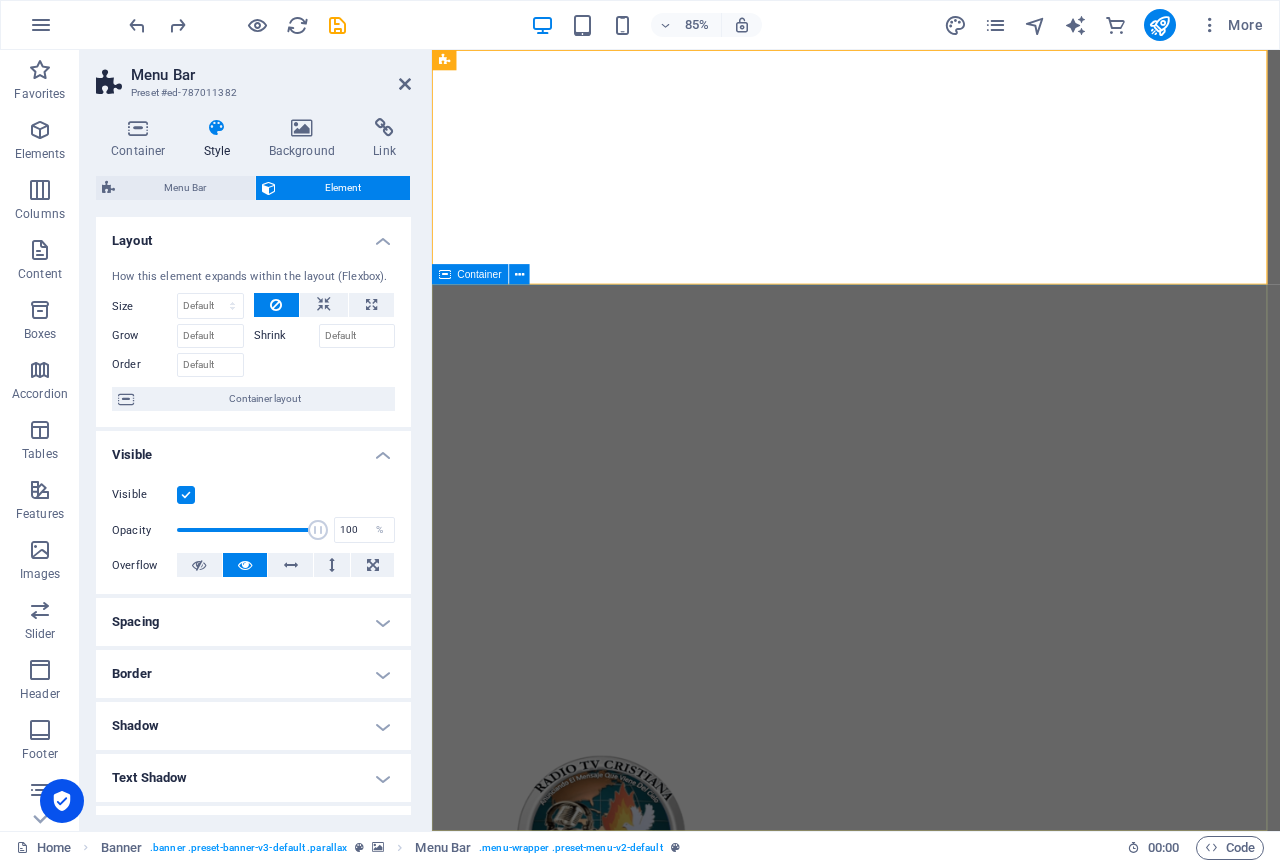 click at bounding box center [931, 1237] 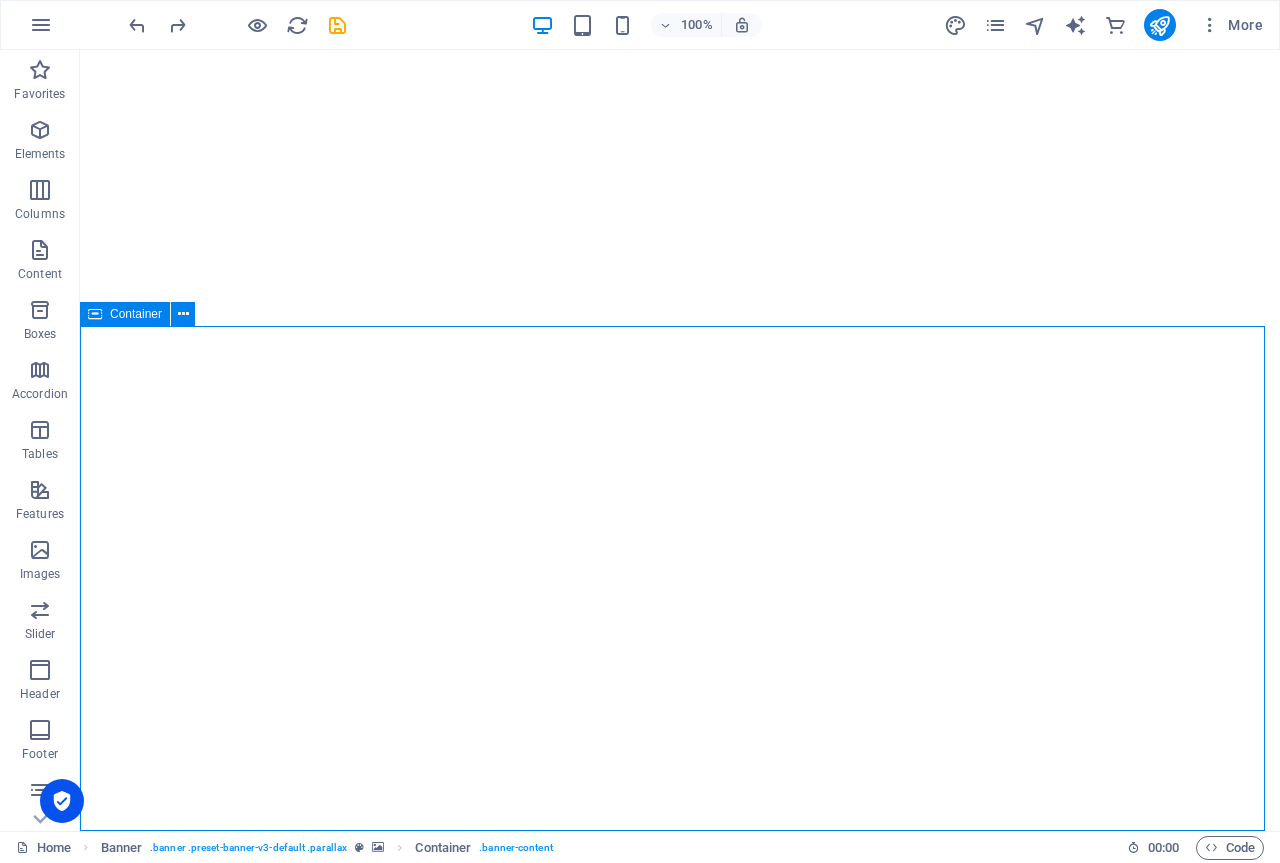 click at bounding box center (680, 1237) 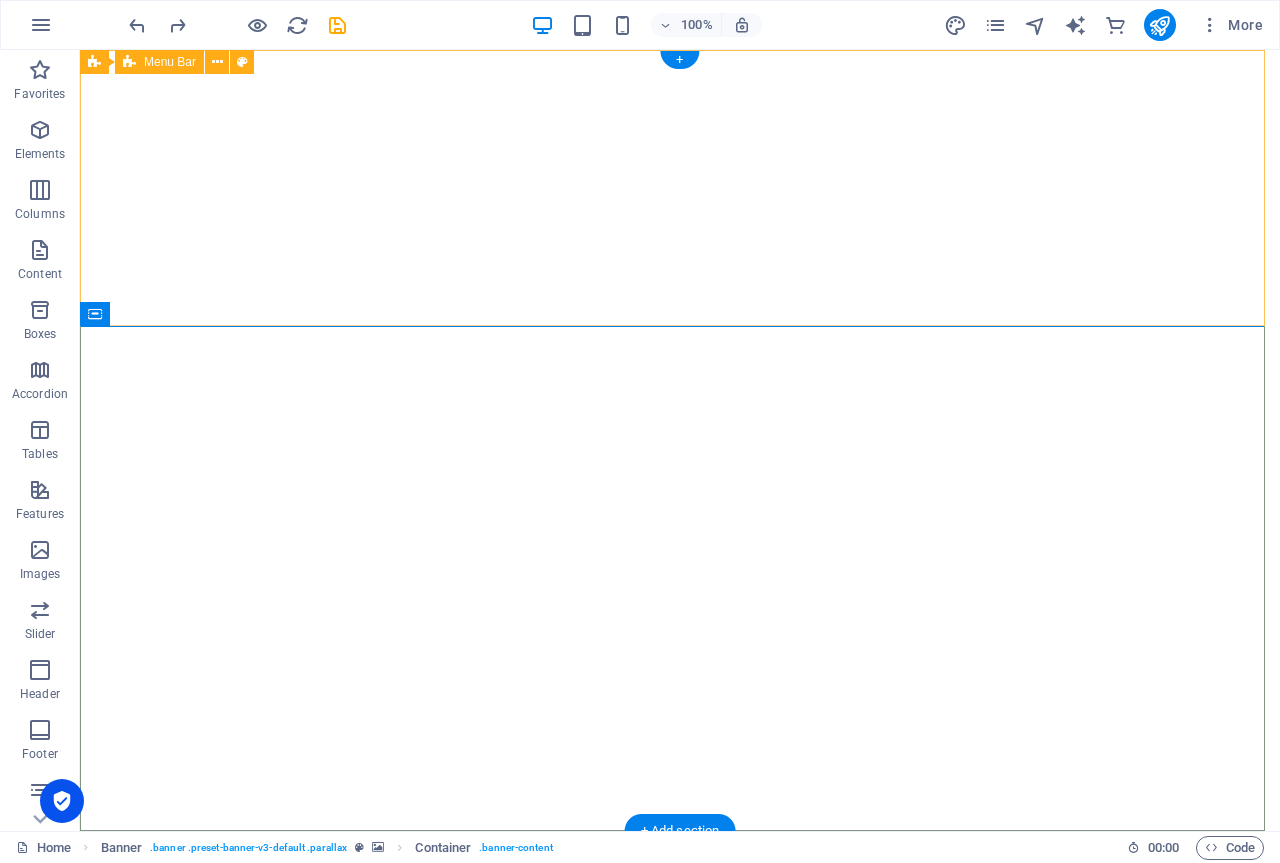 click on "Home About Coaching Reviews Contact" at bounding box center [680, 994] 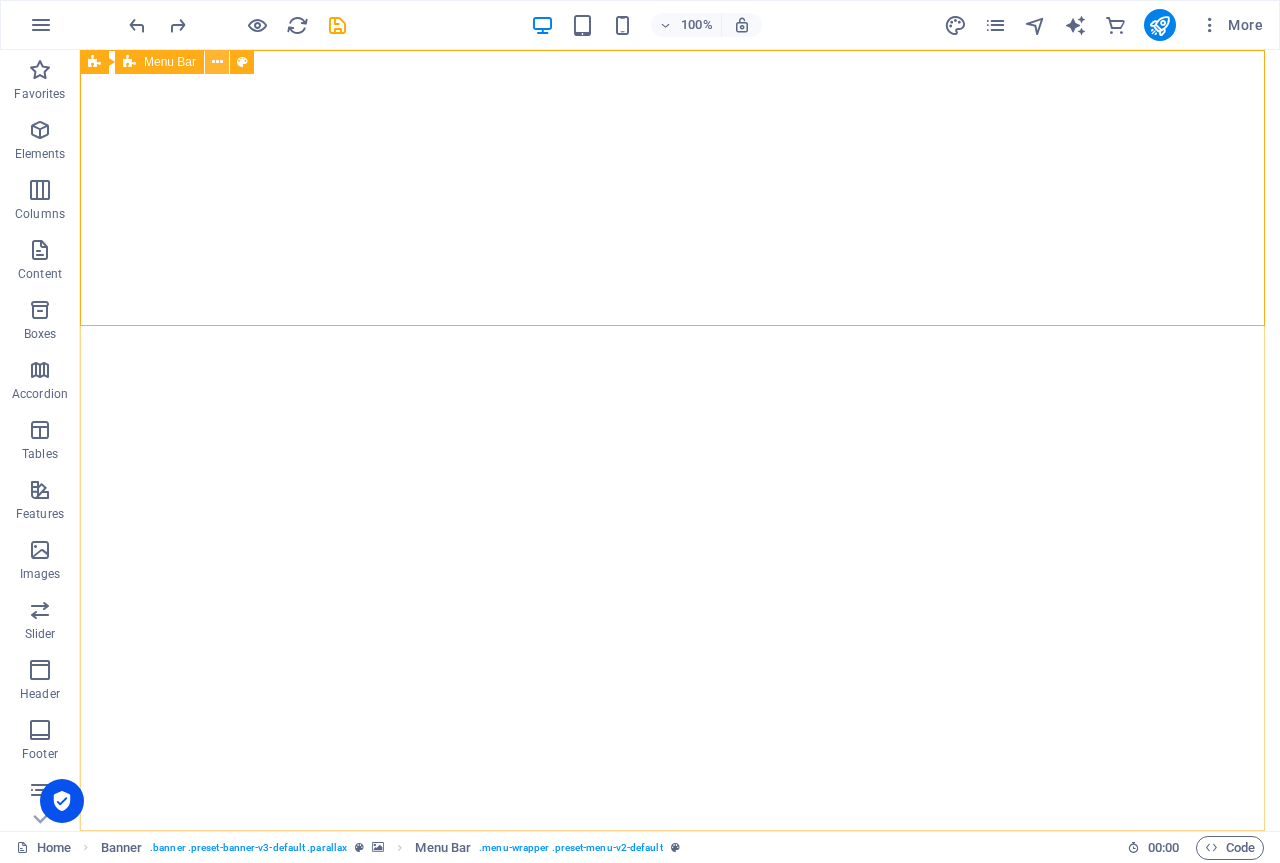 click at bounding box center [217, 62] 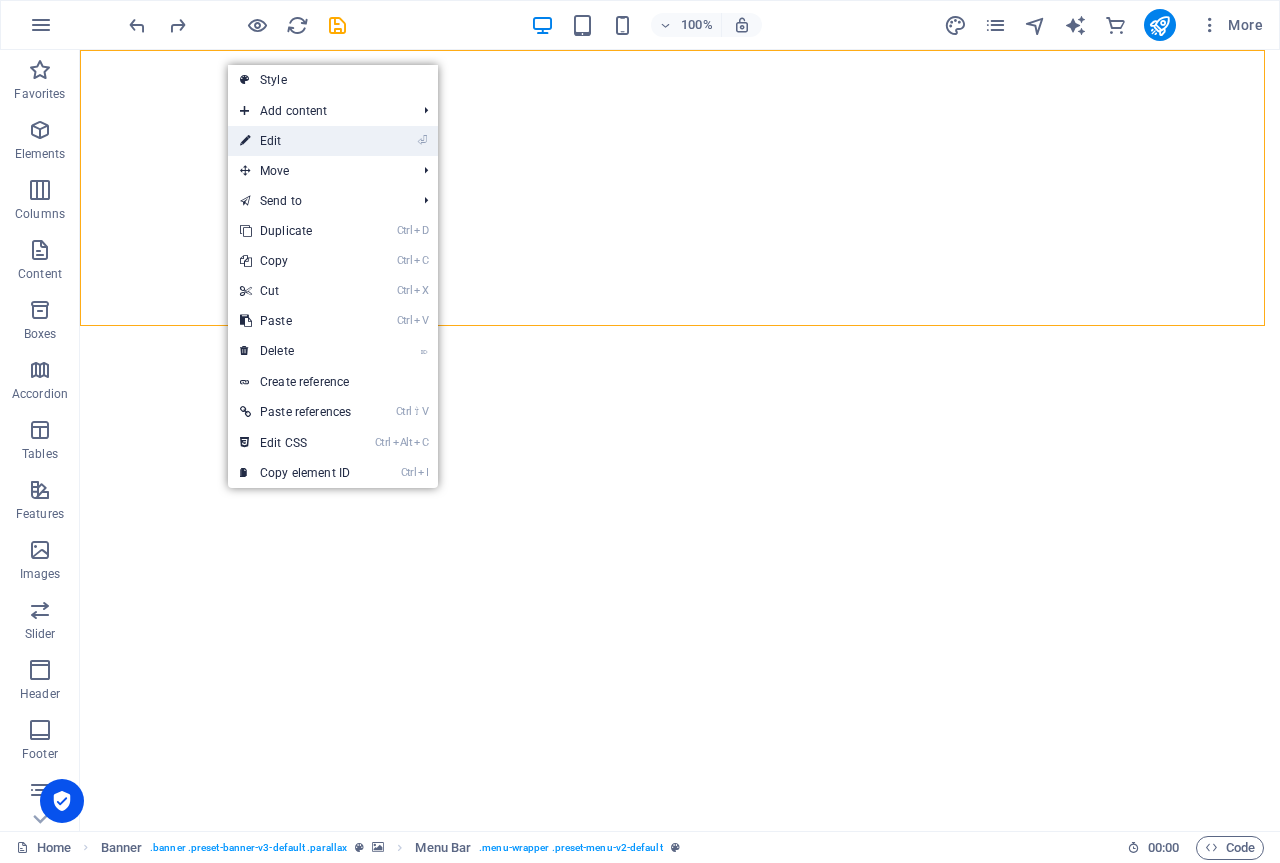 click on "⏎  Edit" at bounding box center [295, 141] 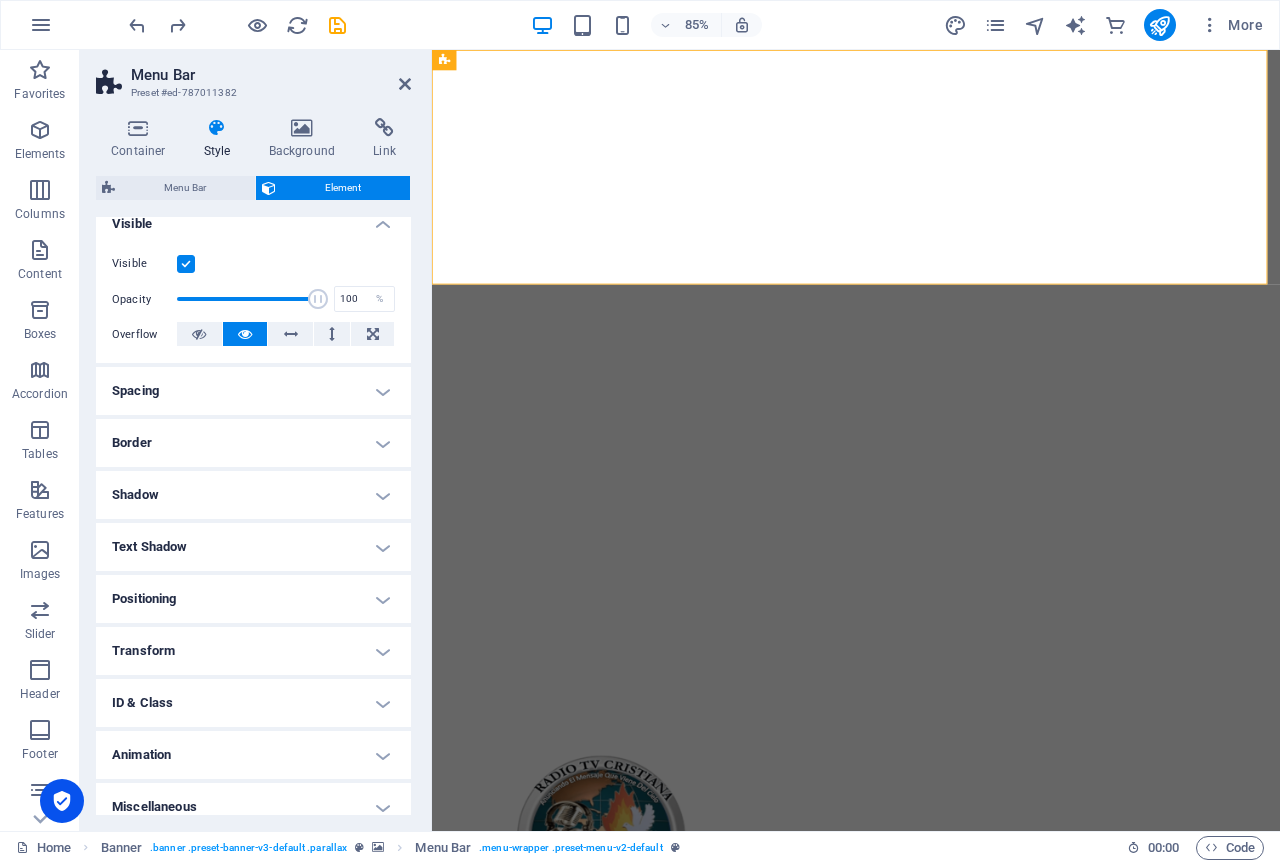 scroll, scrollTop: 247, scrollLeft: 0, axis: vertical 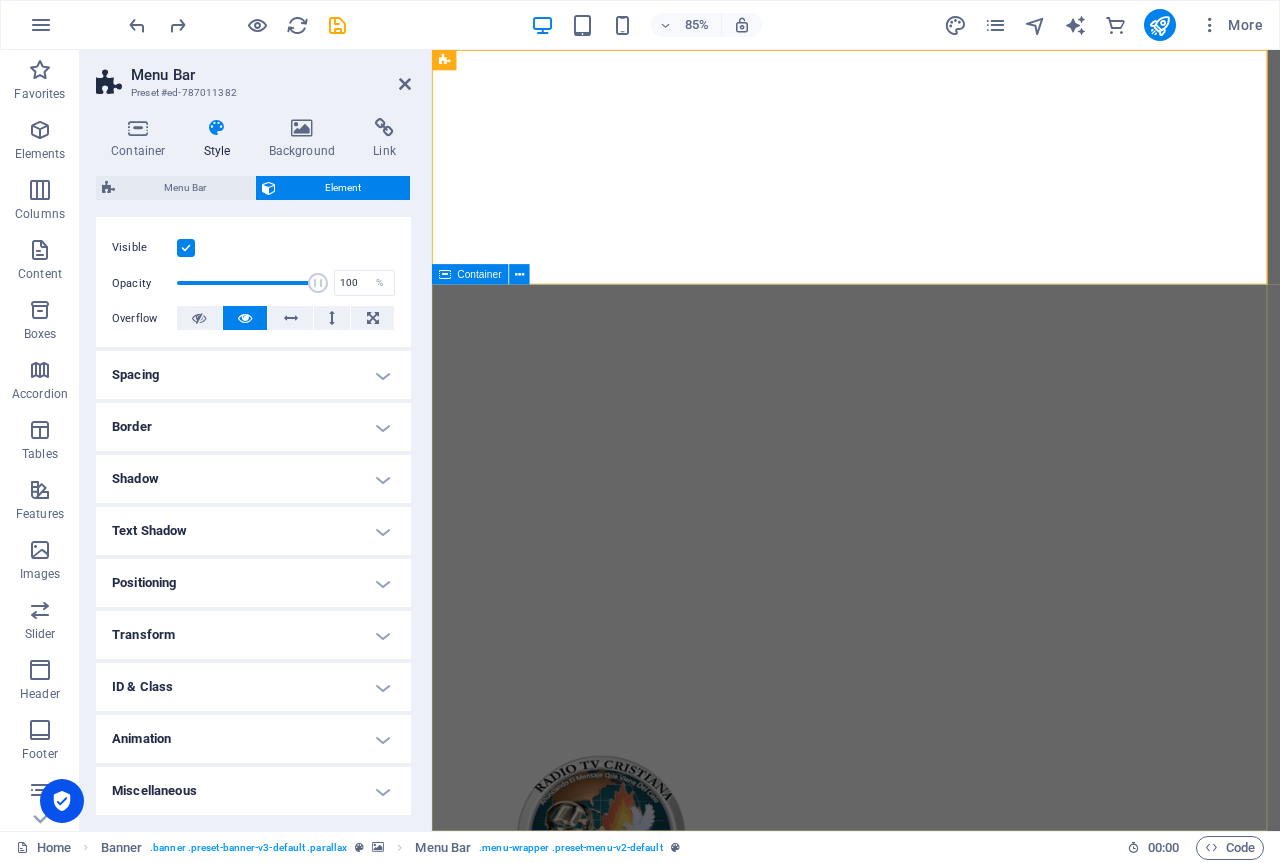 click at bounding box center (931, 1237) 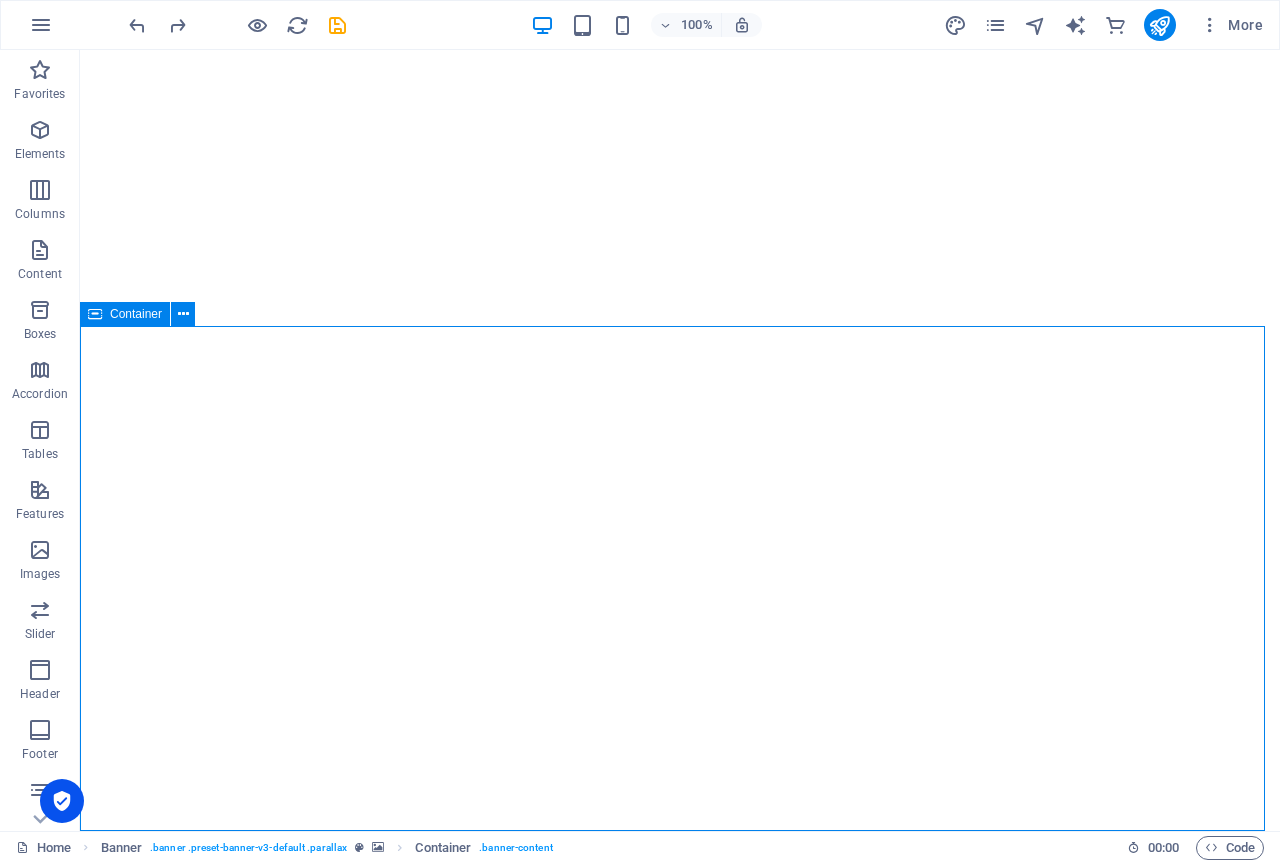 click at bounding box center (680, 1237) 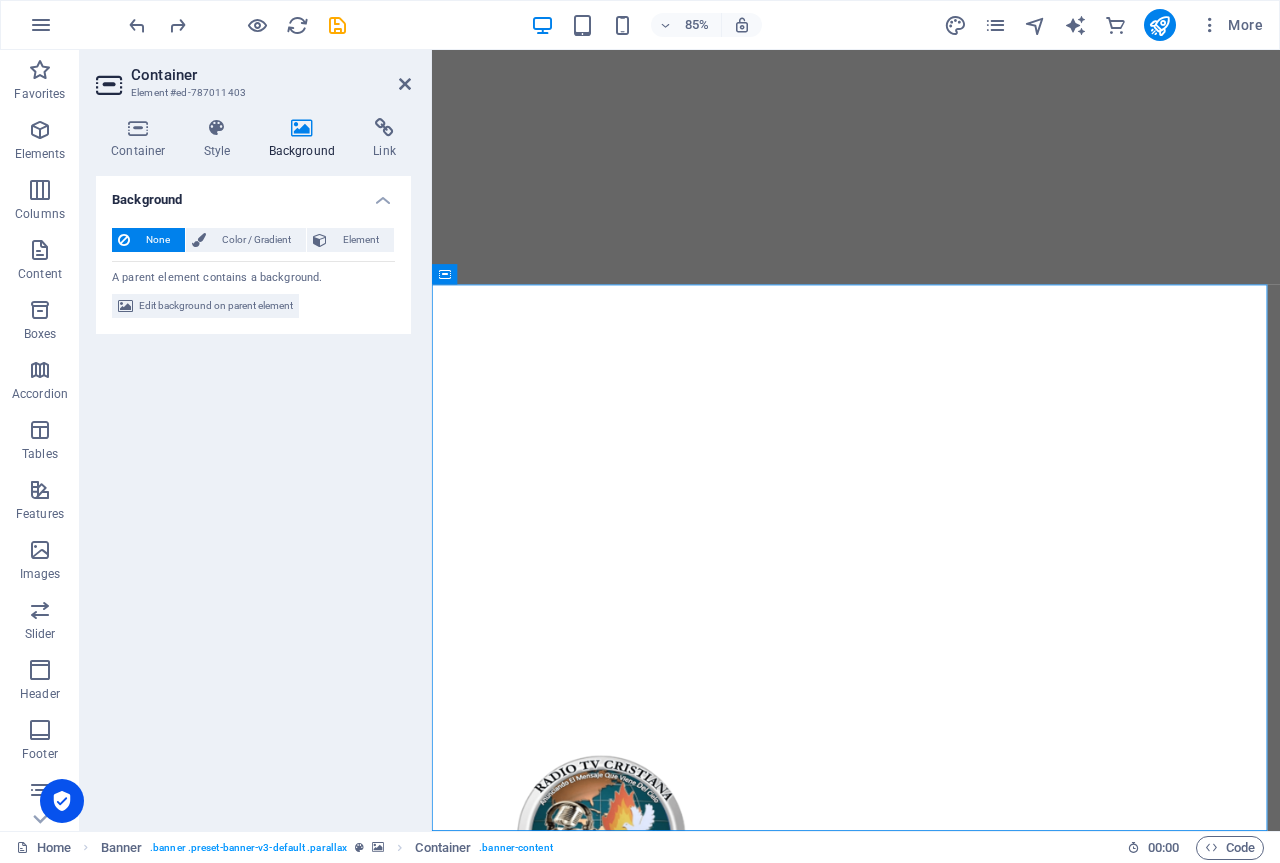 click on "Edit background on parent element" at bounding box center (216, 306) 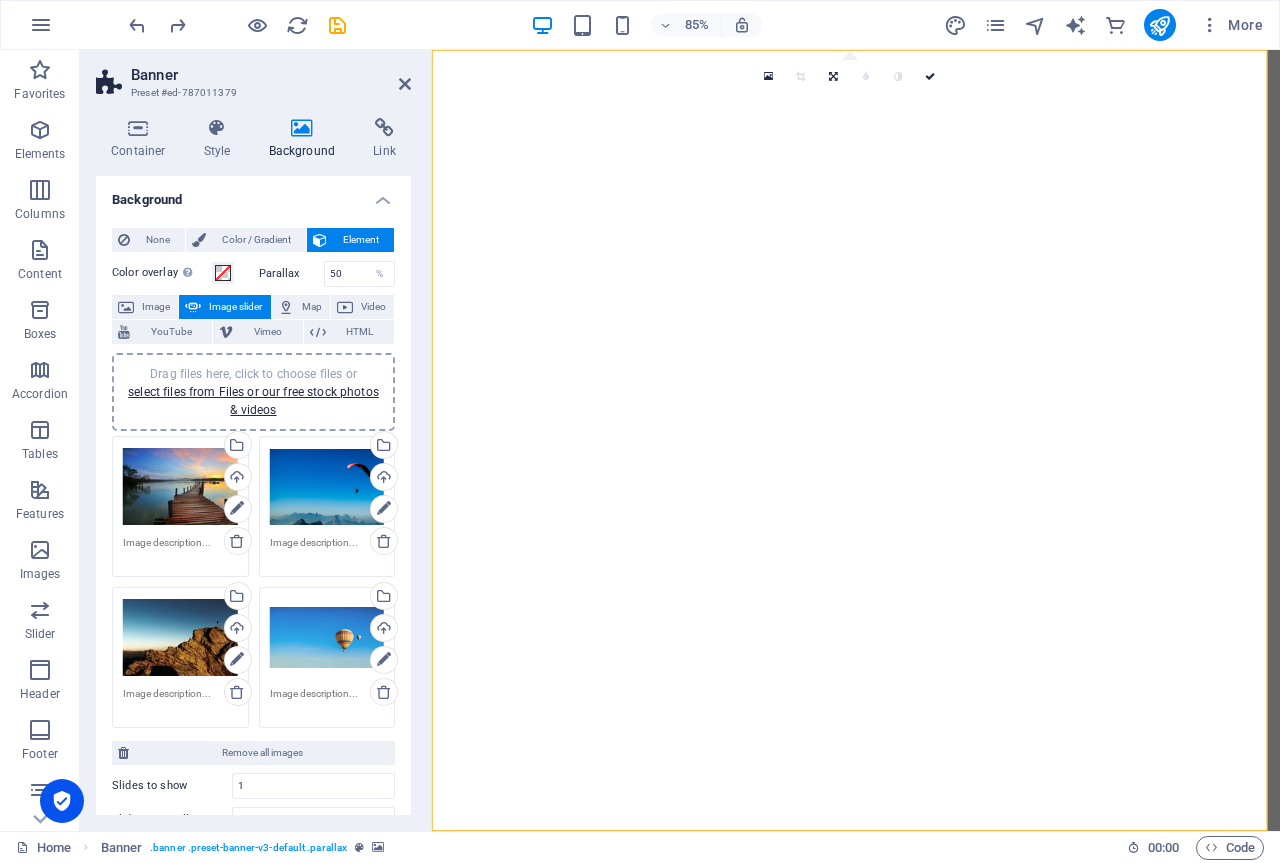 click on "Drag files here, click to choose files or select files from Files or our free stock photos & videos" at bounding box center [327, 487] 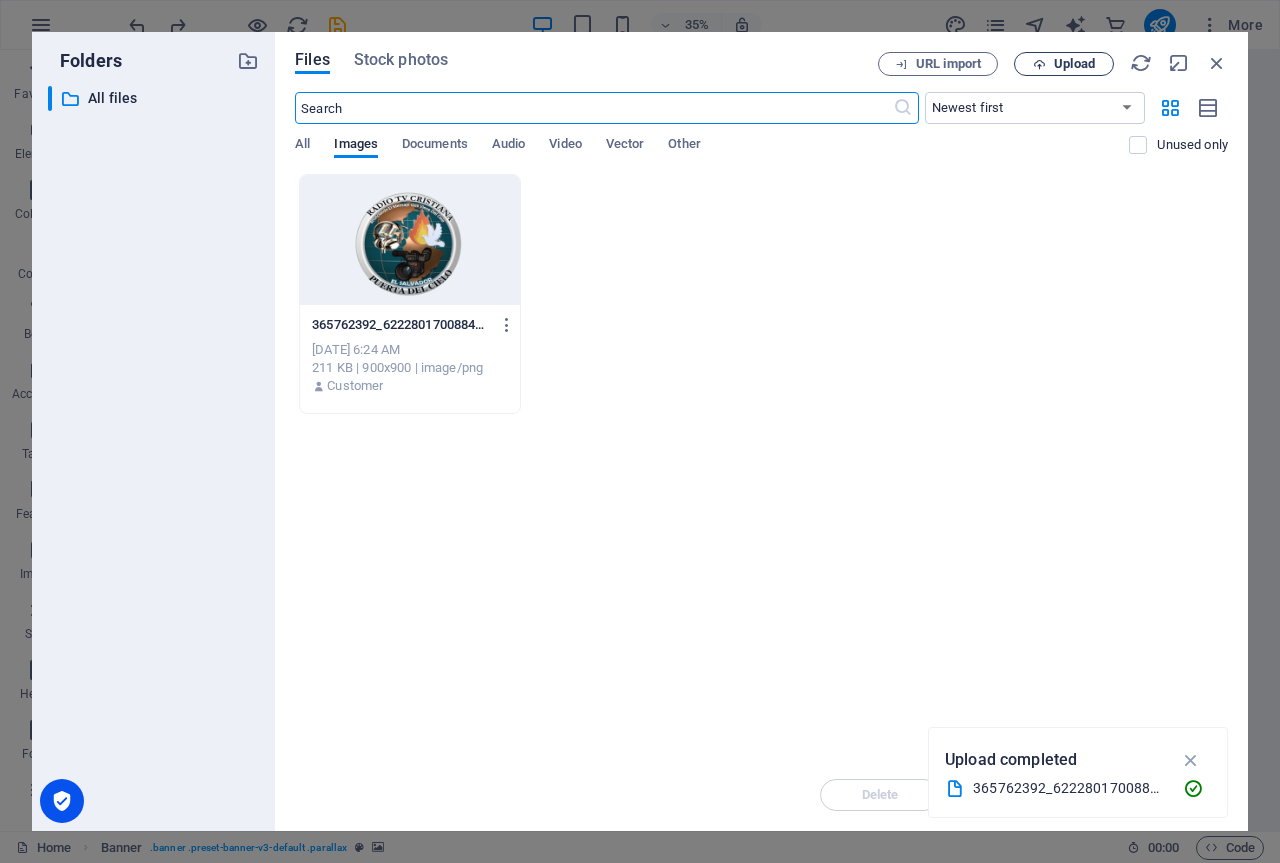 click on "Upload" at bounding box center (1064, 64) 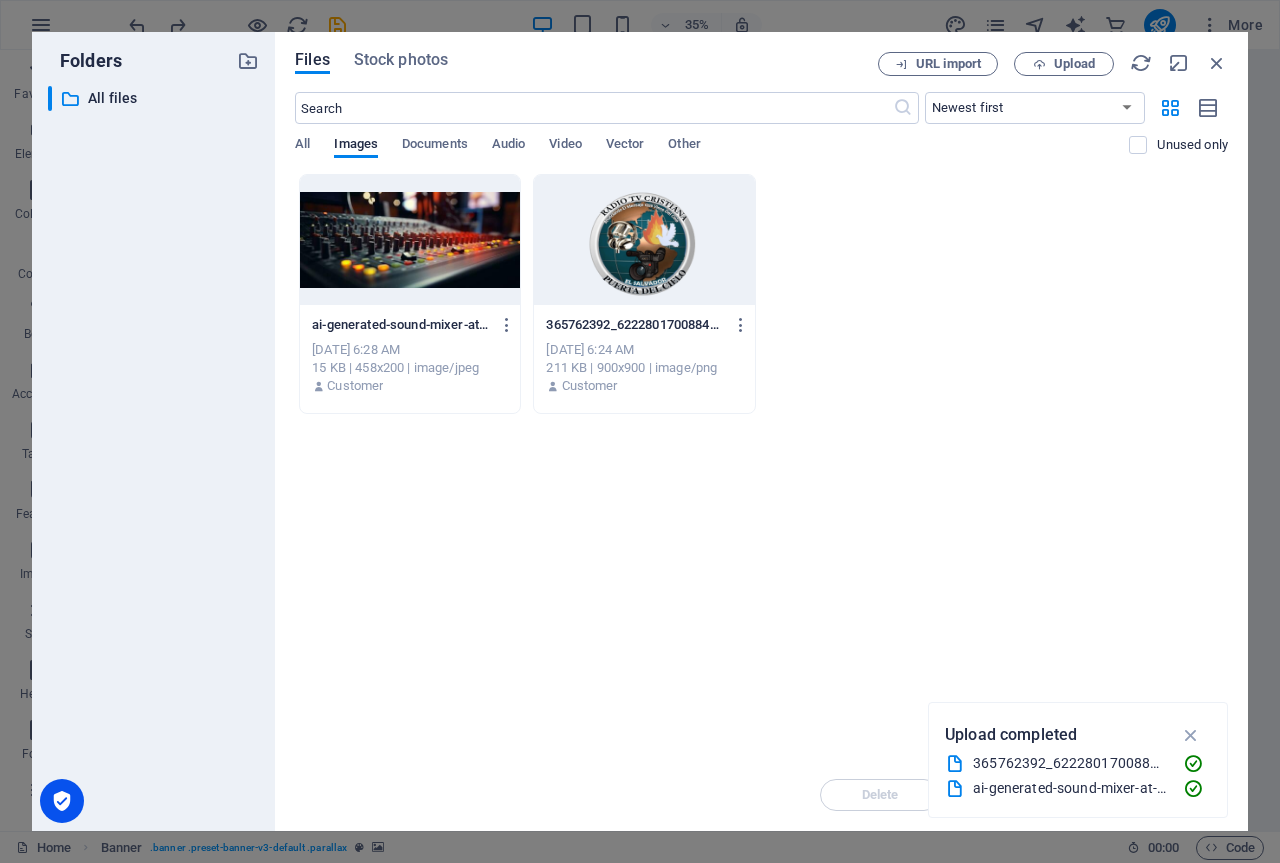 click at bounding box center (410, 240) 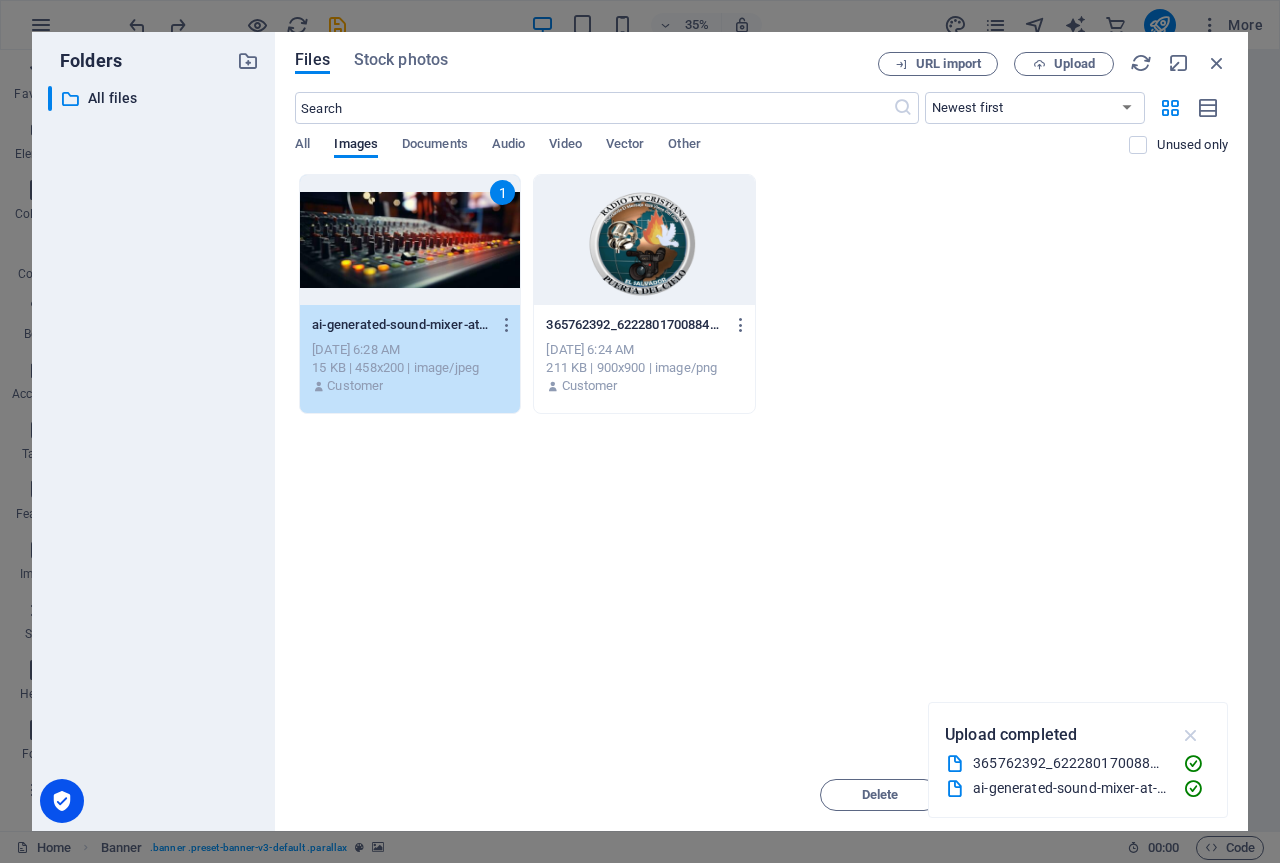 click at bounding box center (1191, 735) 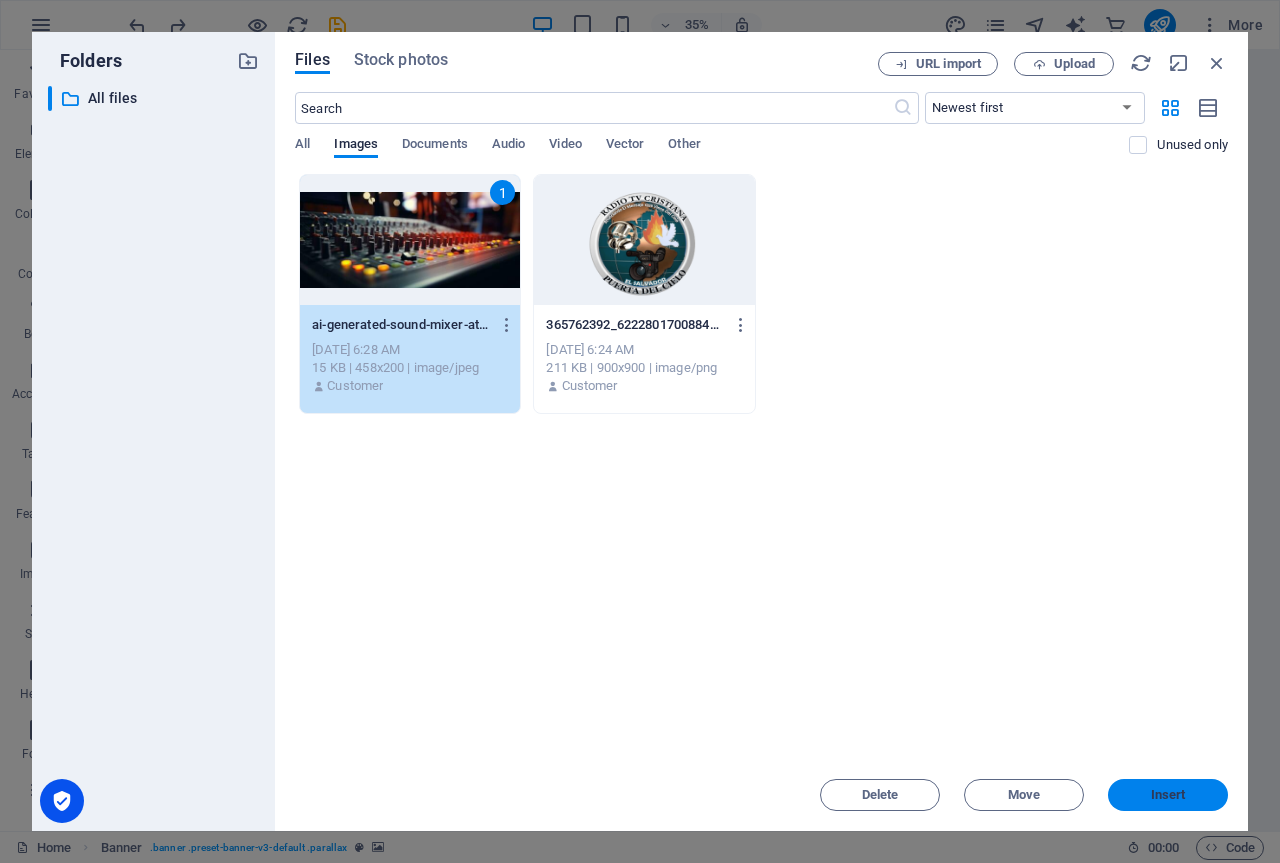 click on "Insert" at bounding box center (1168, 795) 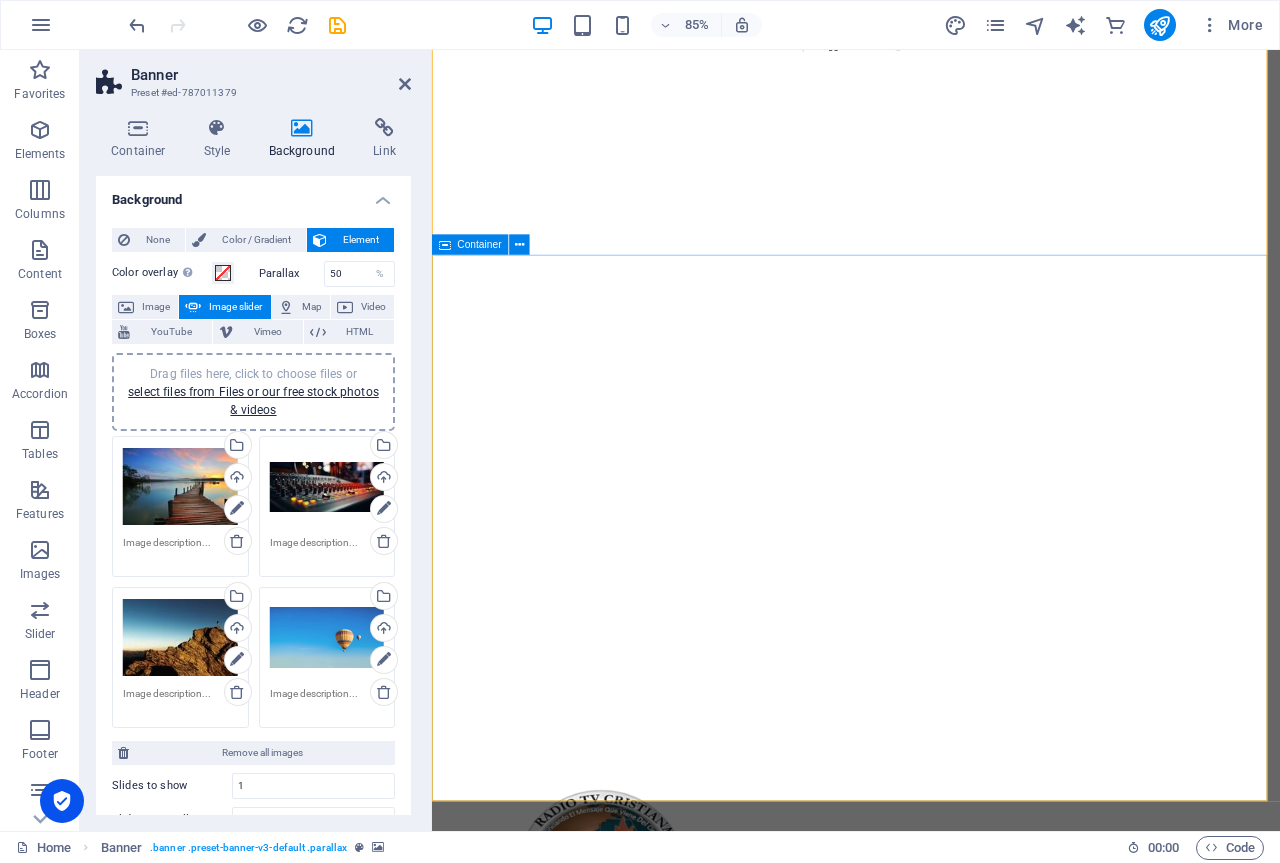 scroll, scrollTop: 300, scrollLeft: 0, axis: vertical 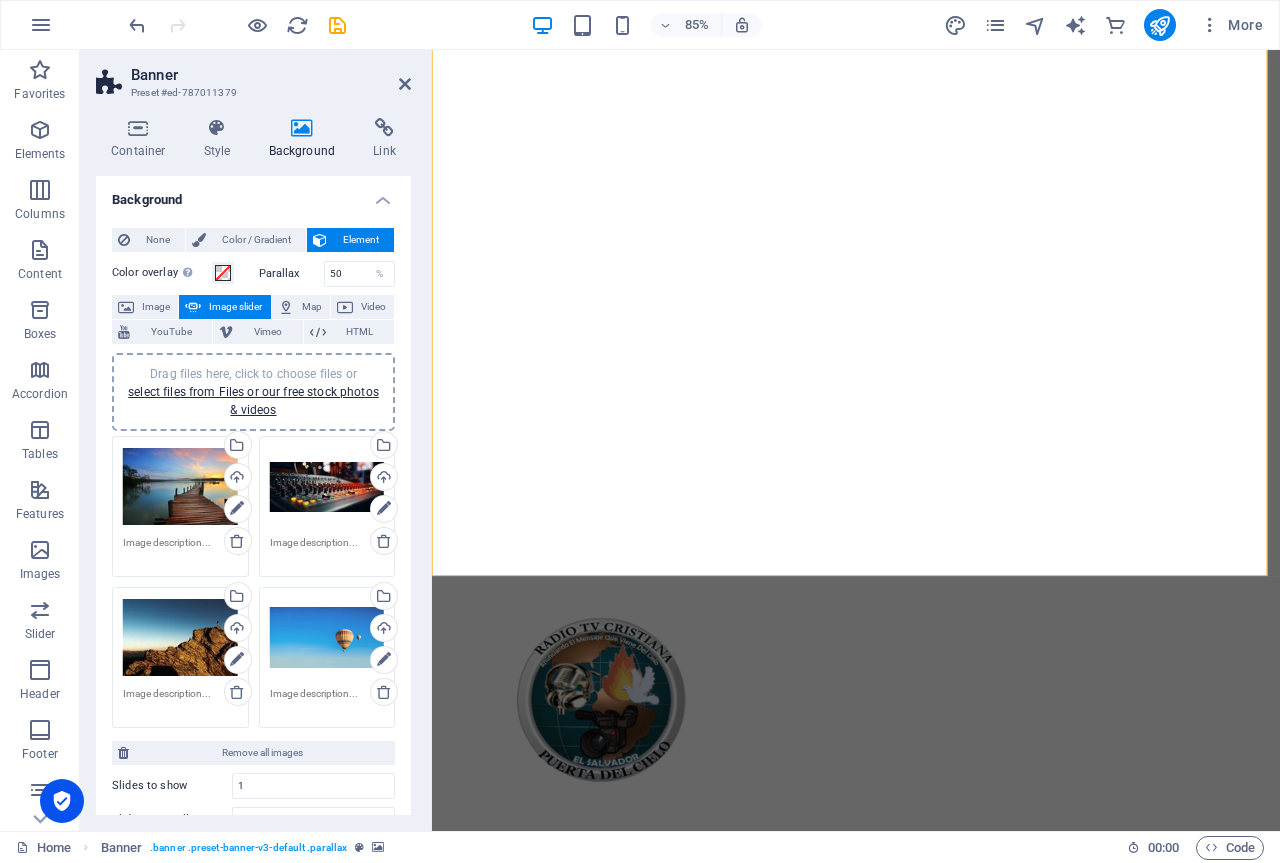 click on "Drag files here, click to choose files or select files from Files or our free stock photos & videos" at bounding box center (327, 638) 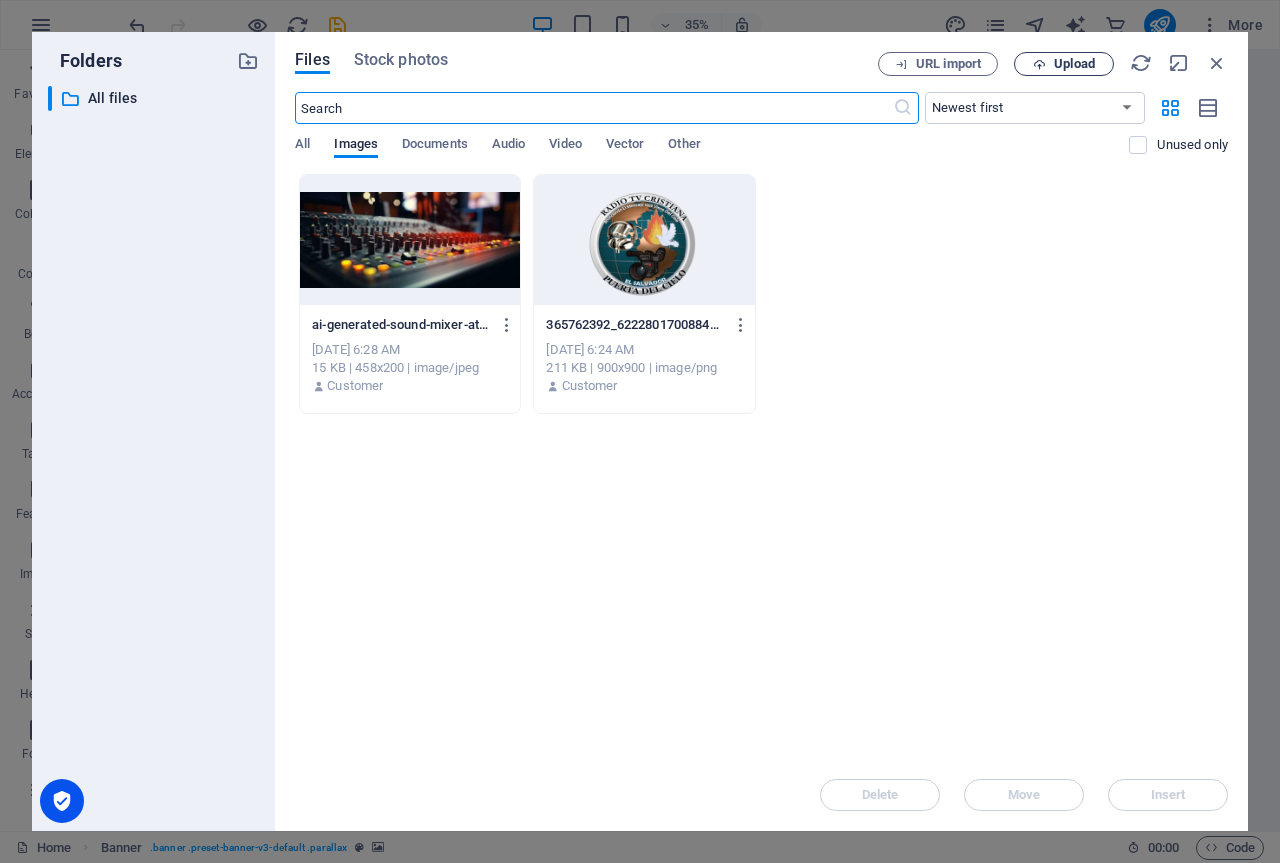 click on "Upload" at bounding box center [1074, 64] 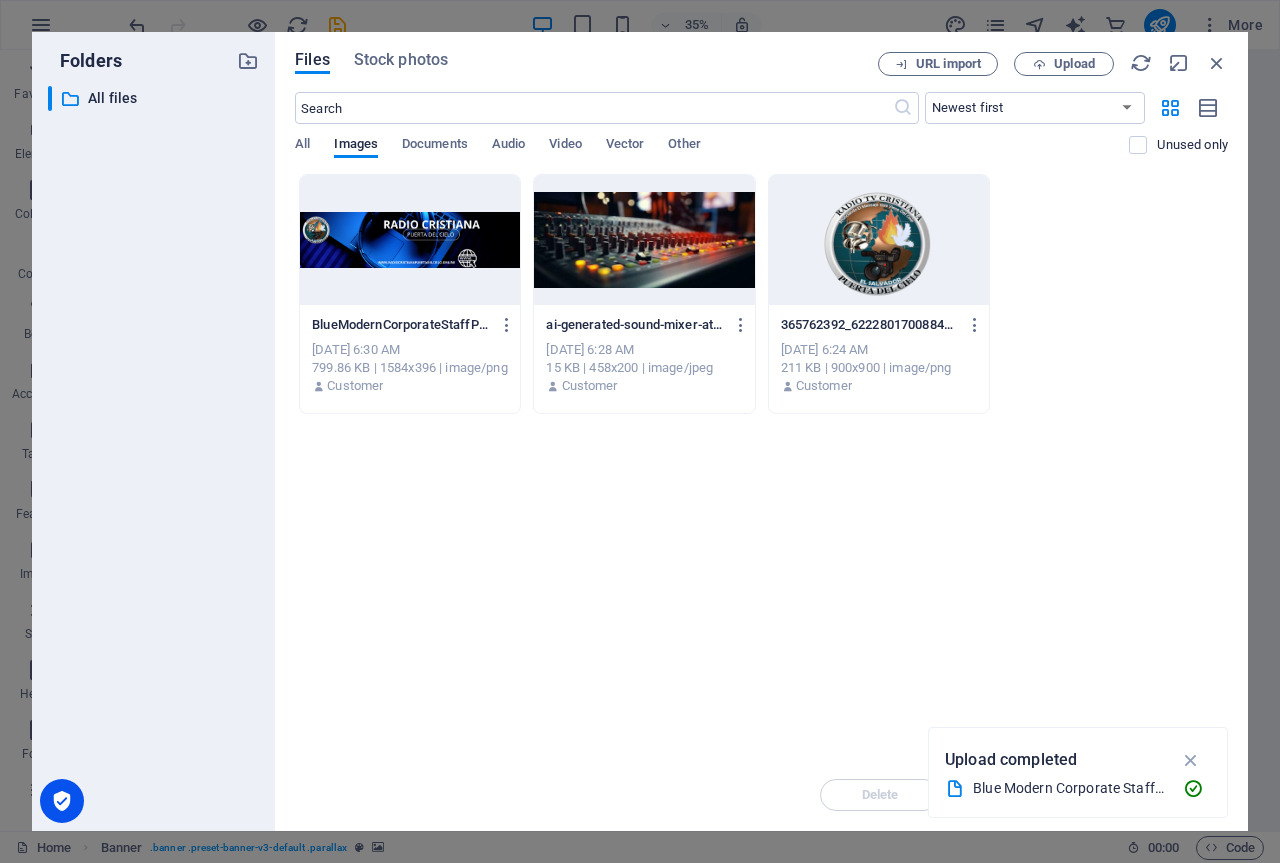 click at bounding box center (410, 240) 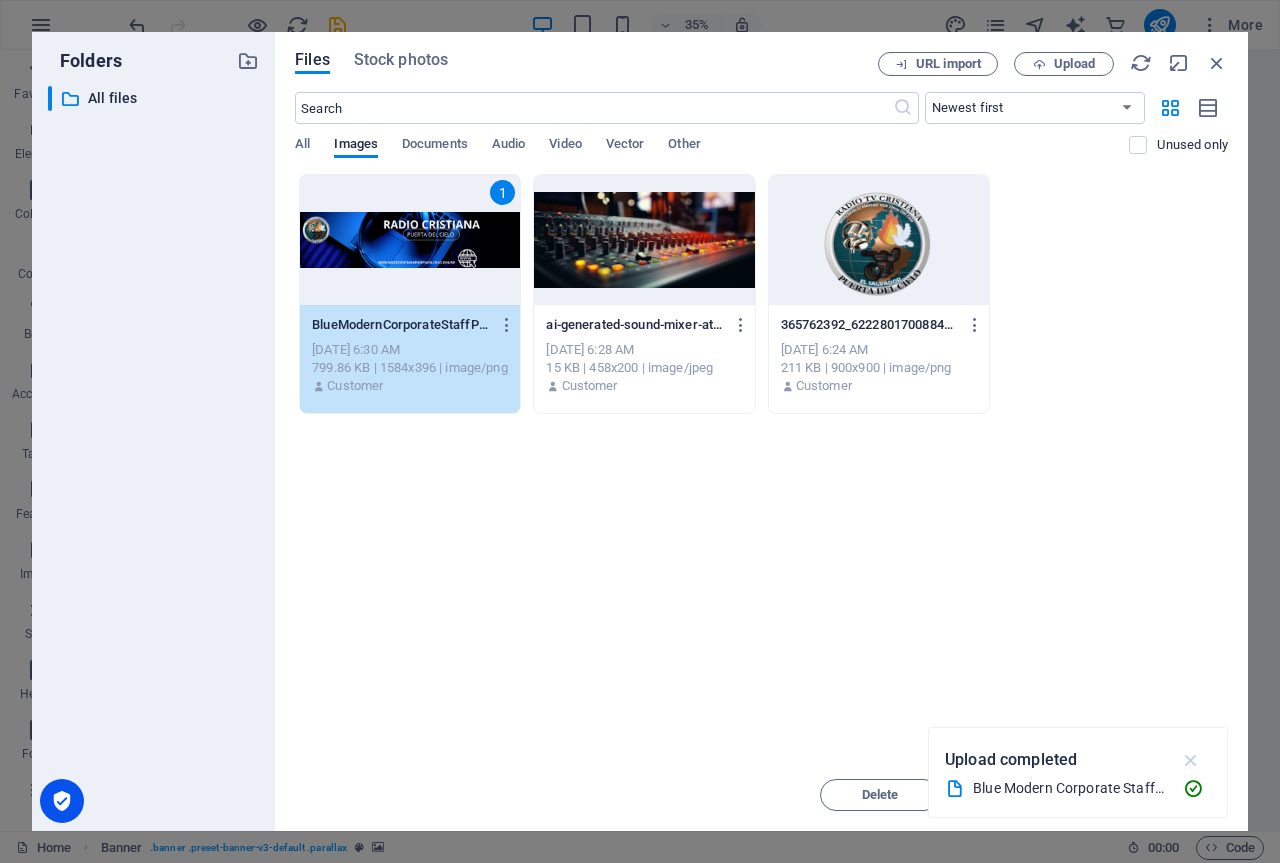 click at bounding box center [1191, 760] 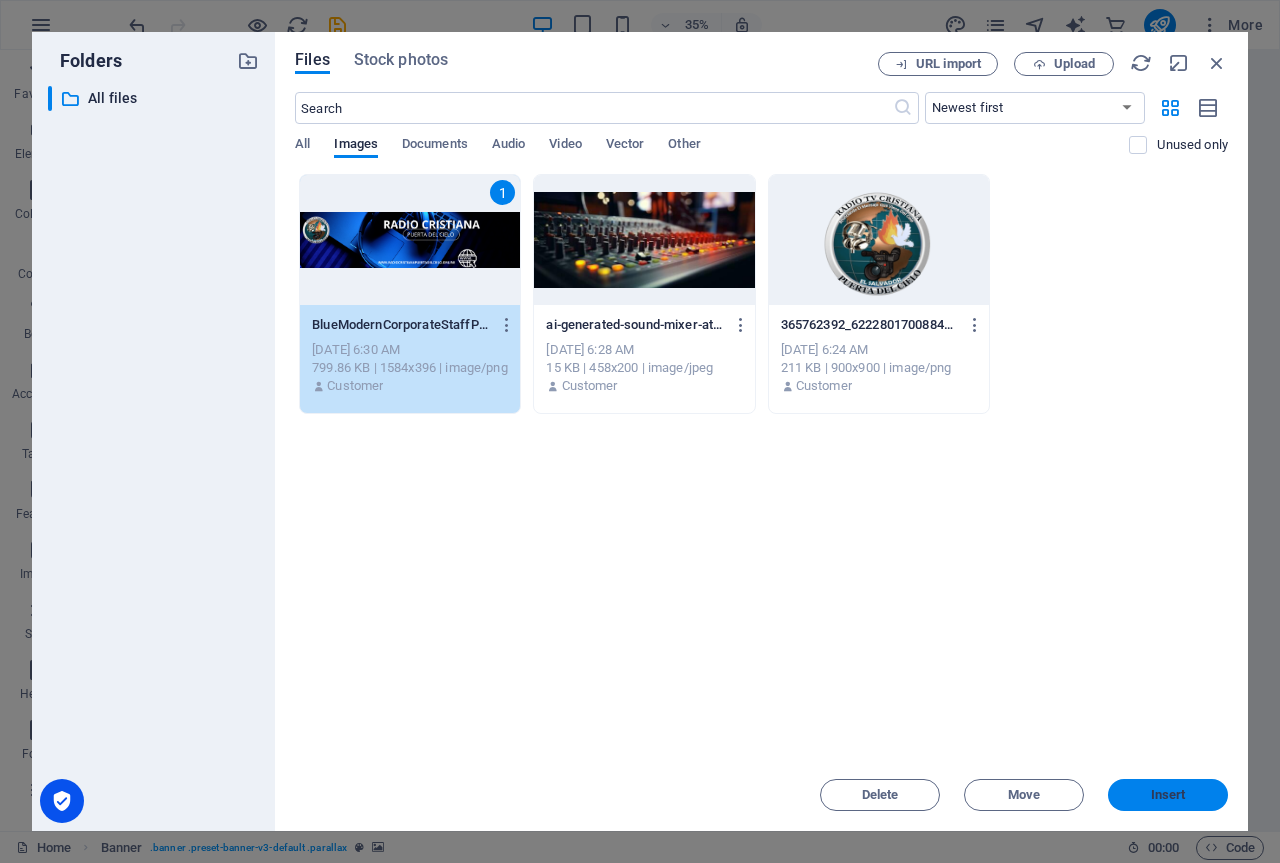 click on "Insert" at bounding box center [1168, 795] 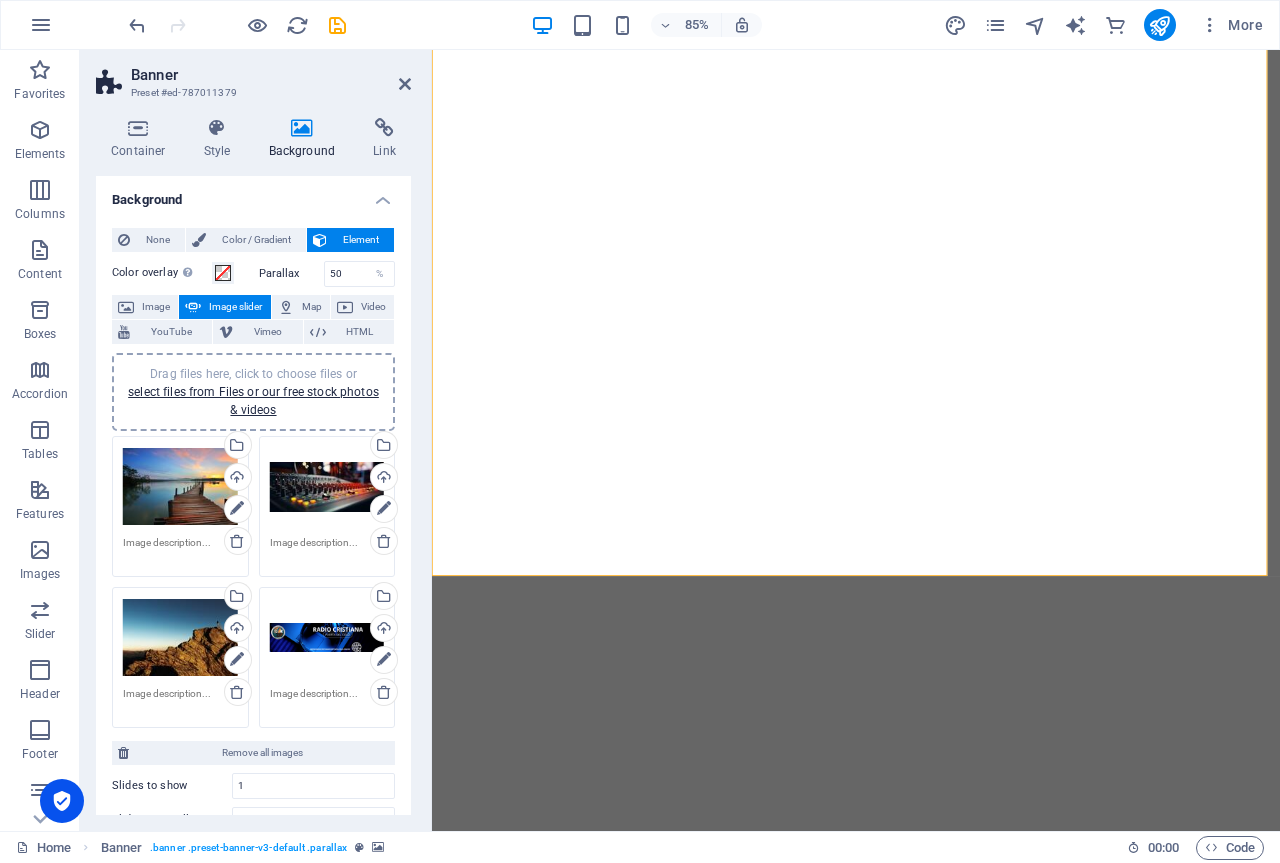 click on "Banner Preset #ed-787011379
Container Style Background Link Size Height Default px rem % vh vw Min. height 100 None px rem % vh vw Width Default px rem % em vh vw Min. width None px rem % vh vw Content width Default Custom width Width Default px rem % em vh vw Min. width None px rem % vh vw Default padding Custom spacing Default content width and padding can be changed under Design. Edit design Layout (Flexbox) Alignment Determines the flex direction. Default Main axis Determine how elements should behave along the main axis inside this container (justify content). Default Side axis Control the vertical direction of the element inside of the container (align items). Default Wrap Default On Off Fill Controls the distances and direction of elements on the y-axis across several lines (align content). Default Accessibility ARIA helps assistive technologies (like screen readers) to understand the role, state, and behavior of web elements Role The ARIA role defines the purpose of an element.  None" at bounding box center (256, 440) 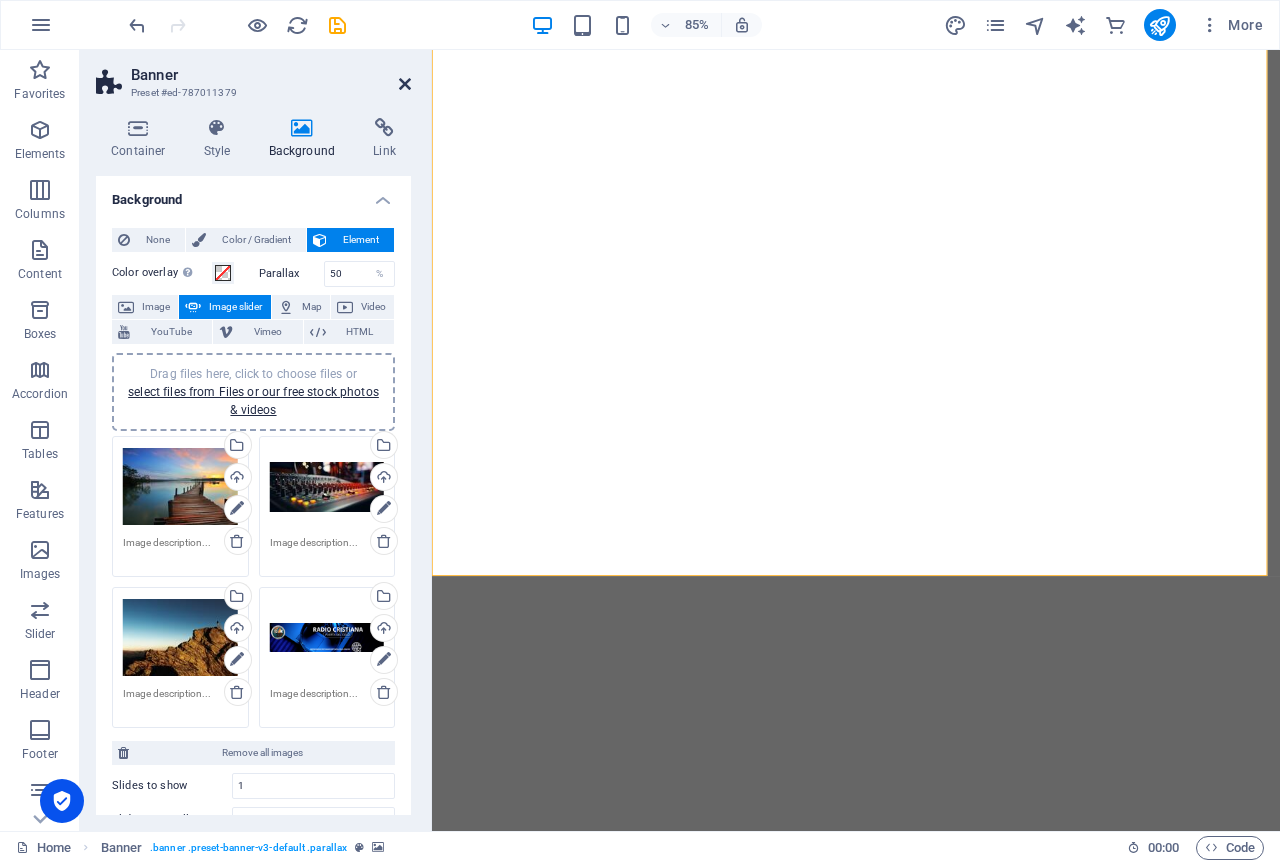 click at bounding box center (405, 84) 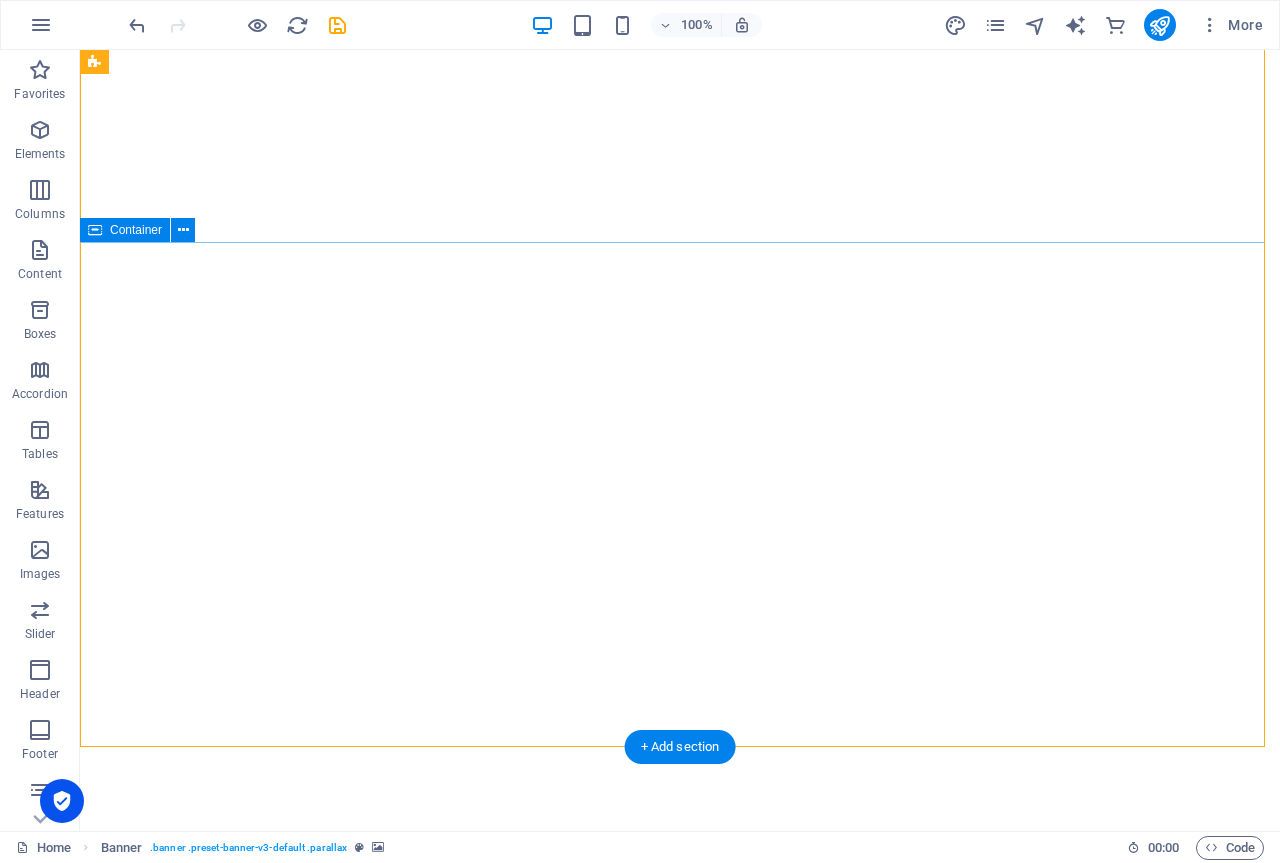 scroll, scrollTop: 0, scrollLeft: 0, axis: both 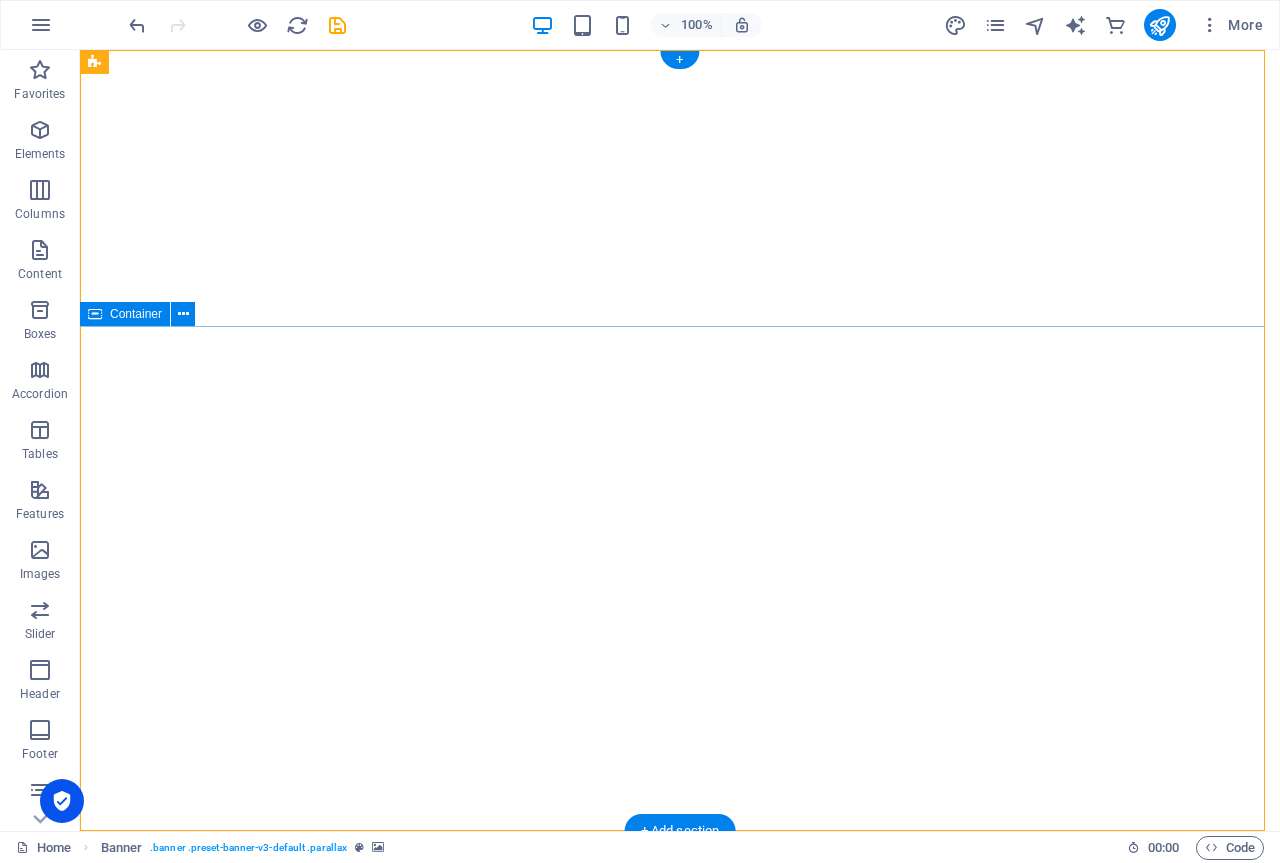 click at bounding box center [680, 1237] 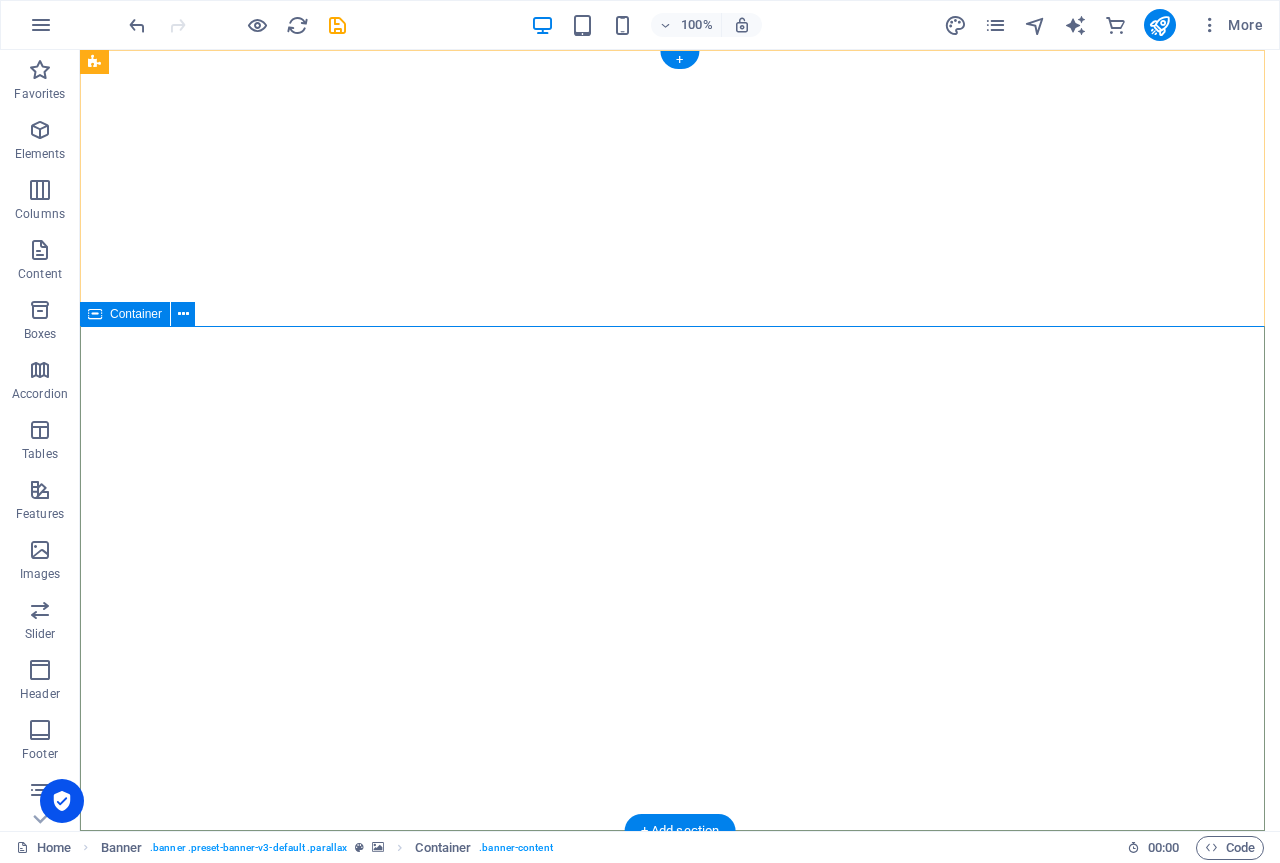 click at bounding box center (680, 1237) 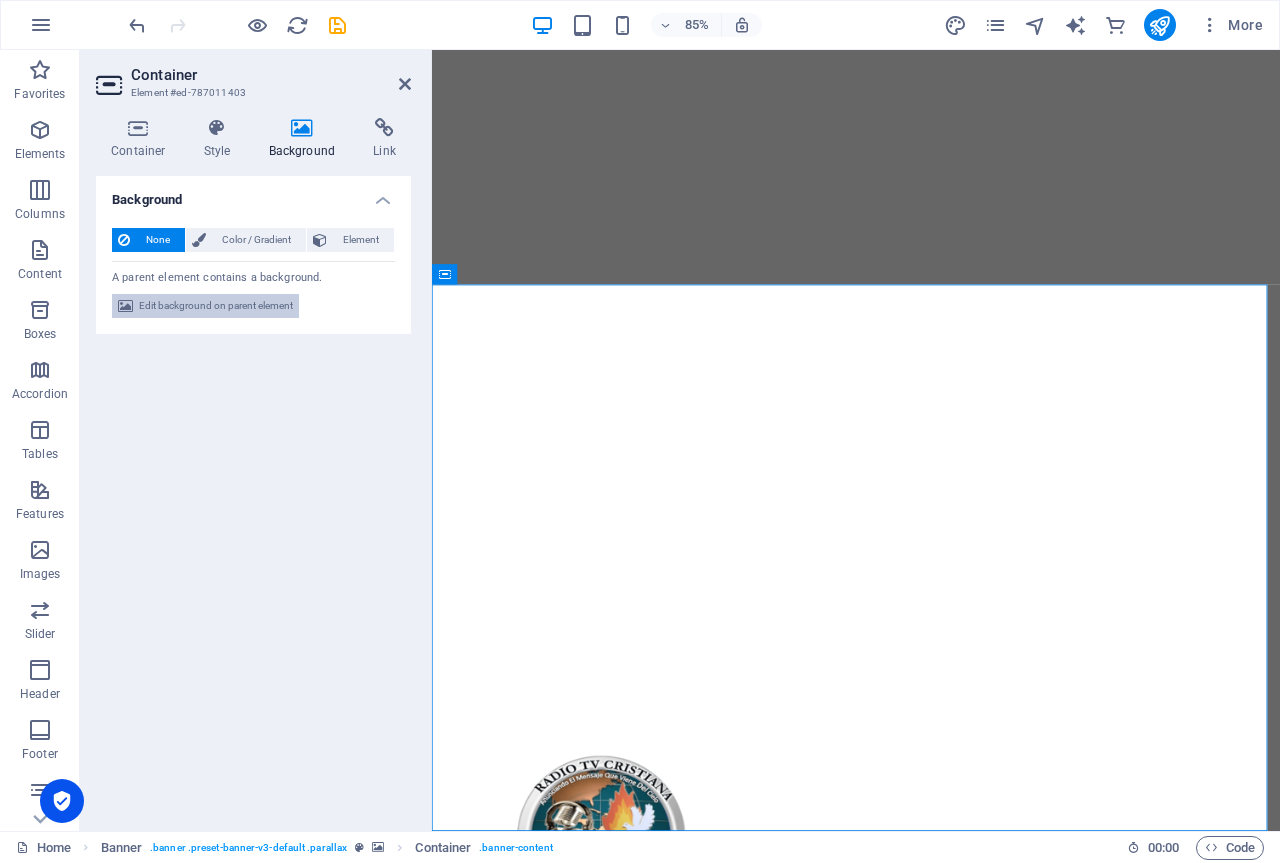 click on "Edit background on parent element" at bounding box center (216, 306) 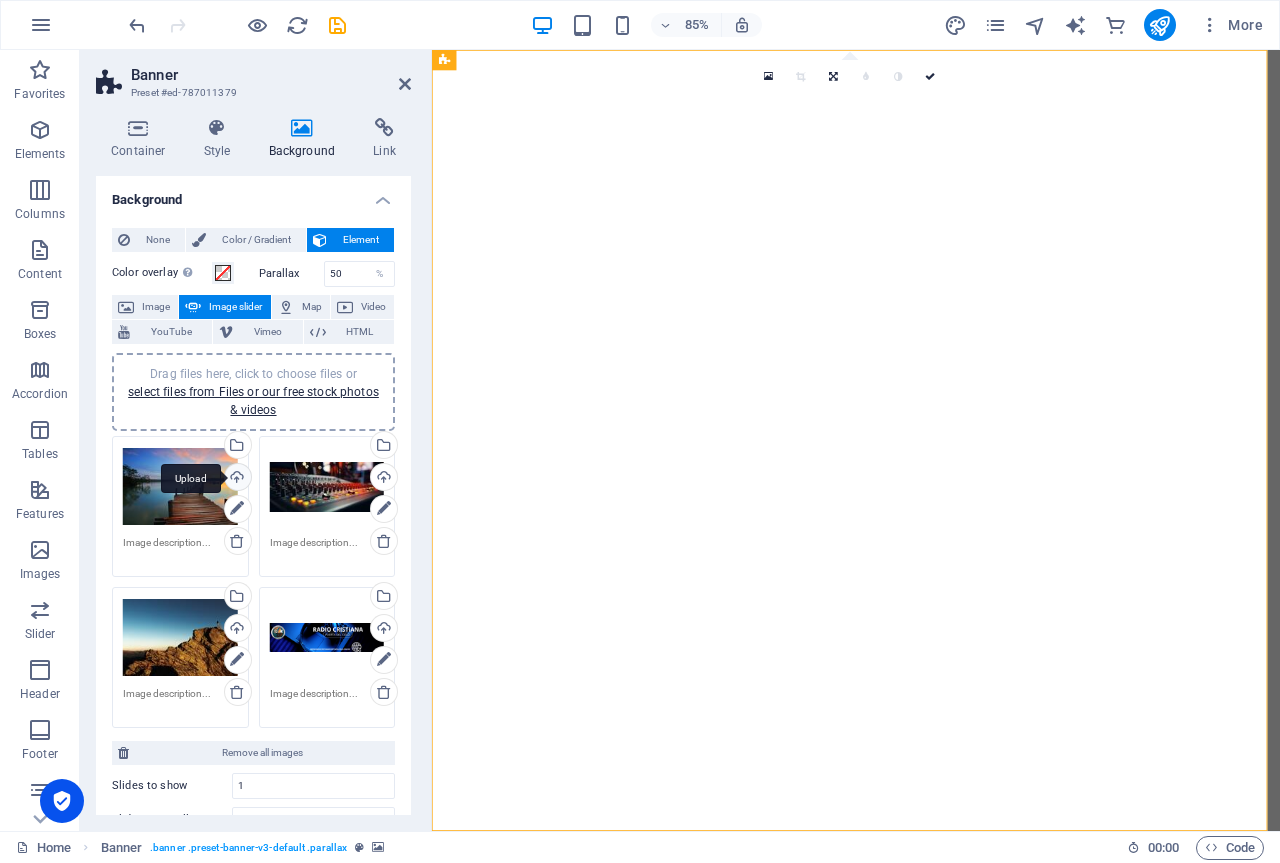 click on "Upload" at bounding box center (236, 479) 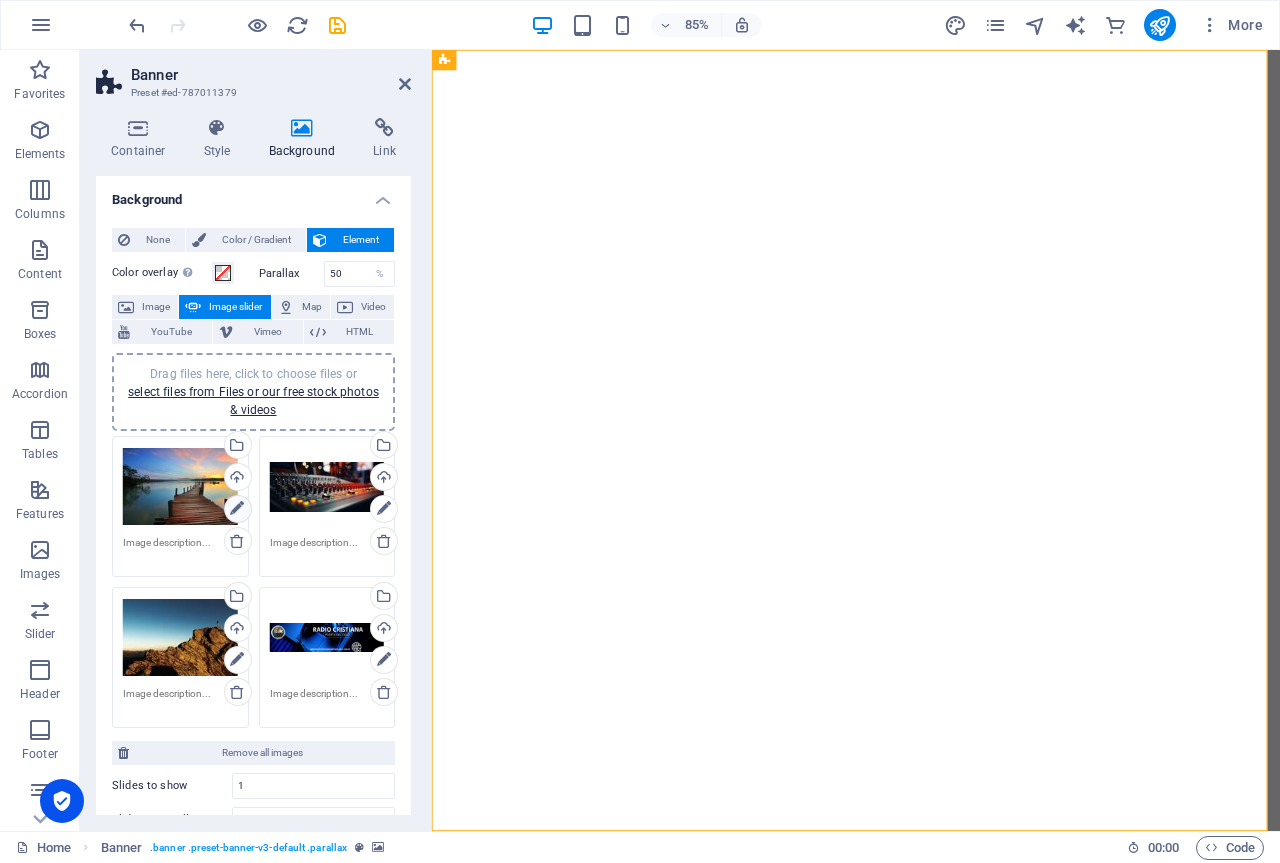 click at bounding box center (237, 509) 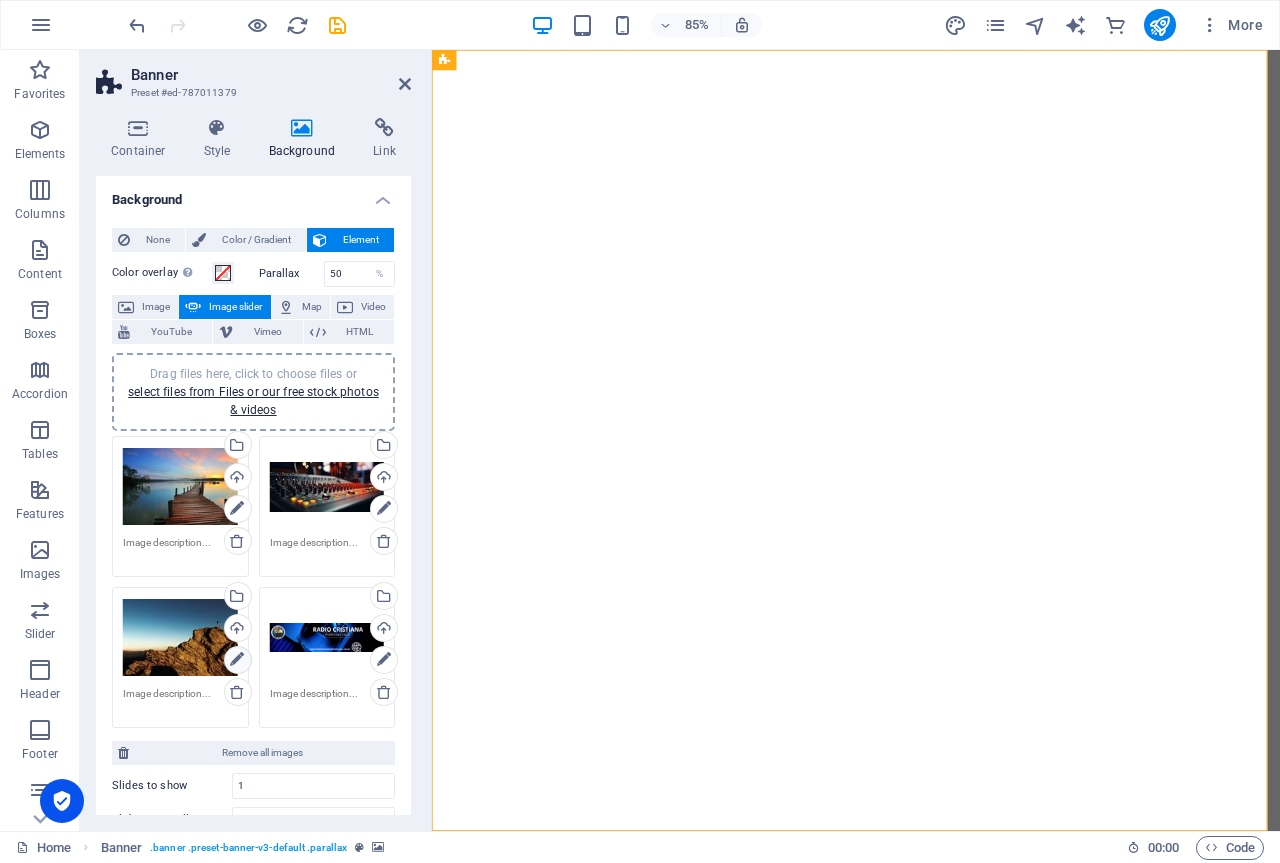 click at bounding box center [237, 660] 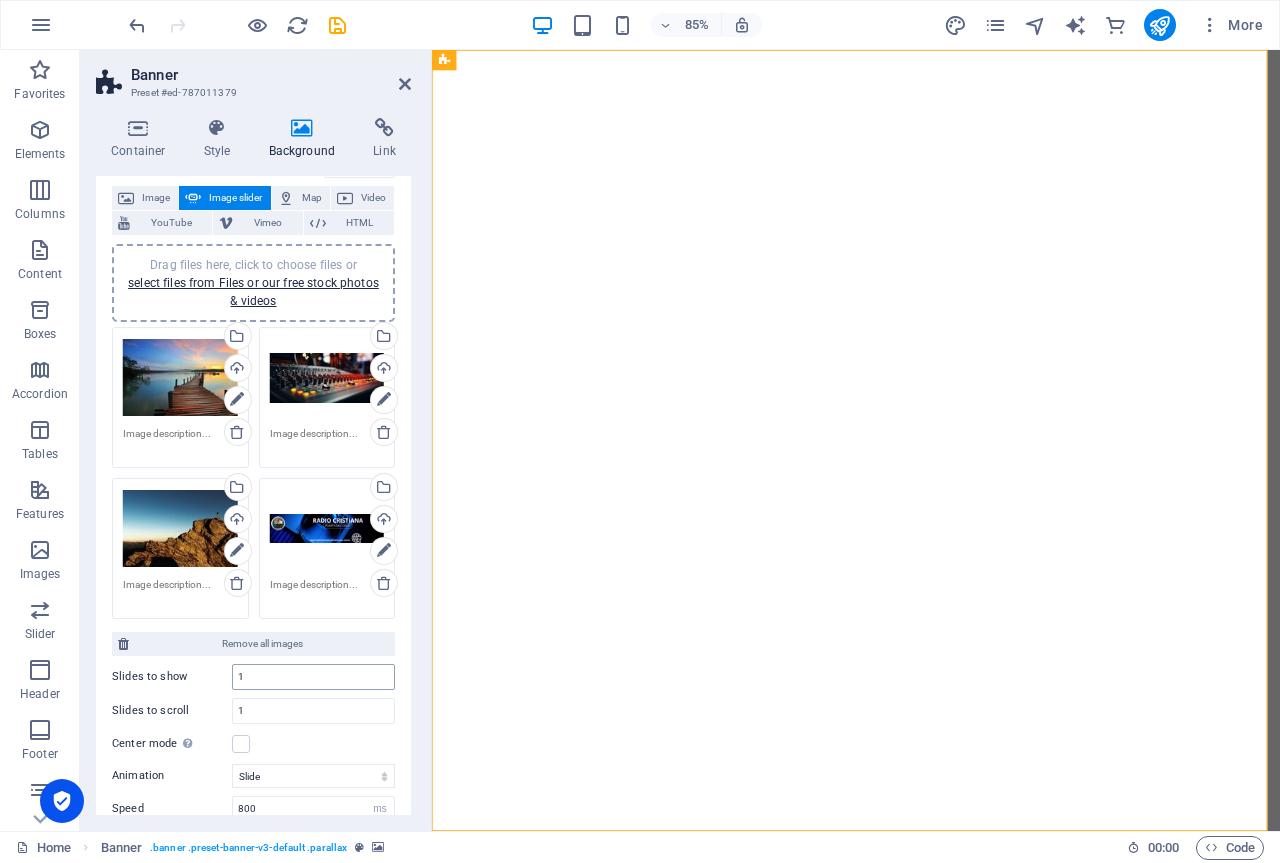 scroll, scrollTop: 0, scrollLeft: 0, axis: both 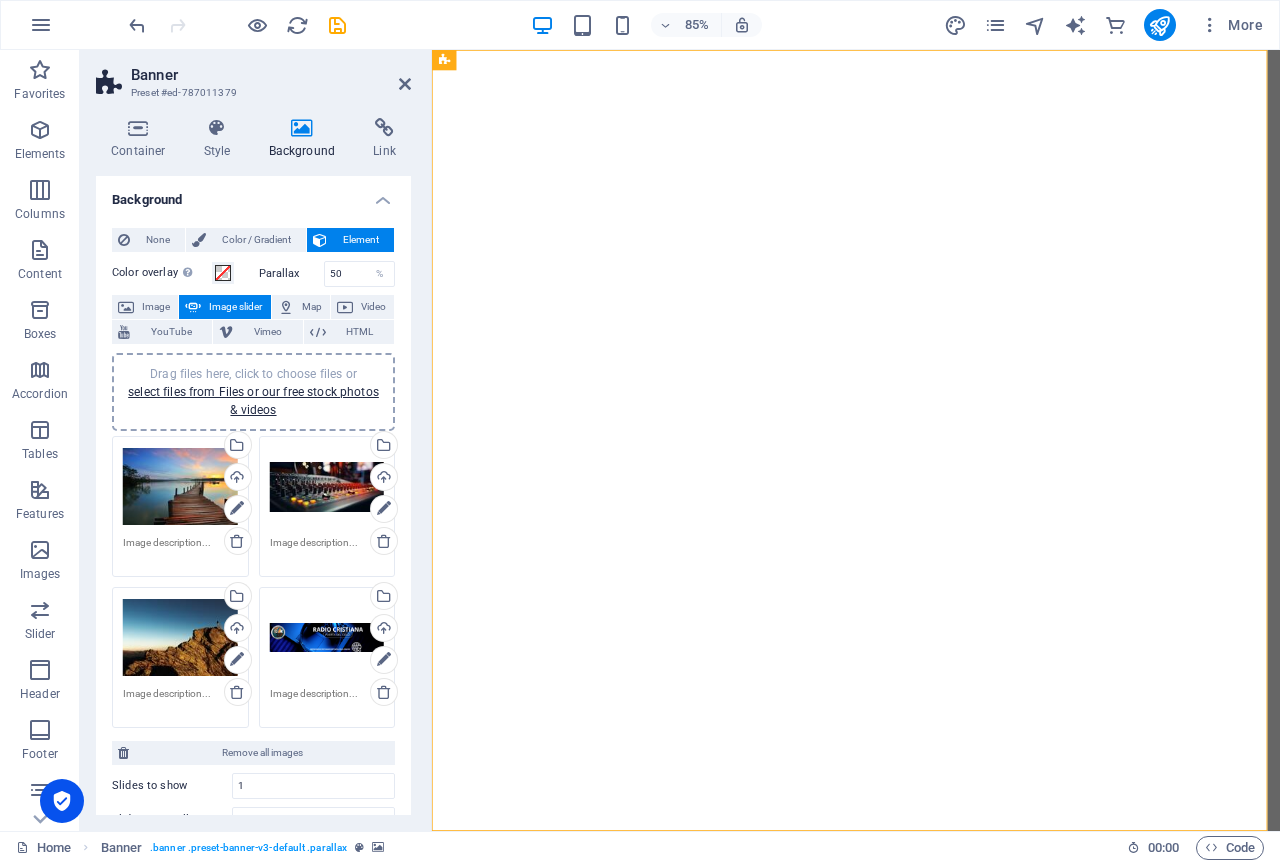 click on "Drag files here, click to choose files or select files from Files or our free stock photos & videos" at bounding box center [180, 487] 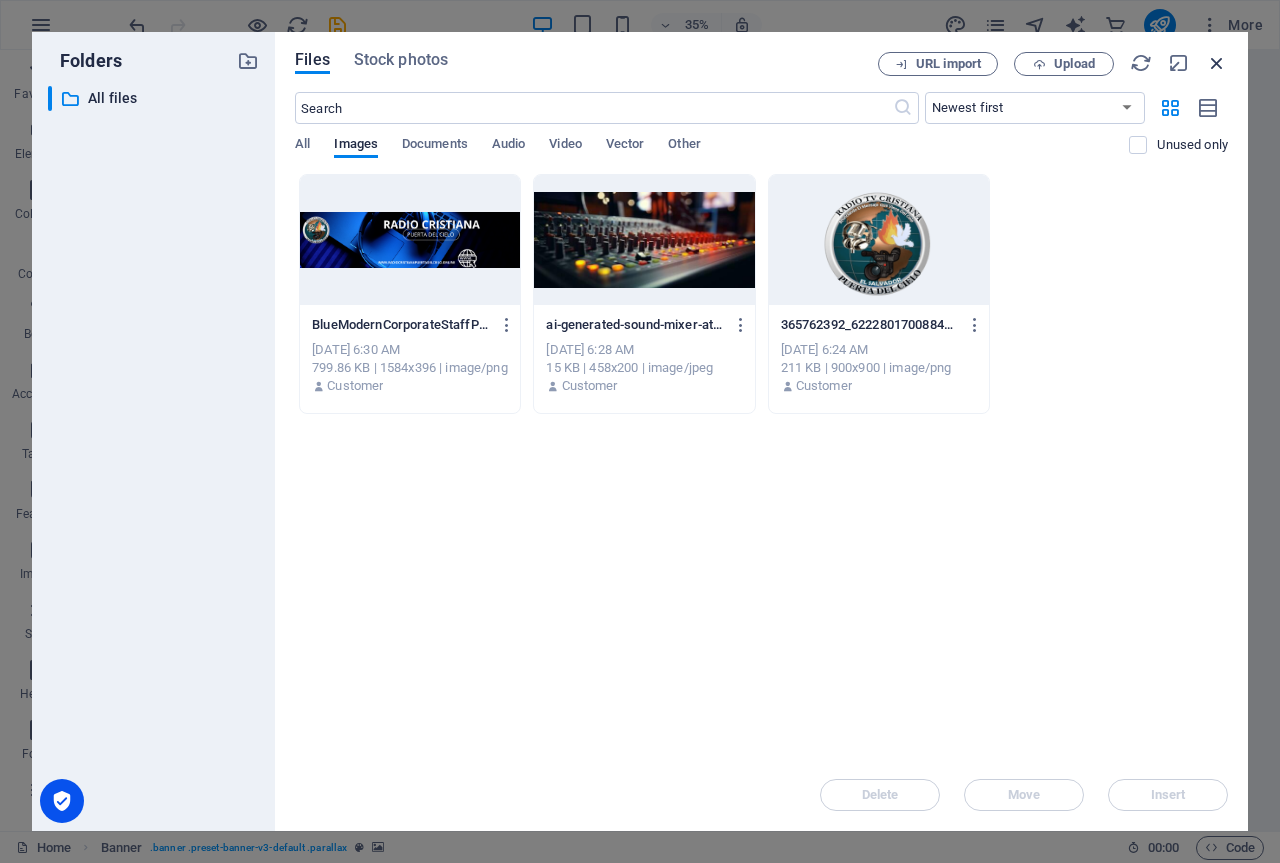 click at bounding box center (1217, 63) 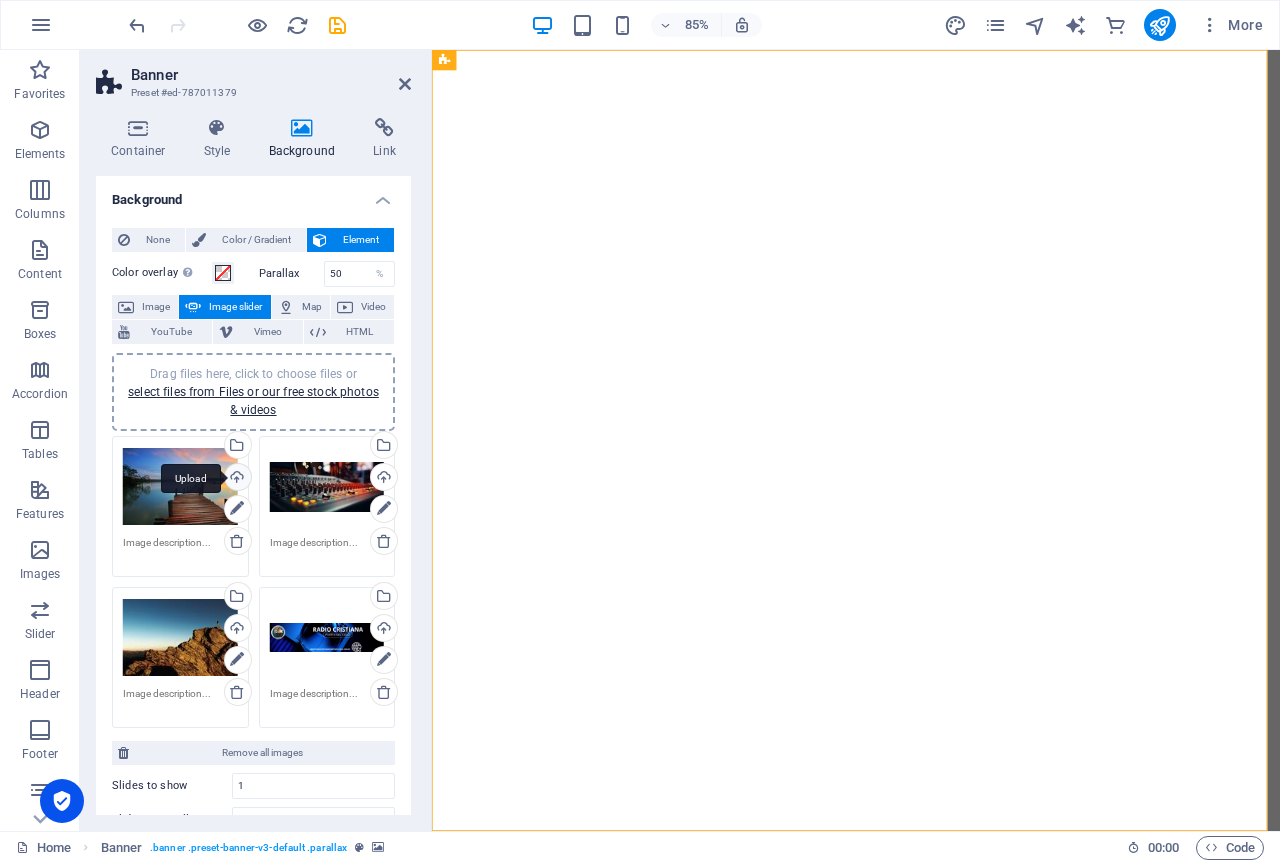 click on "Upload" at bounding box center (236, 479) 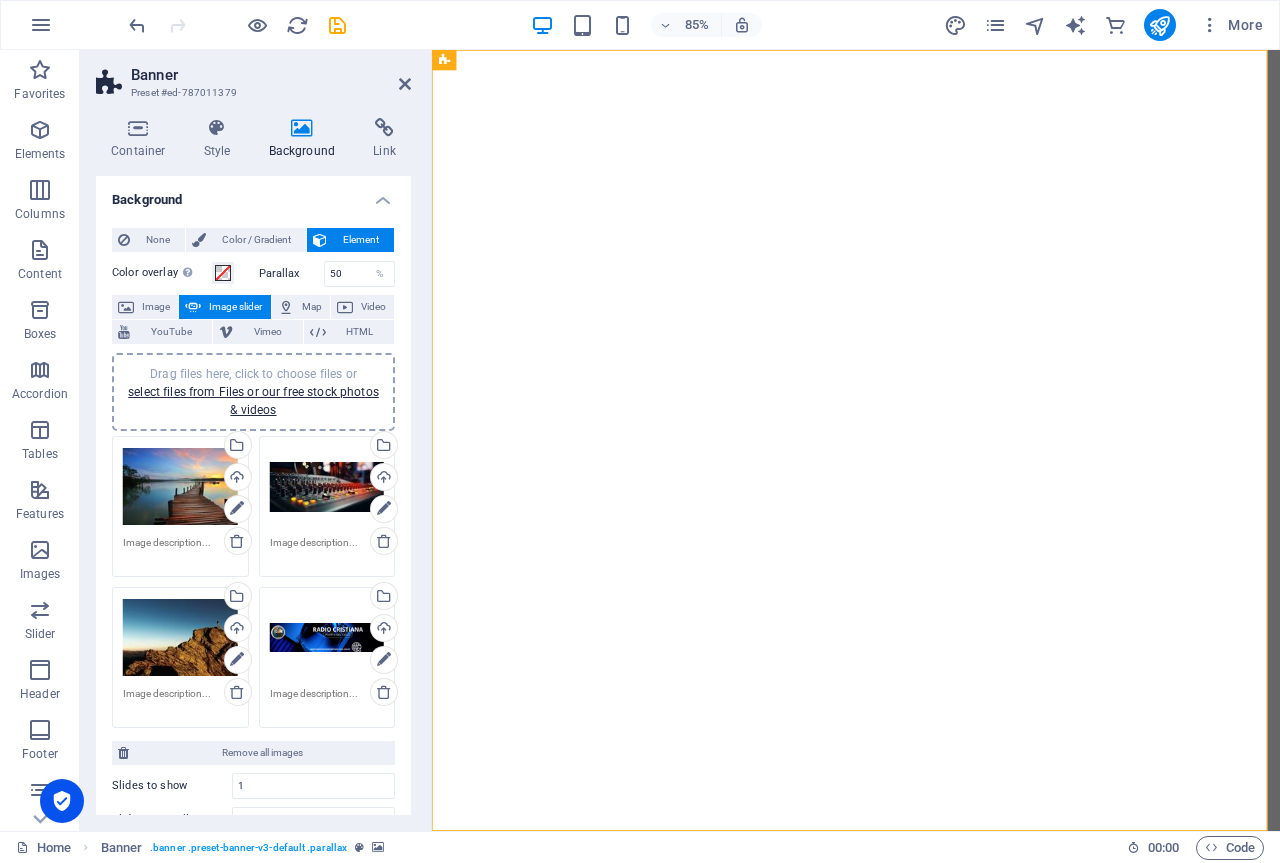 click on "Drag files here, click to choose files or select files from Files or our free stock photos & videos" at bounding box center [180, 487] 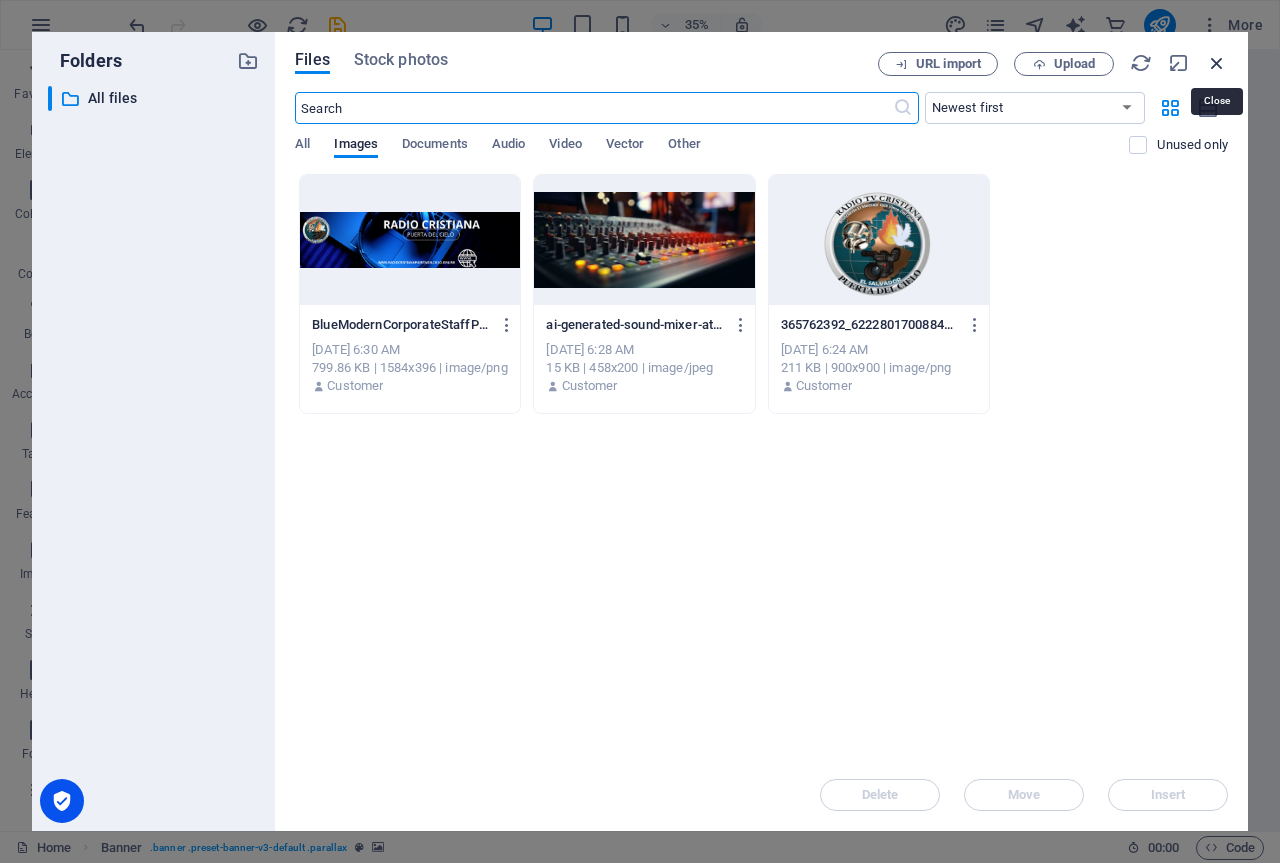 click at bounding box center [1217, 63] 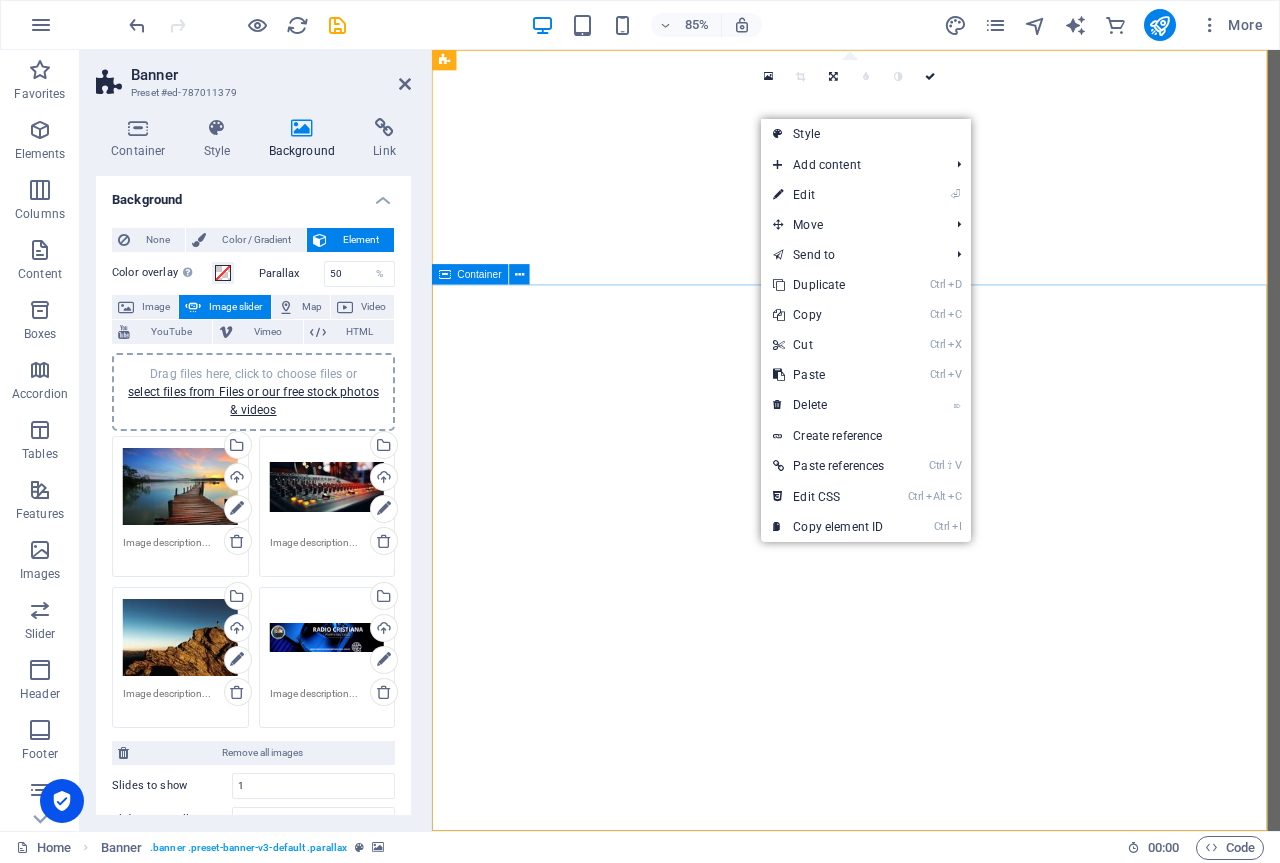 click at bounding box center (931, 1375) 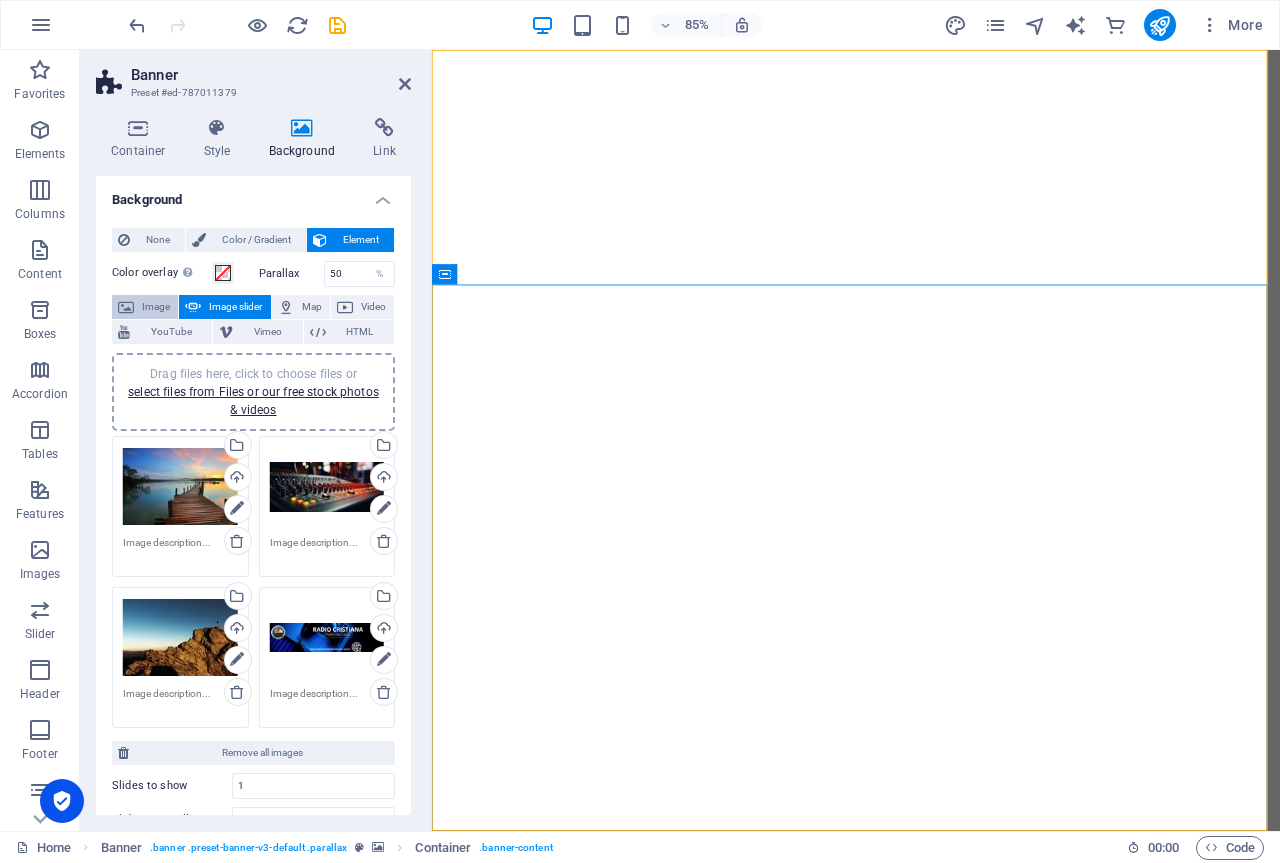 click on "Image" at bounding box center (156, 307) 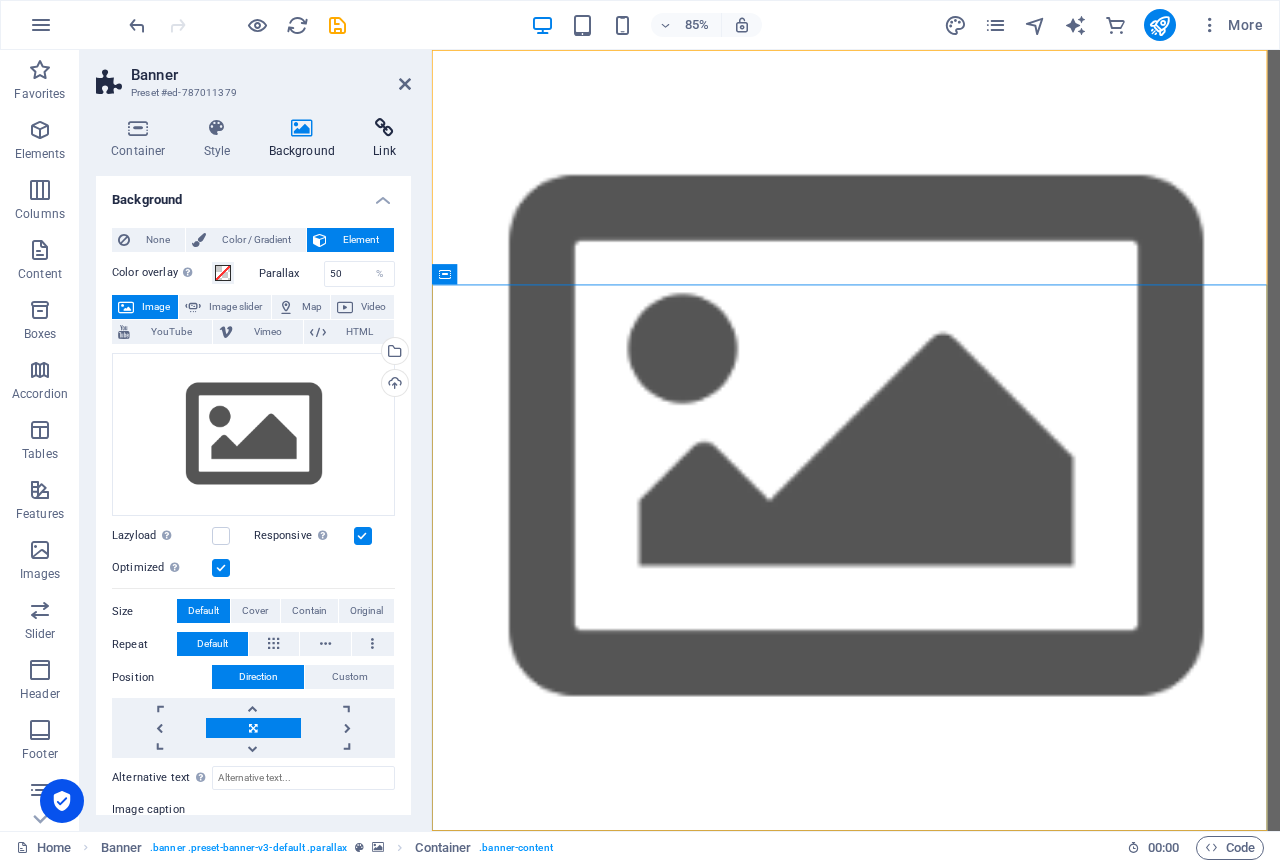 type 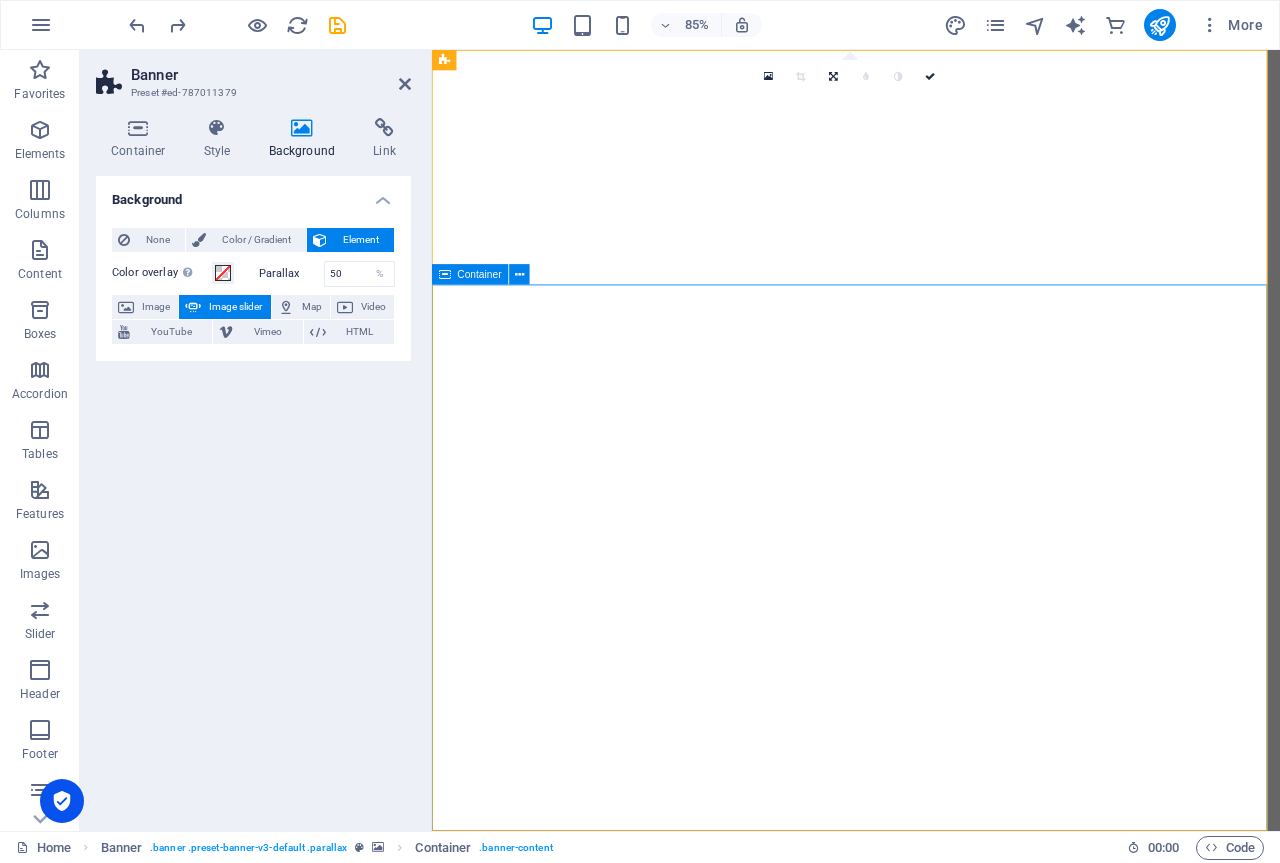 click at bounding box center [931, 1375] 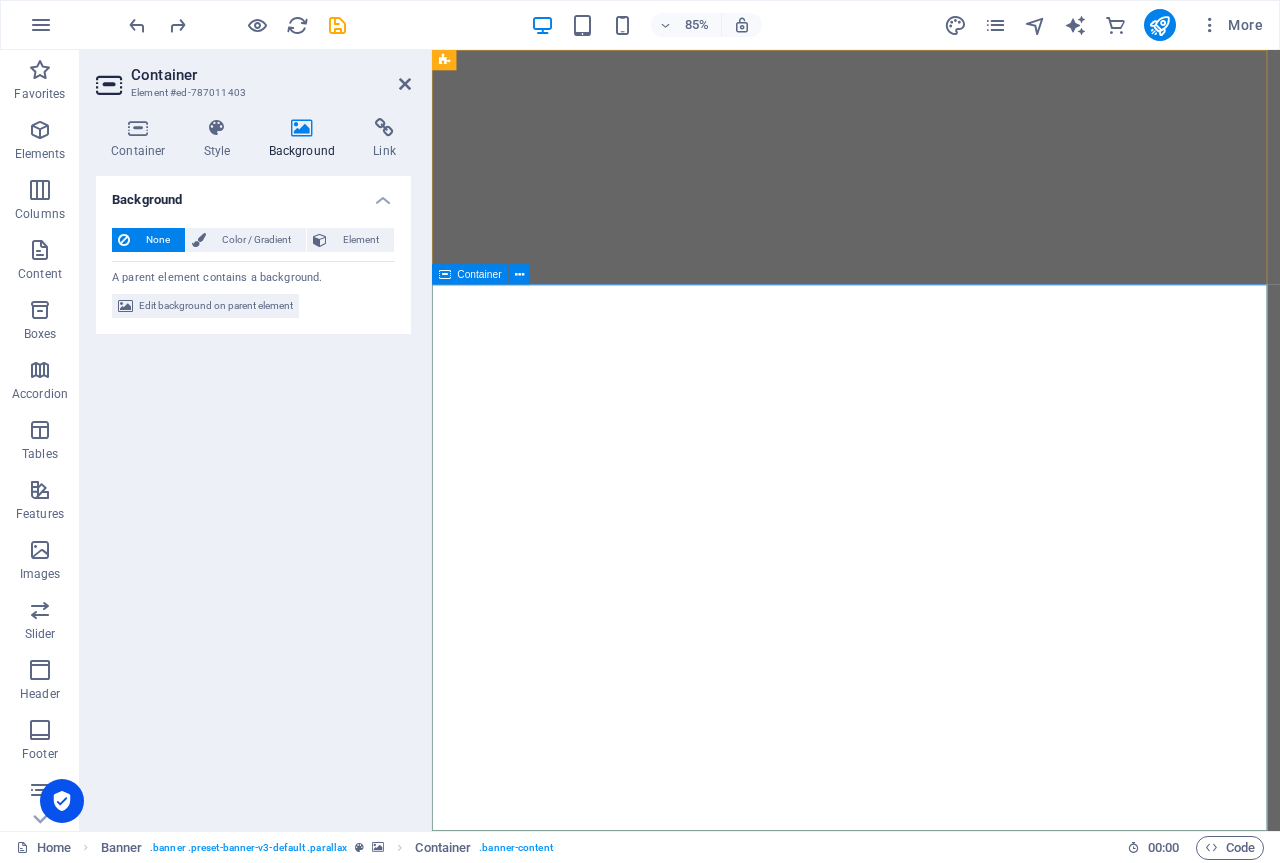 click at bounding box center [931, 1375] 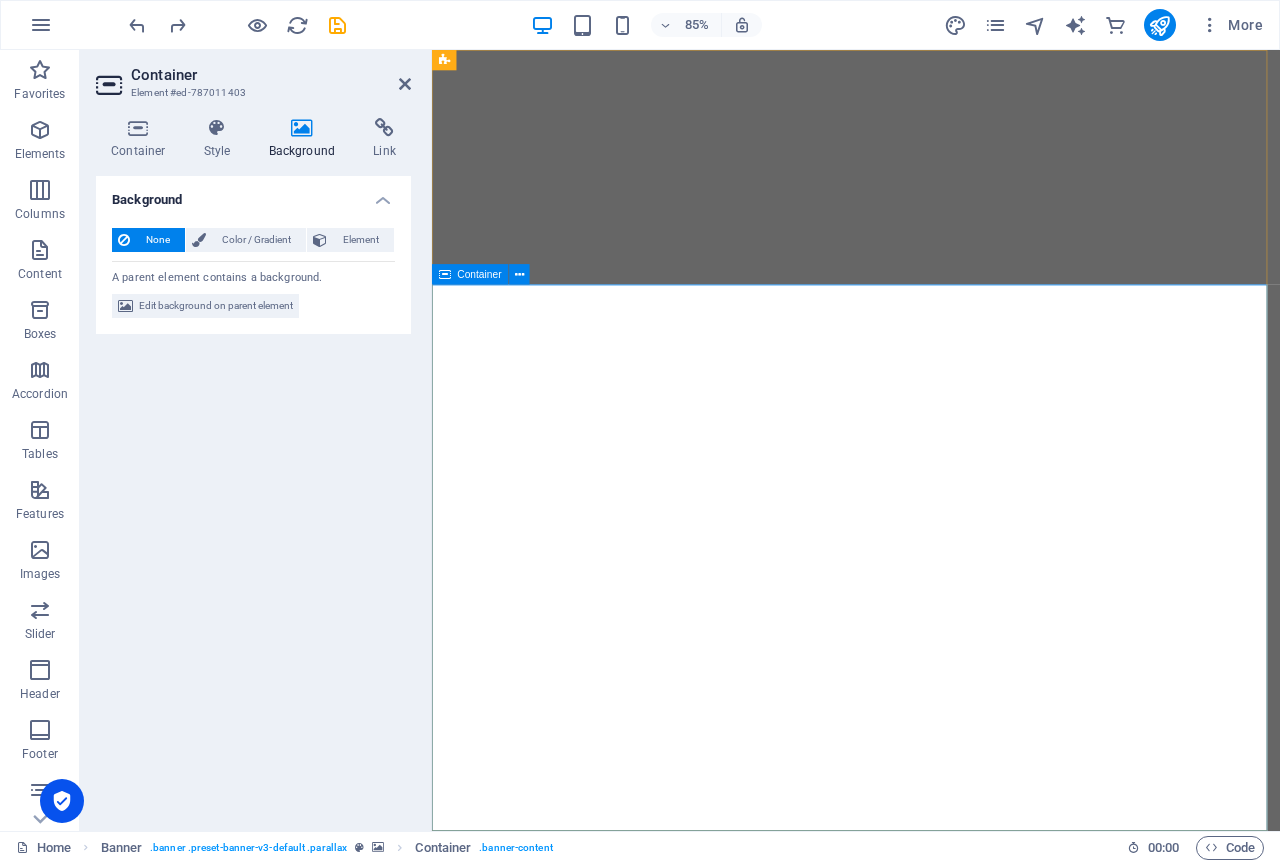 click at bounding box center [931, 1375] 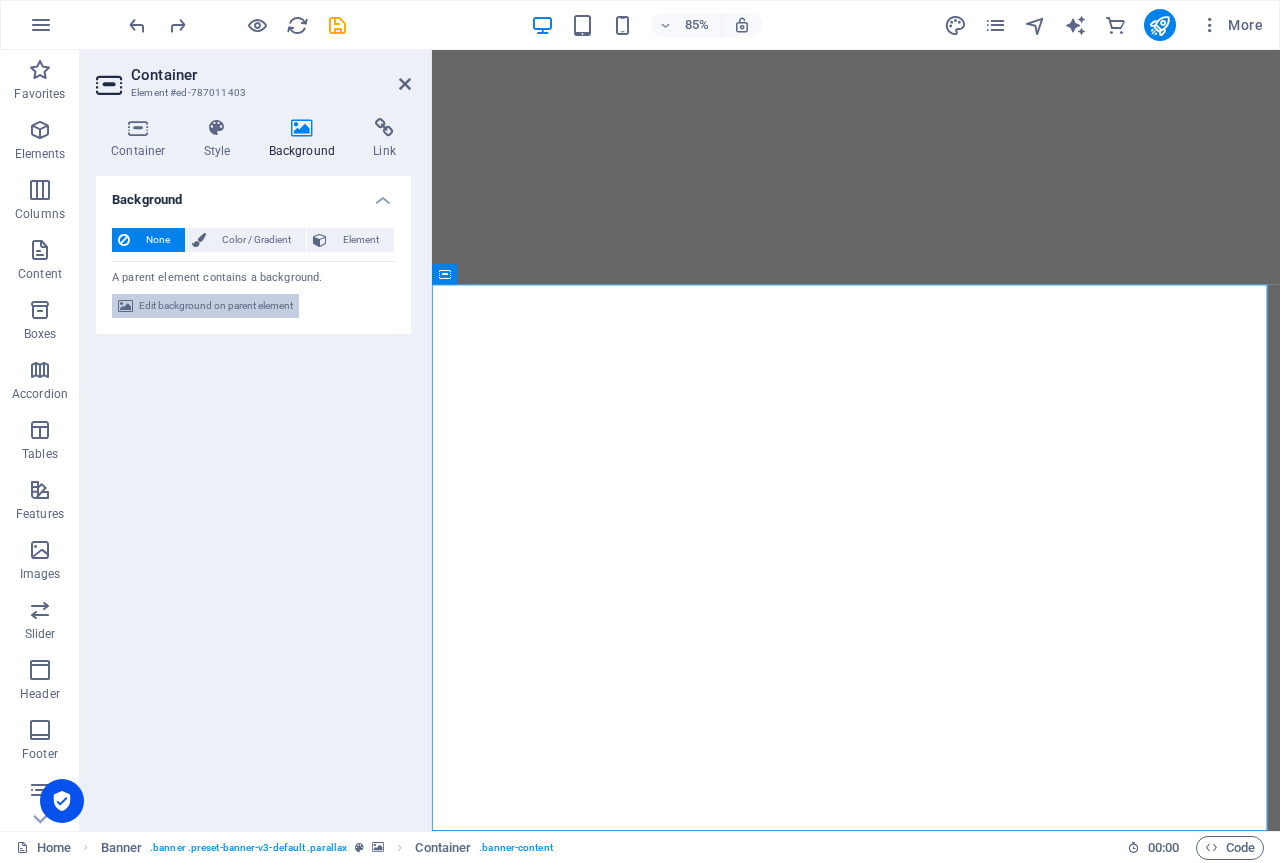 click on "Edit background on parent element" at bounding box center [216, 306] 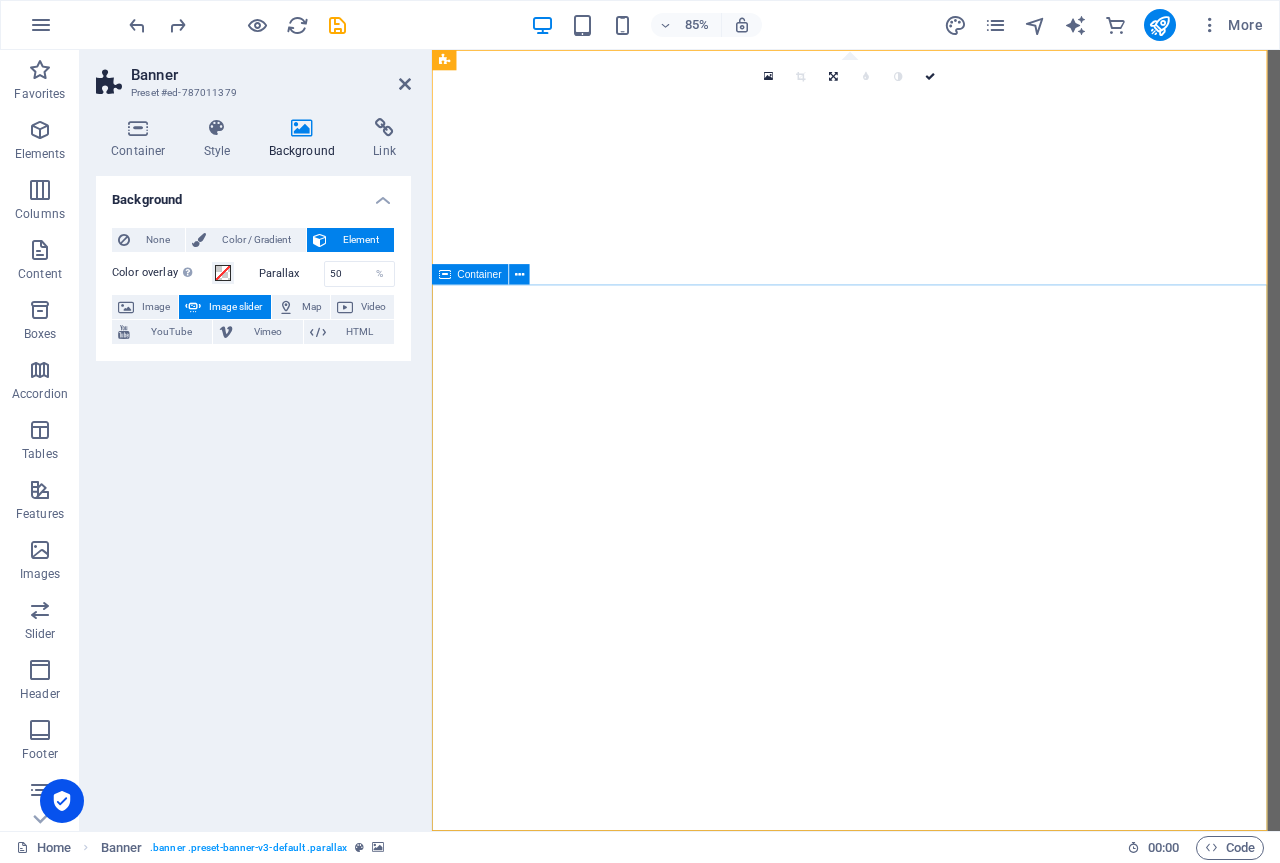 click at bounding box center (931, 1375) 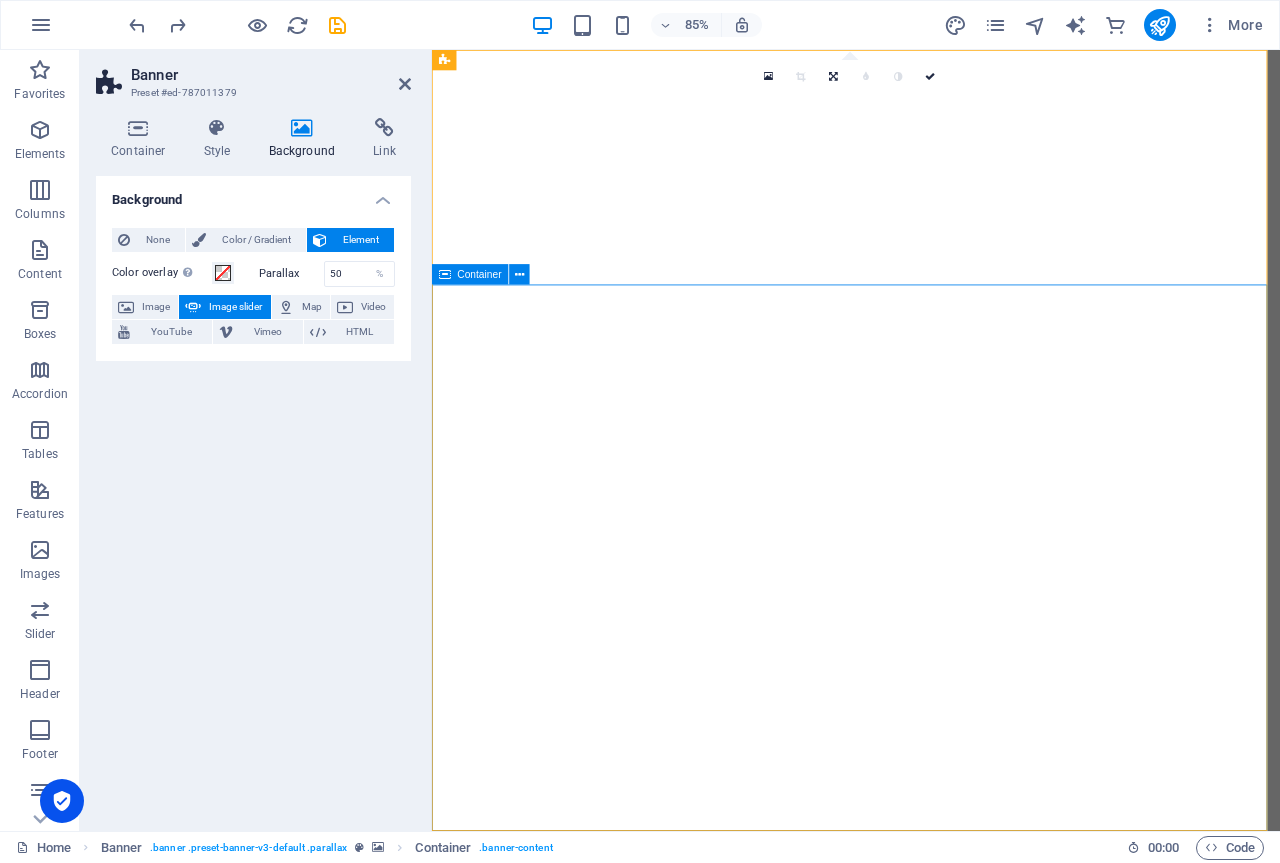 click at bounding box center (931, 1375) 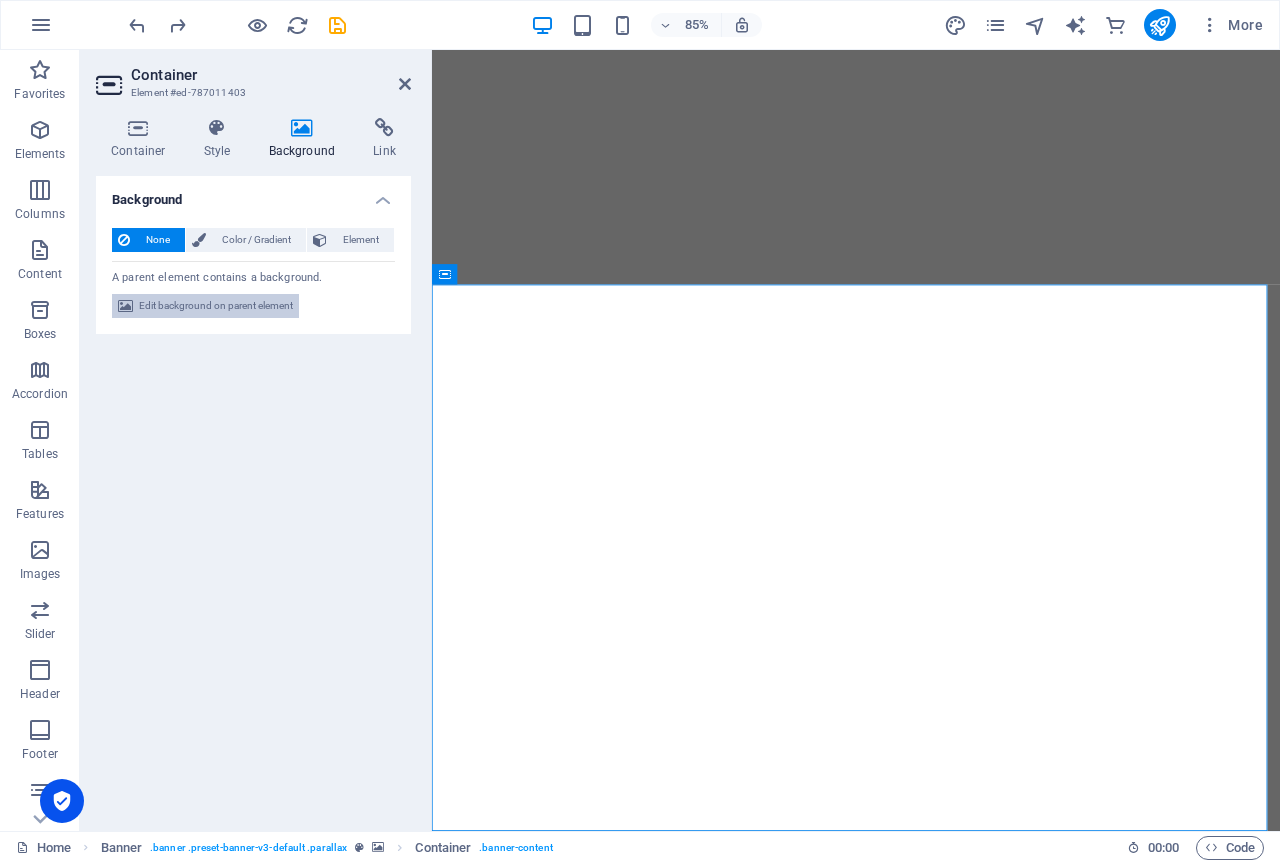 click on "Edit background on parent element" at bounding box center [216, 306] 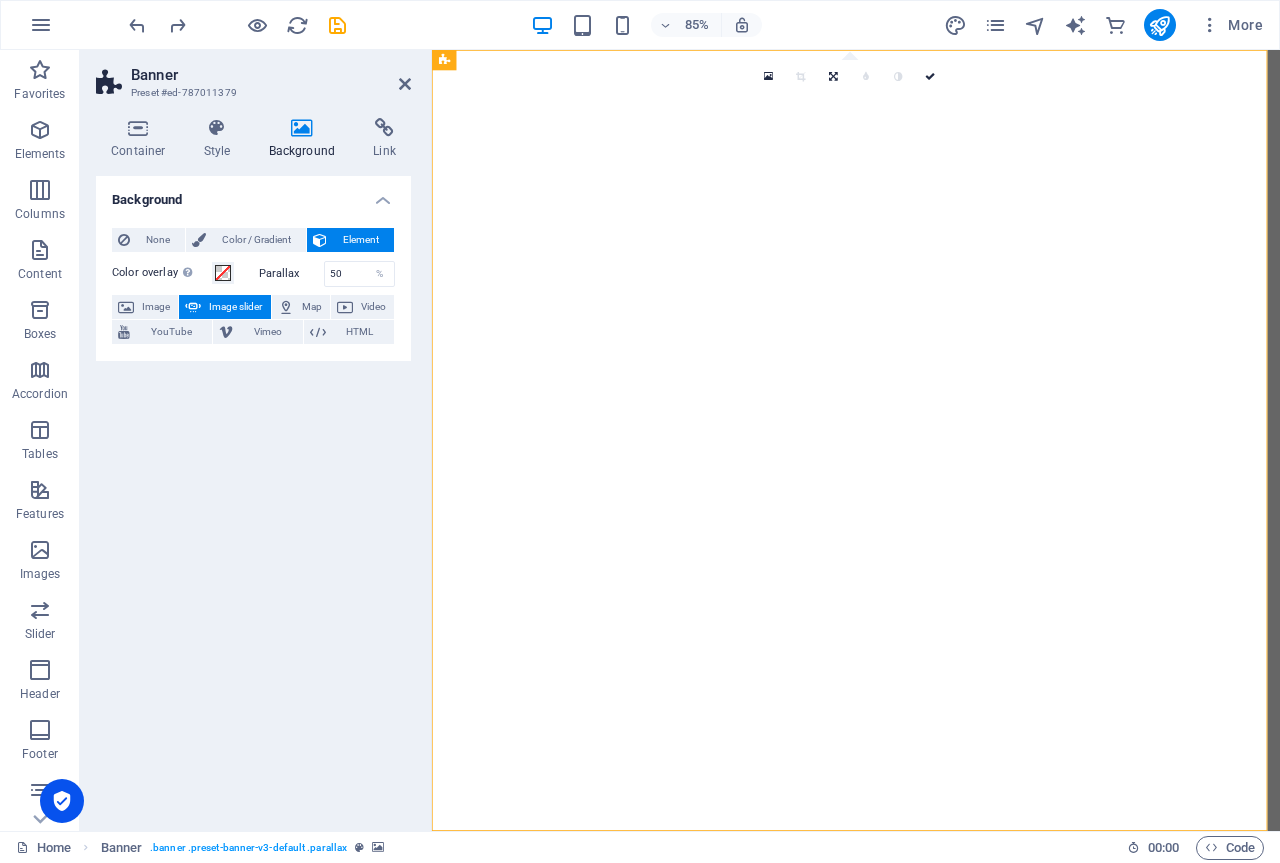 click on "Banner Preset #ed-787011379
Container Style Background Link Size Height Default px rem % vh vw Min. height 100 None px rem % vh vw Width Default px rem % em vh vw Min. width None px rem % vh vw Content width Default Custom width Width Default px rem % em vh vw Min. width None px rem % vh vw Default padding Custom spacing Default content width and padding can be changed under Design. Edit design Layout (Flexbox) Alignment Determines the flex direction. Default Main axis Determine how elements should behave along the main axis inside this container (justify content). Default Side axis Control the vertical direction of the element inside of the container (align items). Default Wrap Default On Off Fill Controls the distances and direction of elements on the y-axis across several lines (align content). Default Accessibility ARIA helps assistive technologies (like screen readers) to understand the role, state, and behavior of web elements Role The ARIA role defines the purpose of an element.  None" at bounding box center (256, 440) 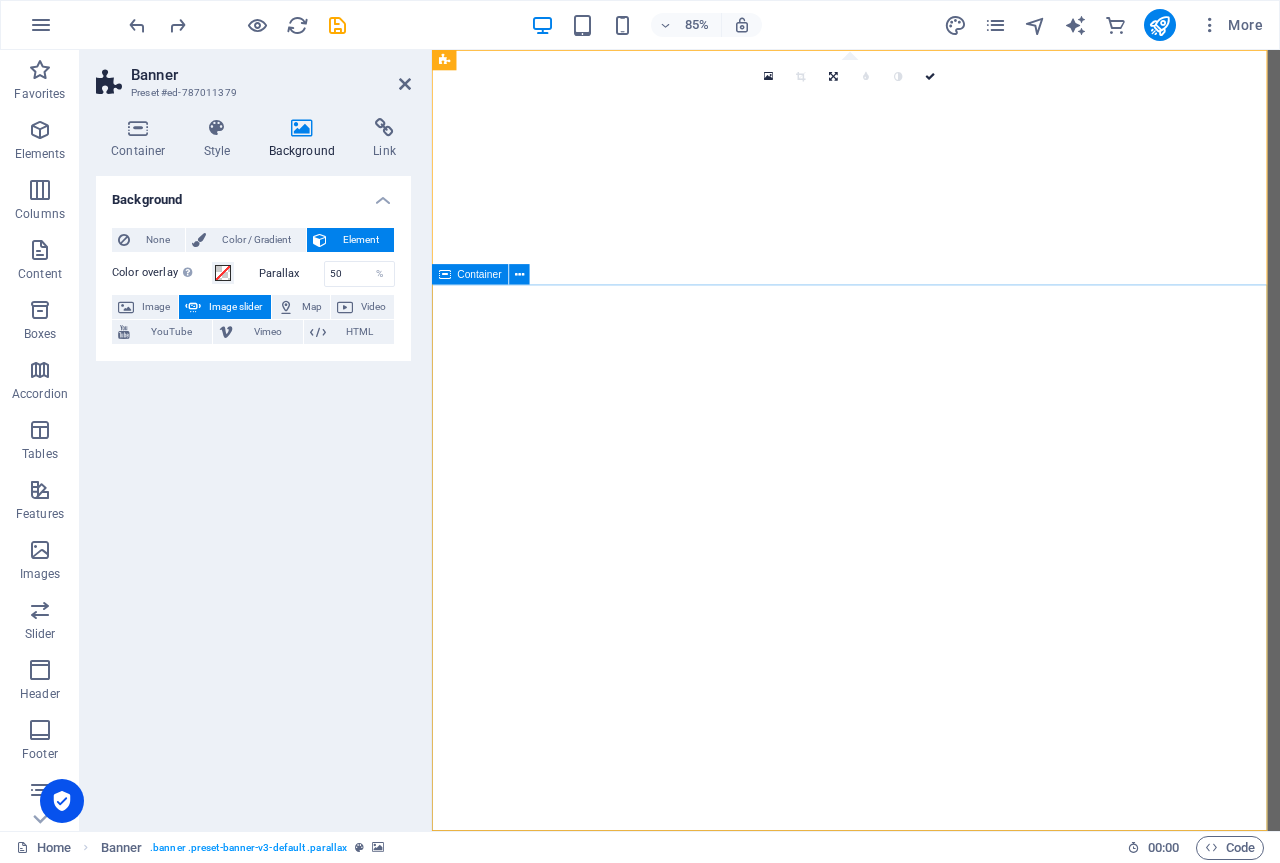 click at bounding box center (931, 1375) 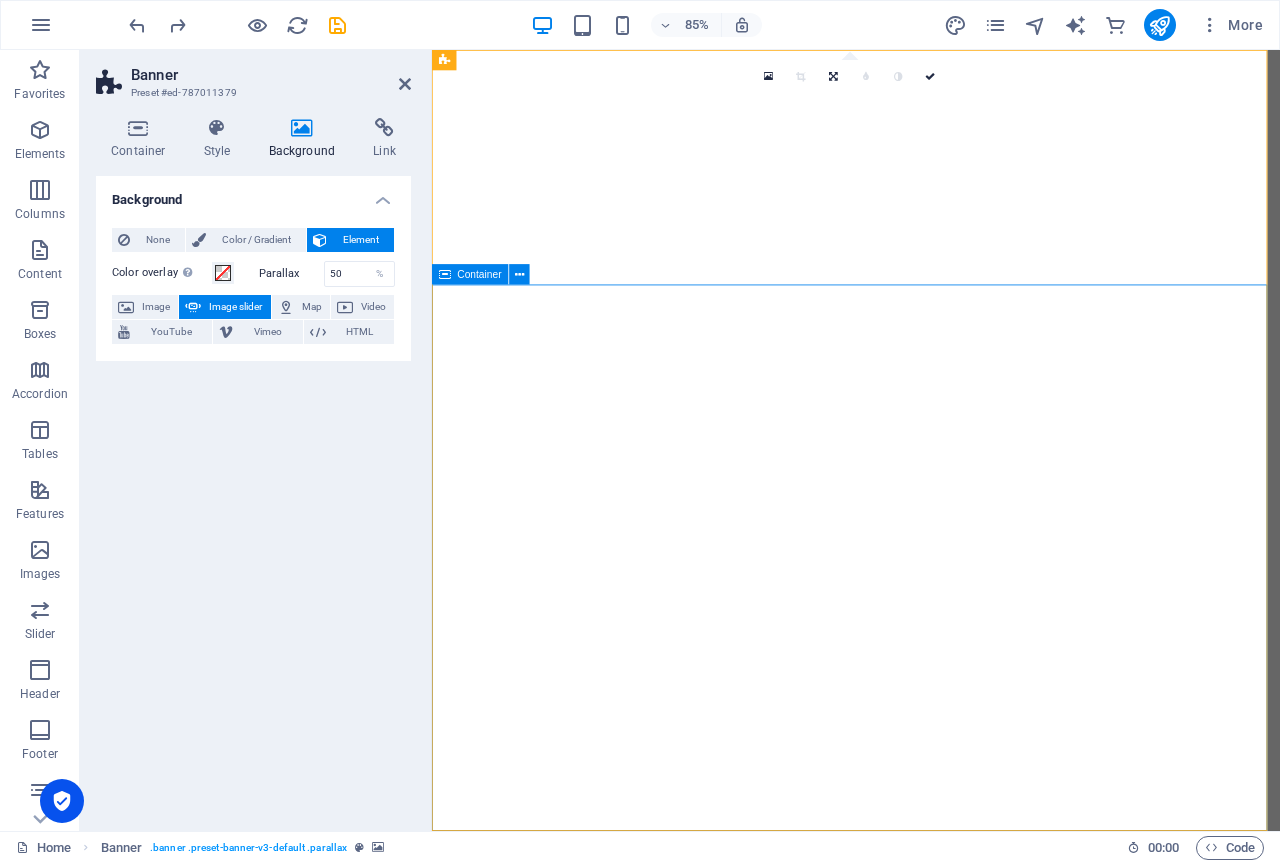 click at bounding box center (931, 1375) 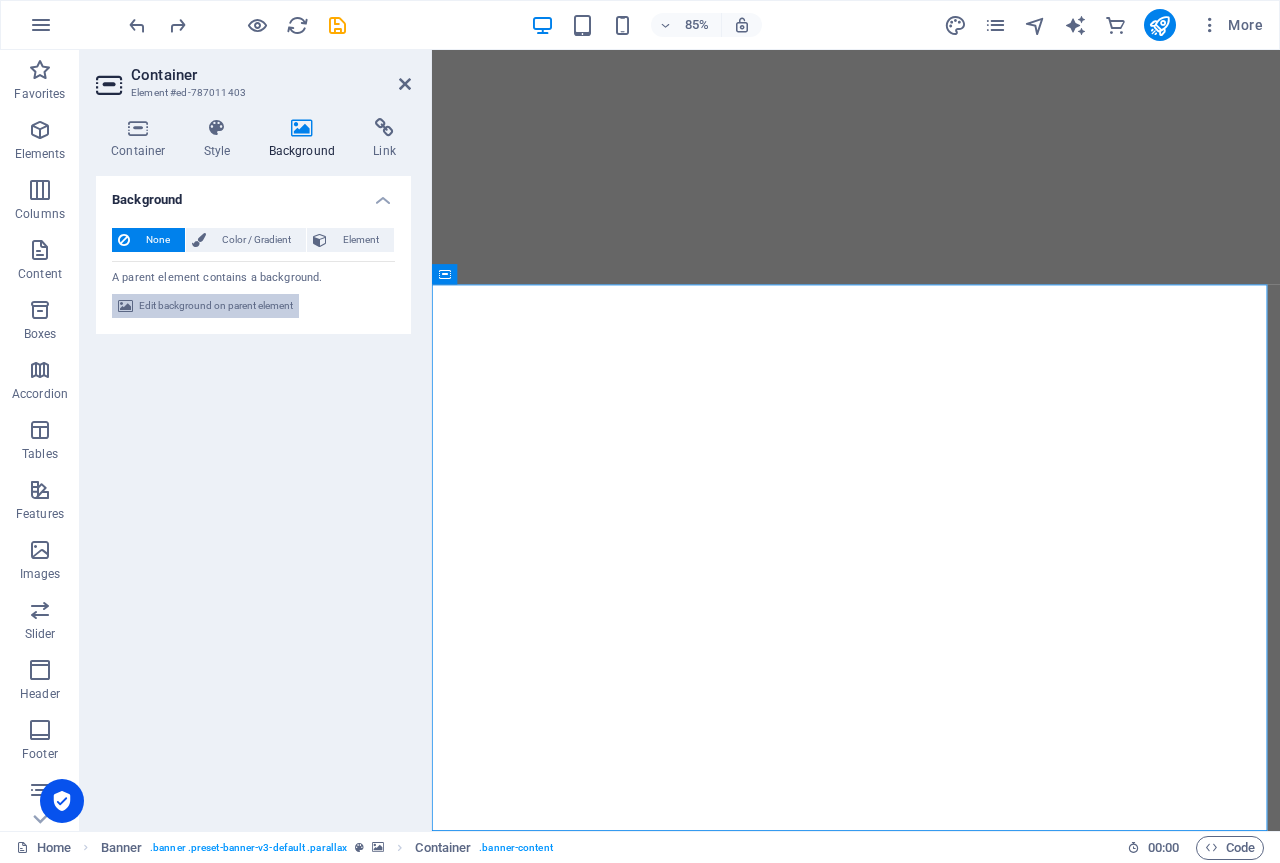 click on "Edit background on parent element" at bounding box center [216, 306] 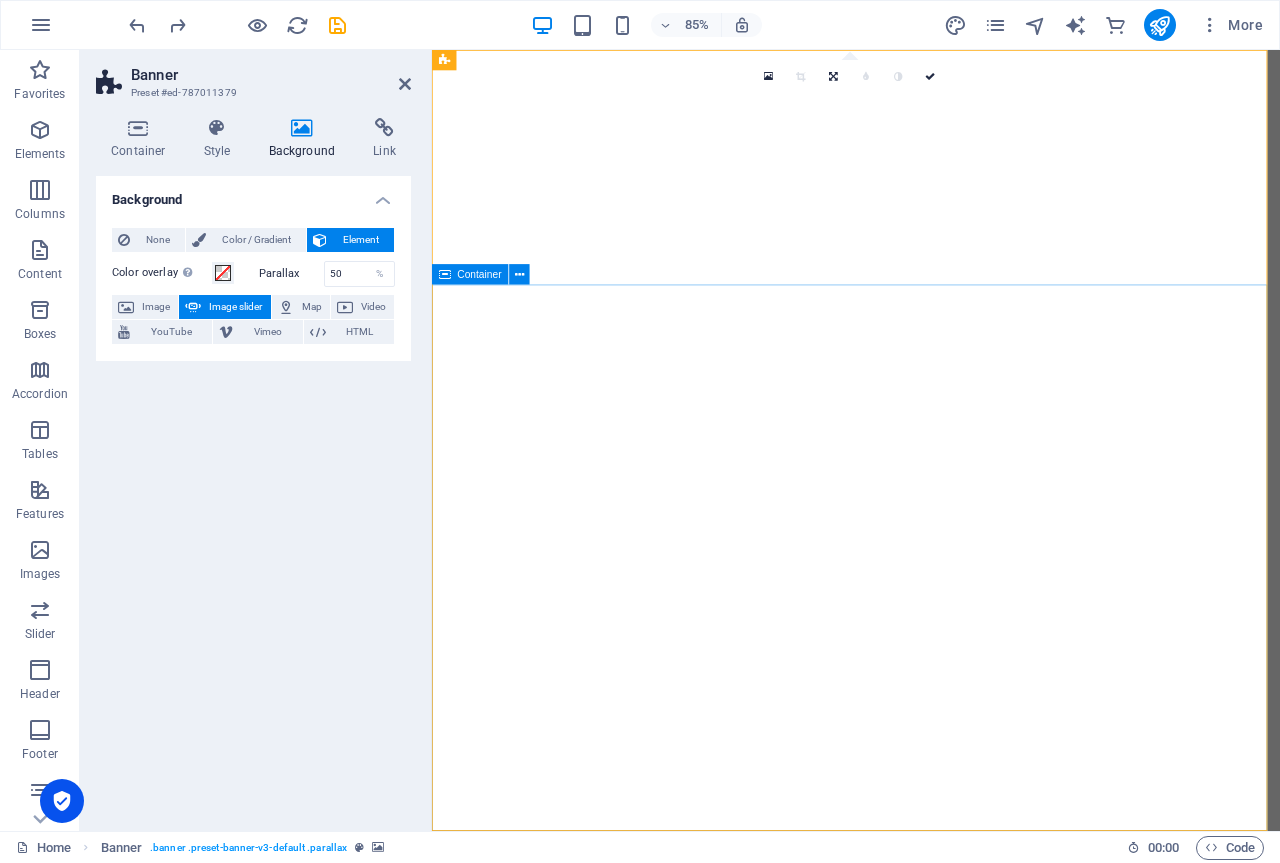 click at bounding box center (931, 1375) 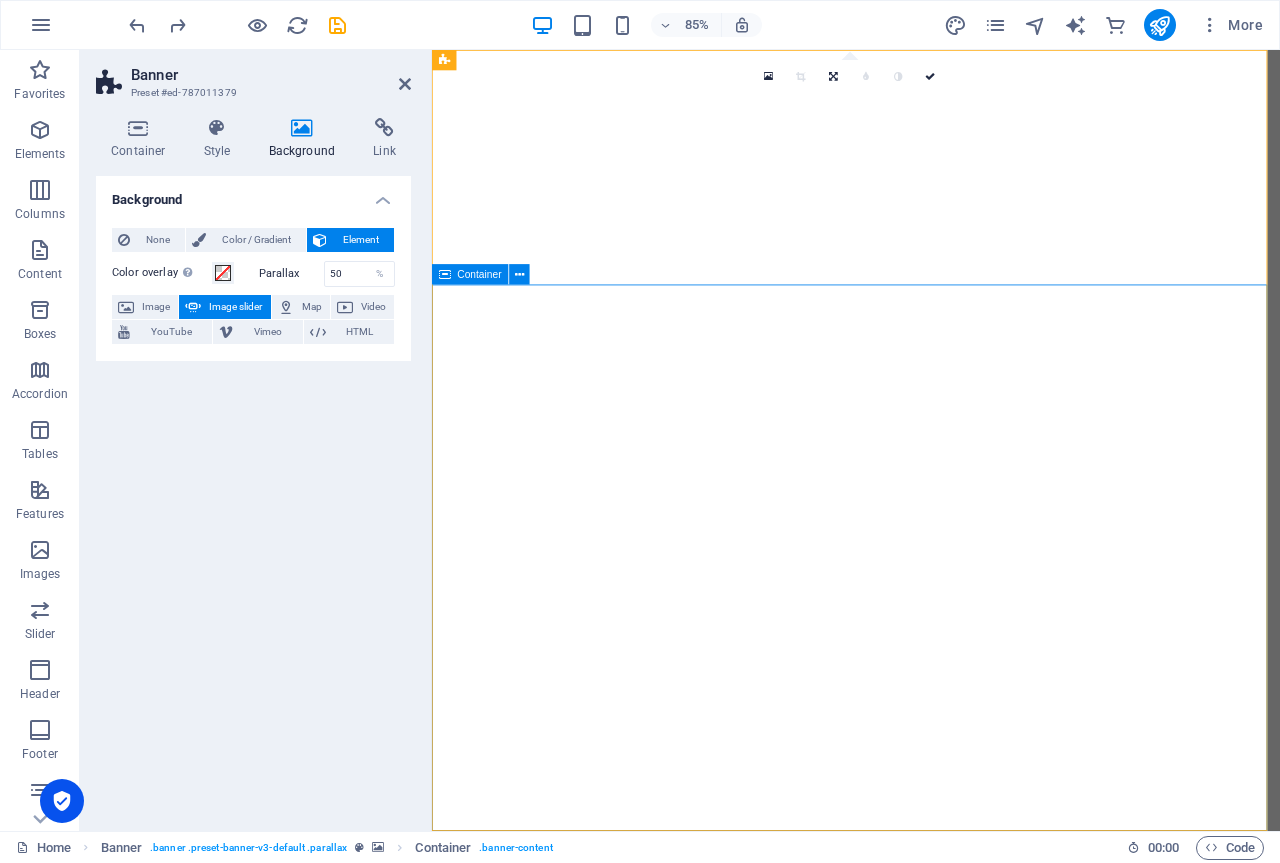 click at bounding box center (931, 1375) 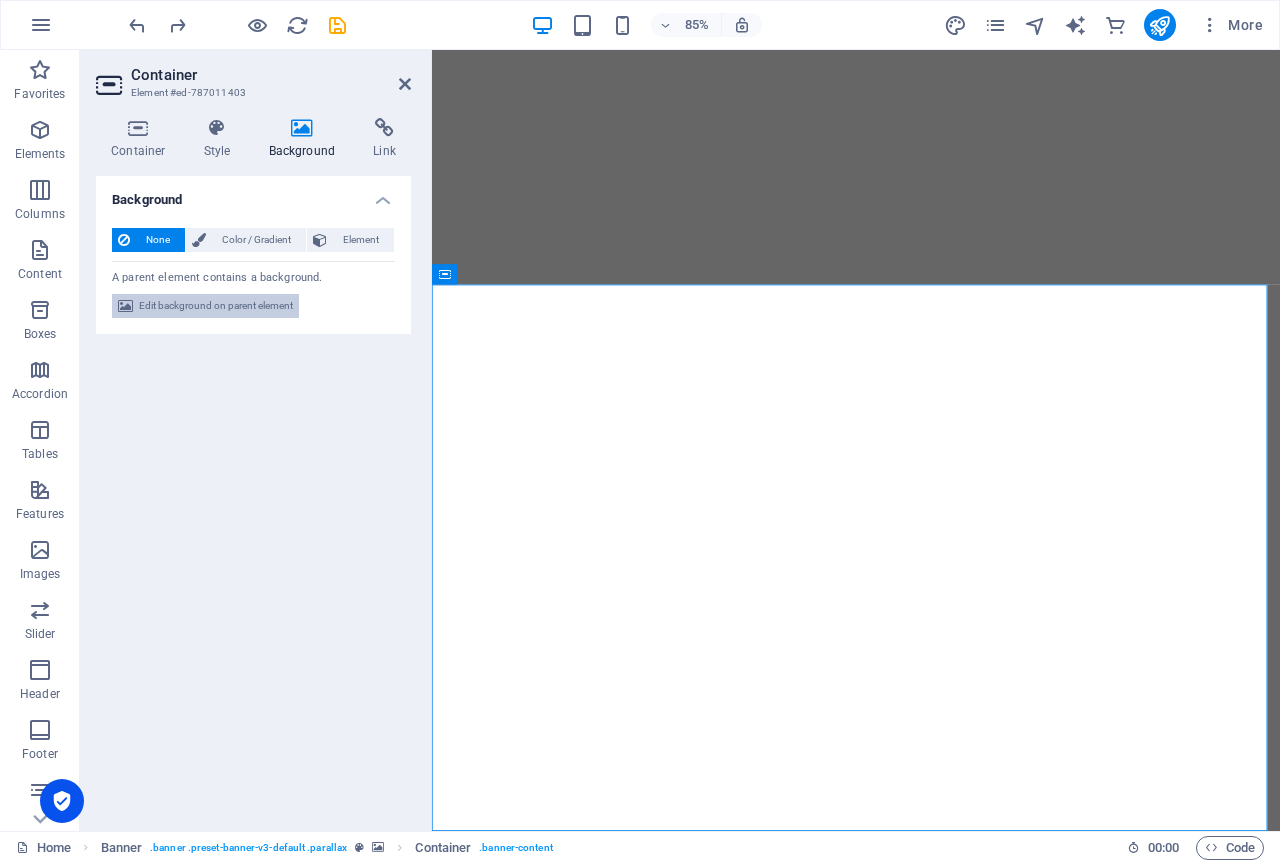 click on "Edit background on parent element" at bounding box center (216, 306) 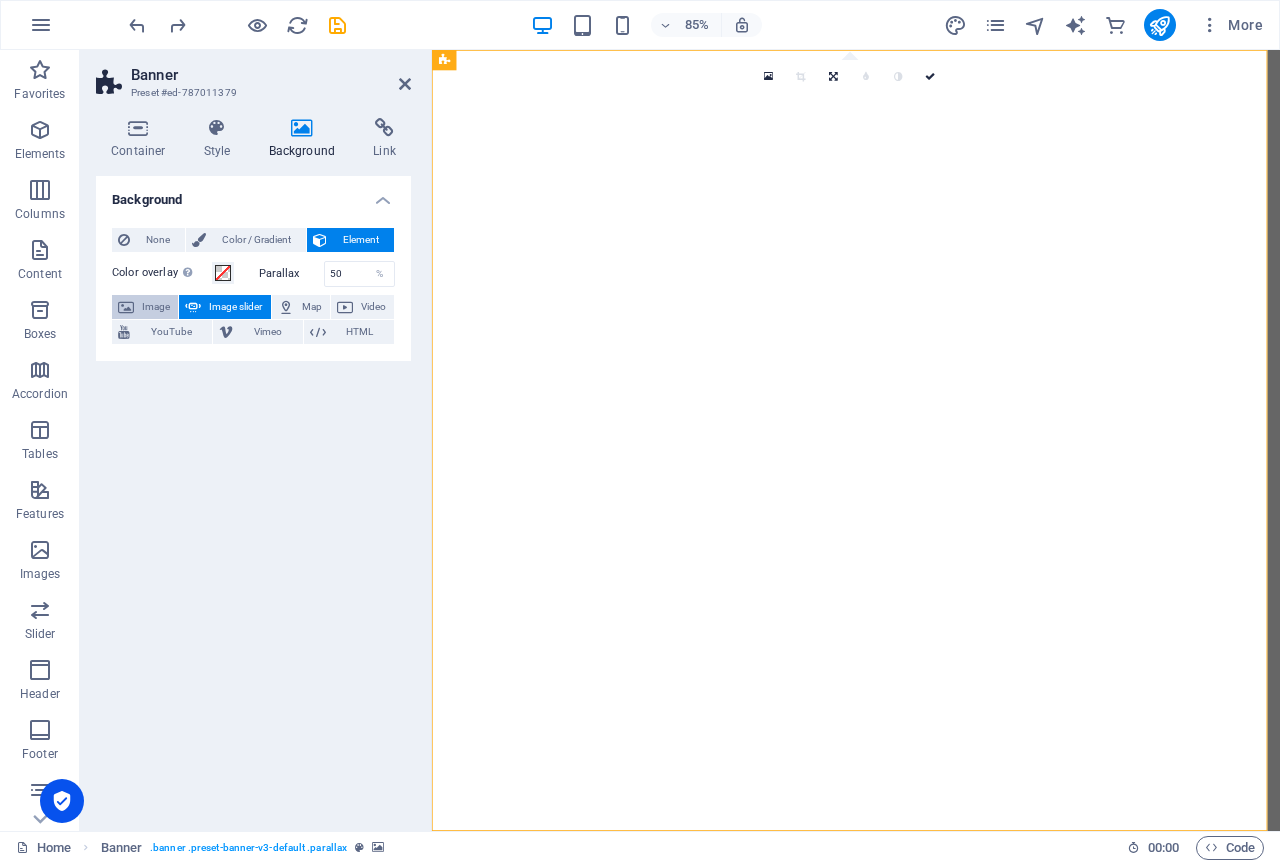 click on "Image" at bounding box center (156, 307) 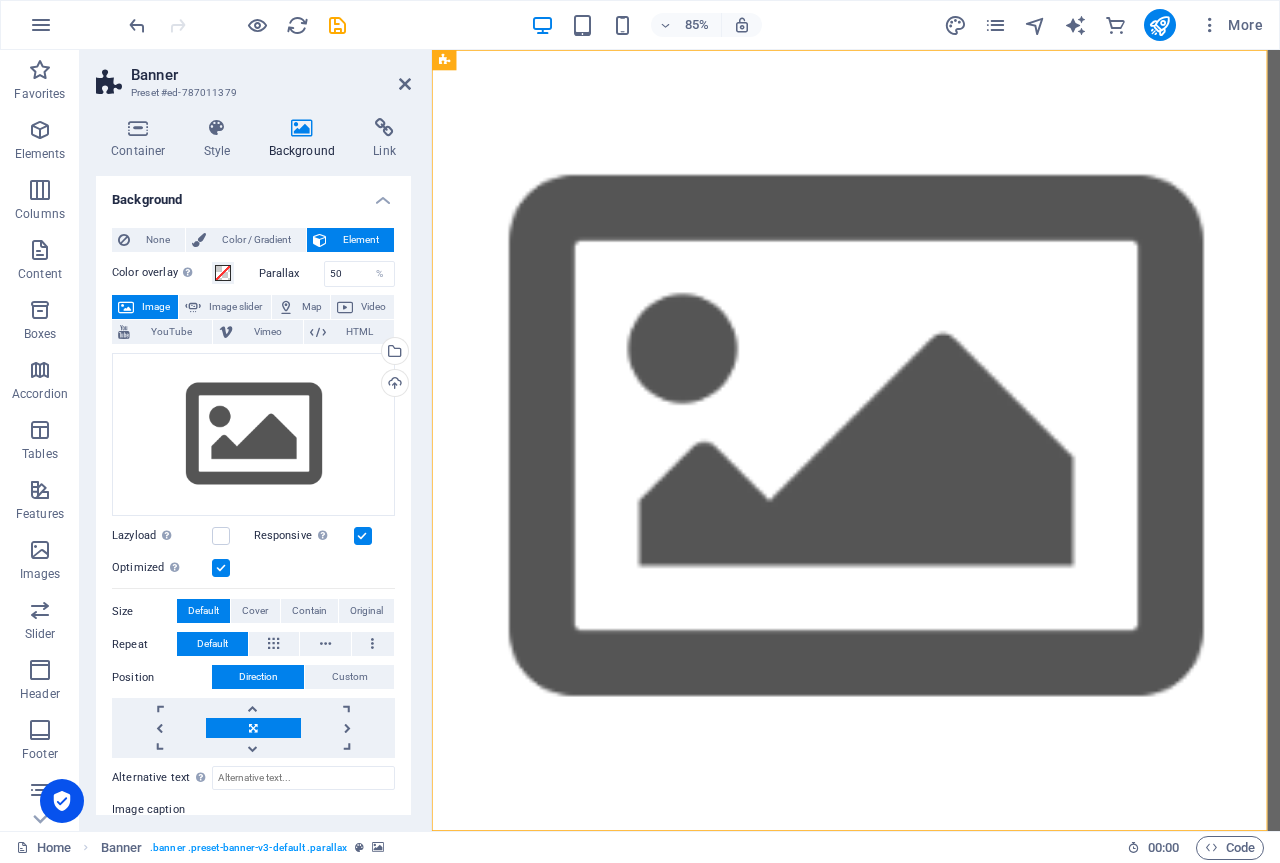 click on "Banner Preset #ed-787011379
Container Style Background Link Size Height Default px rem % vh vw Min. height 100 None px rem % vh vw Width Default px rem % em vh vw Min. width None px rem % vh vw Content width Default Custom width Width Default px rem % em vh vw Min. width None px rem % vh vw Default padding Custom spacing Default content width and padding can be changed under Design. Edit design Layout (Flexbox) Alignment Determines the flex direction. Default Main axis Determine how elements should behave along the main axis inside this container (justify content). Default Side axis Control the vertical direction of the element inside of the container (align items). Default Wrap Default On Off Fill Controls the distances and direction of elements on the y-axis across several lines (align content). Default Accessibility ARIA helps assistive technologies (like screen readers) to understand the role, state, and behavior of web elements Role The ARIA role defines the purpose of an element.  None" at bounding box center (256, 440) 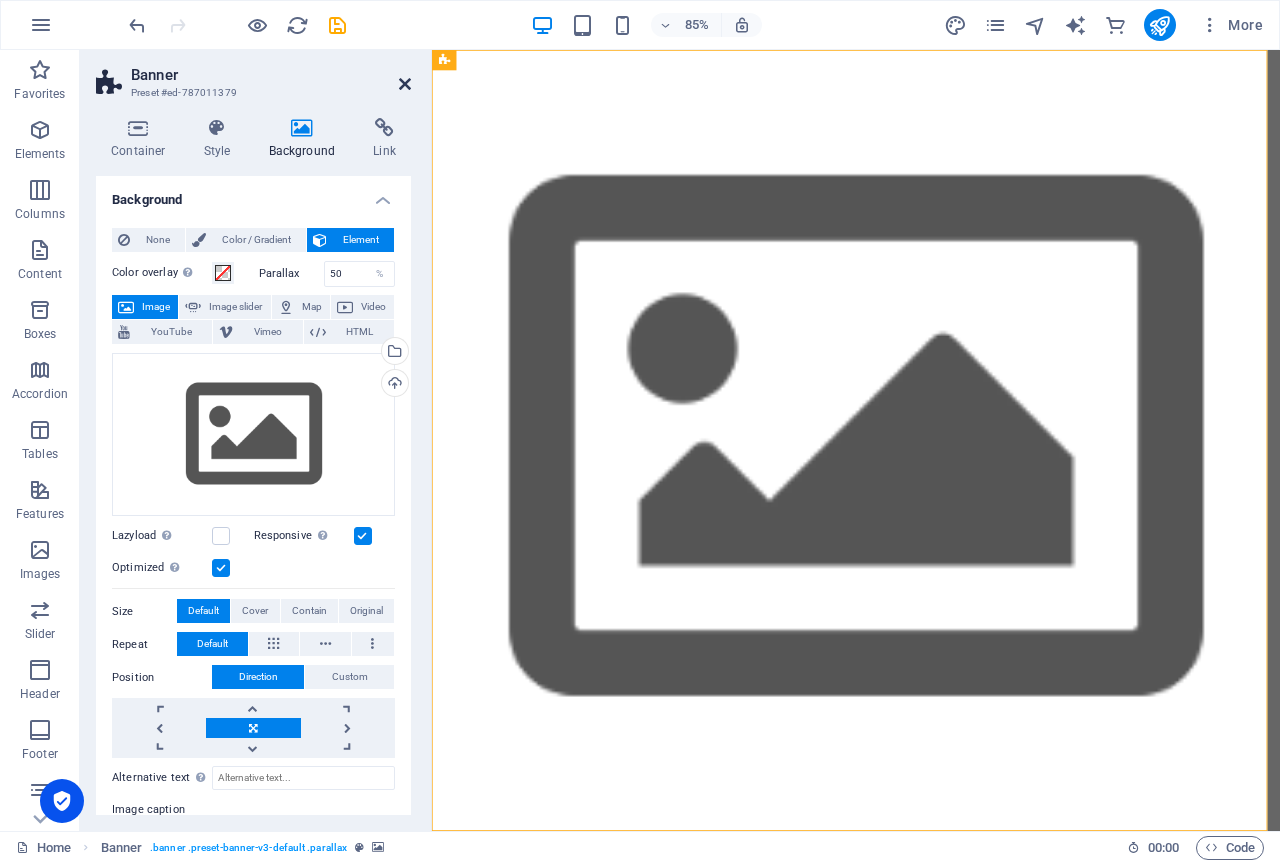 click at bounding box center (405, 84) 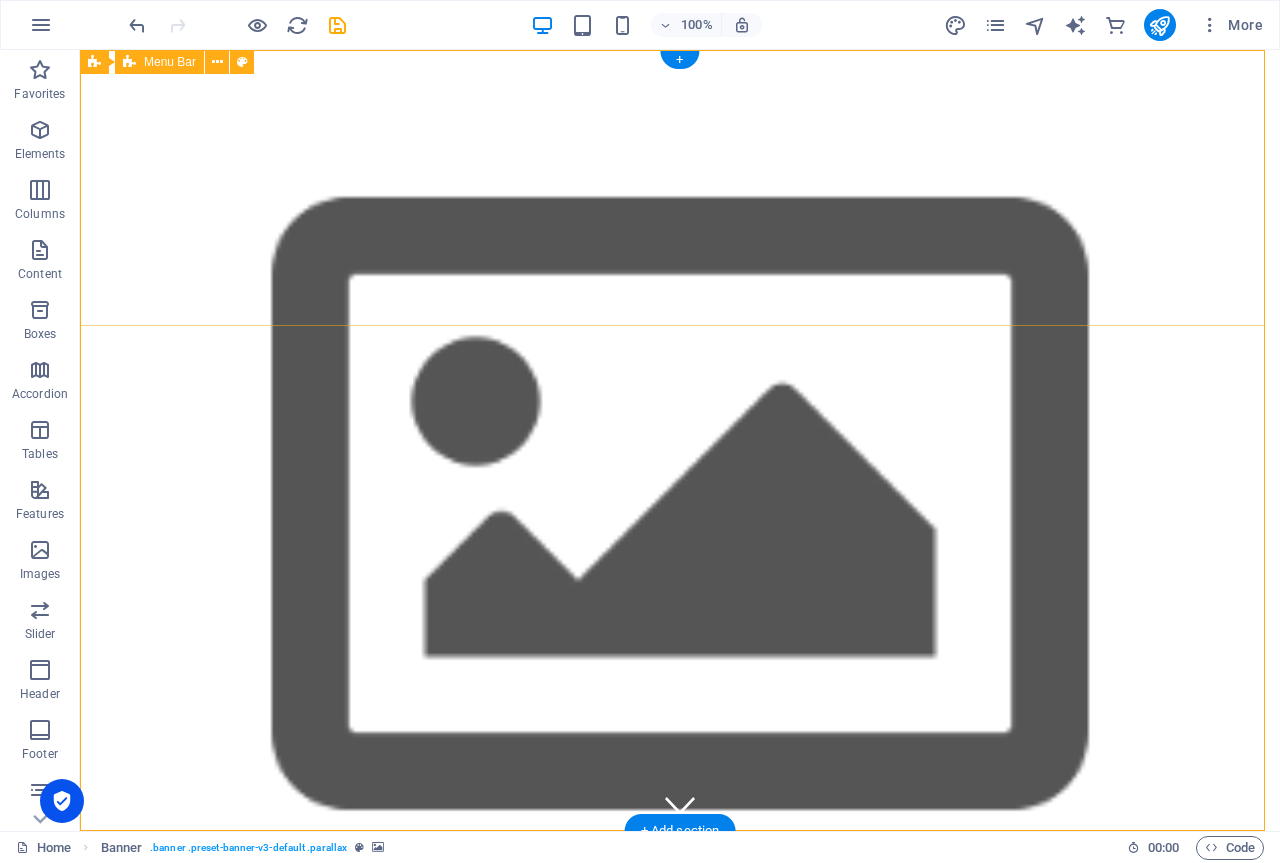 click on "Home About Coaching Reviews Contact" at bounding box center [680, 1132] 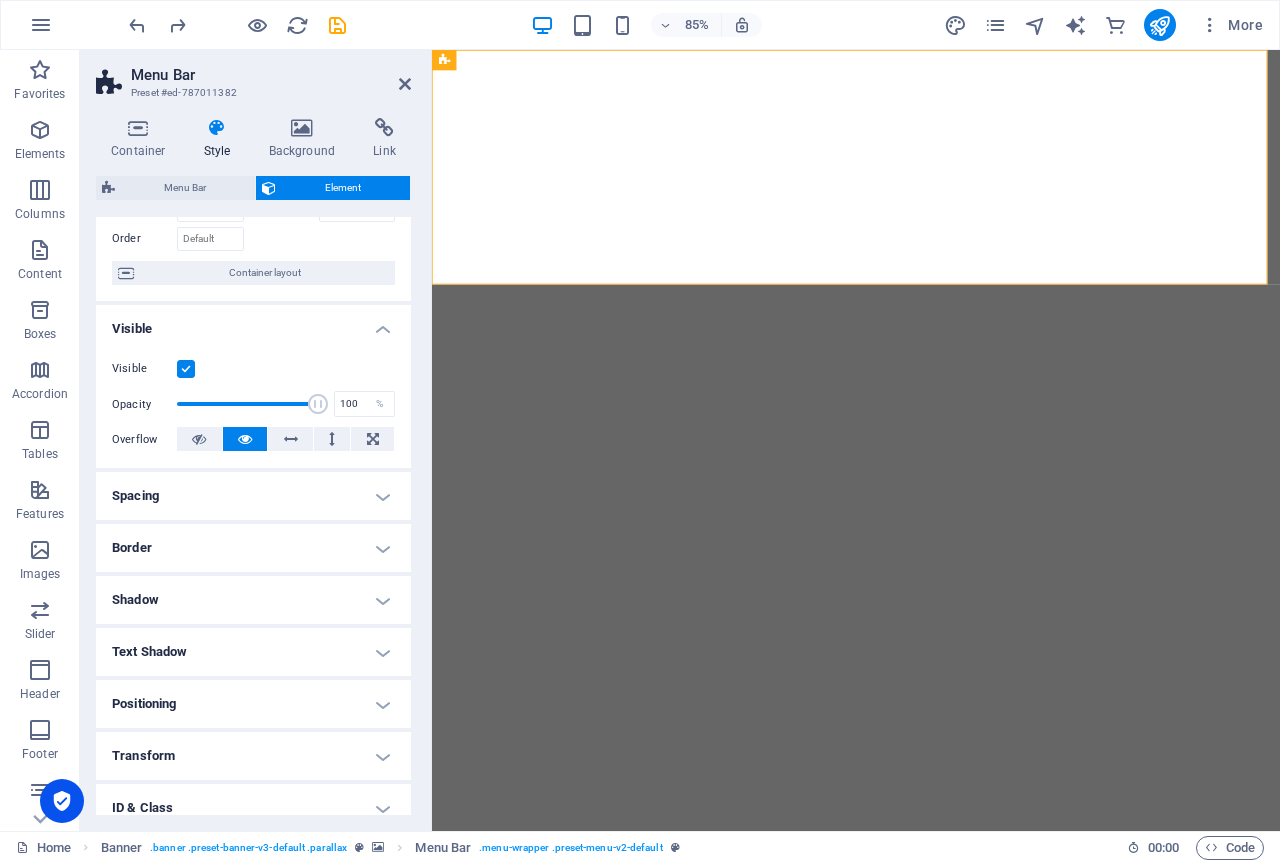 scroll, scrollTop: 247, scrollLeft: 0, axis: vertical 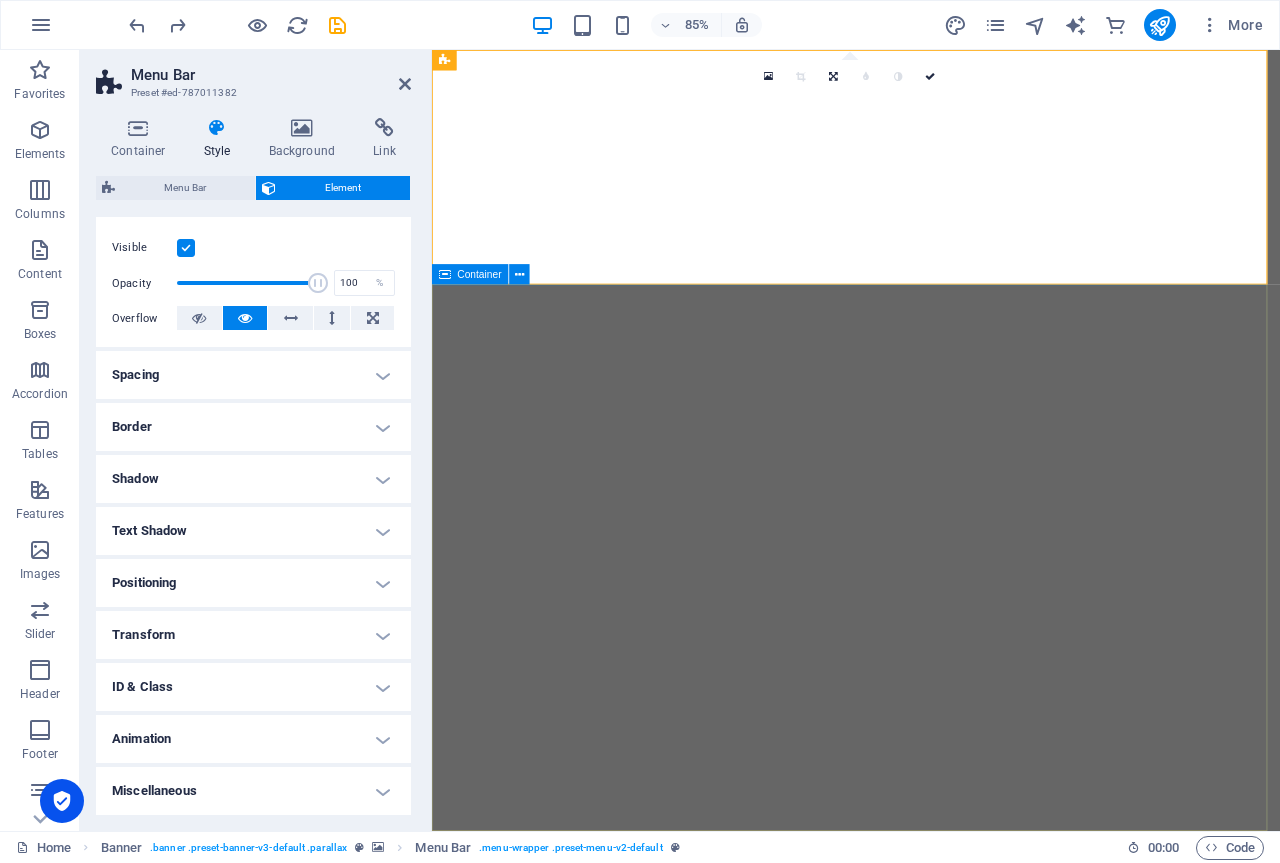 click at bounding box center [931, 1375] 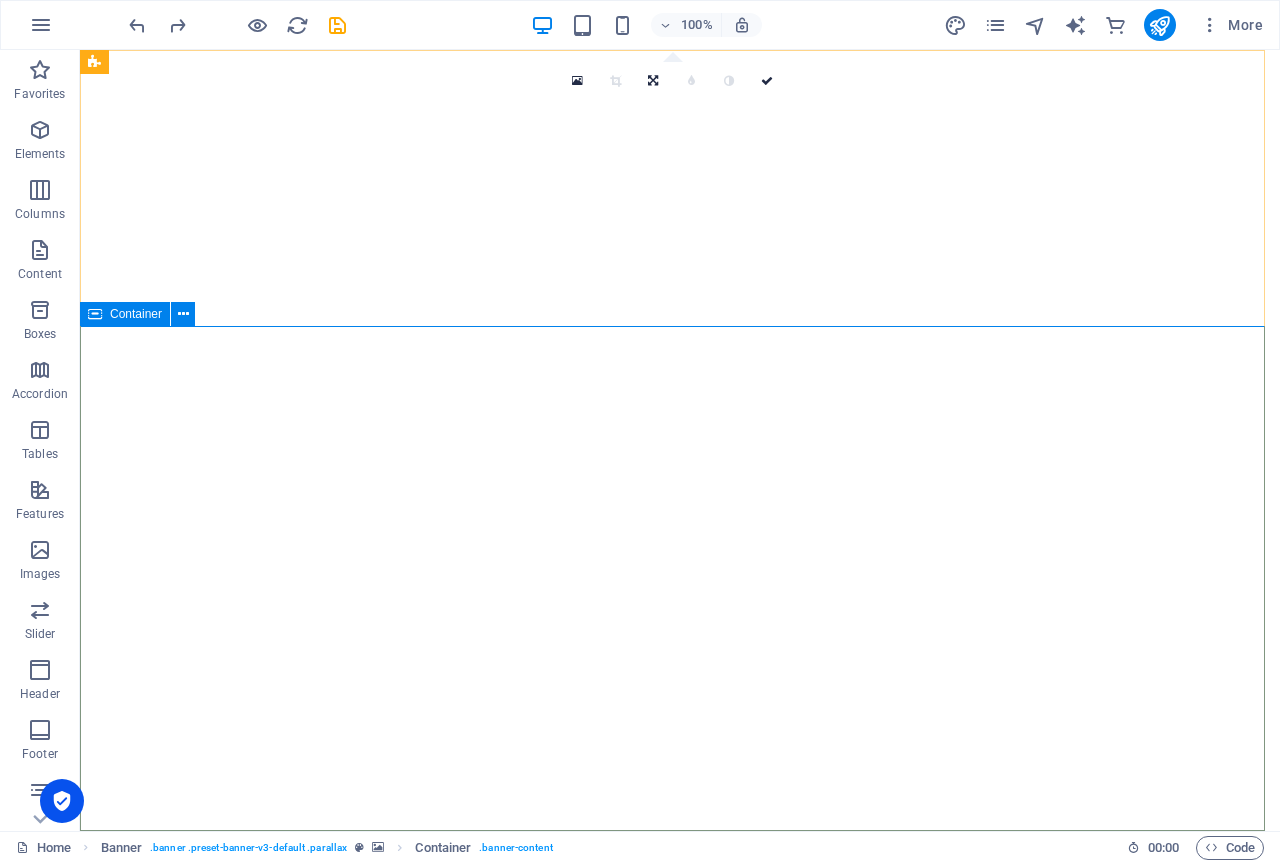 click at bounding box center [680, 1375] 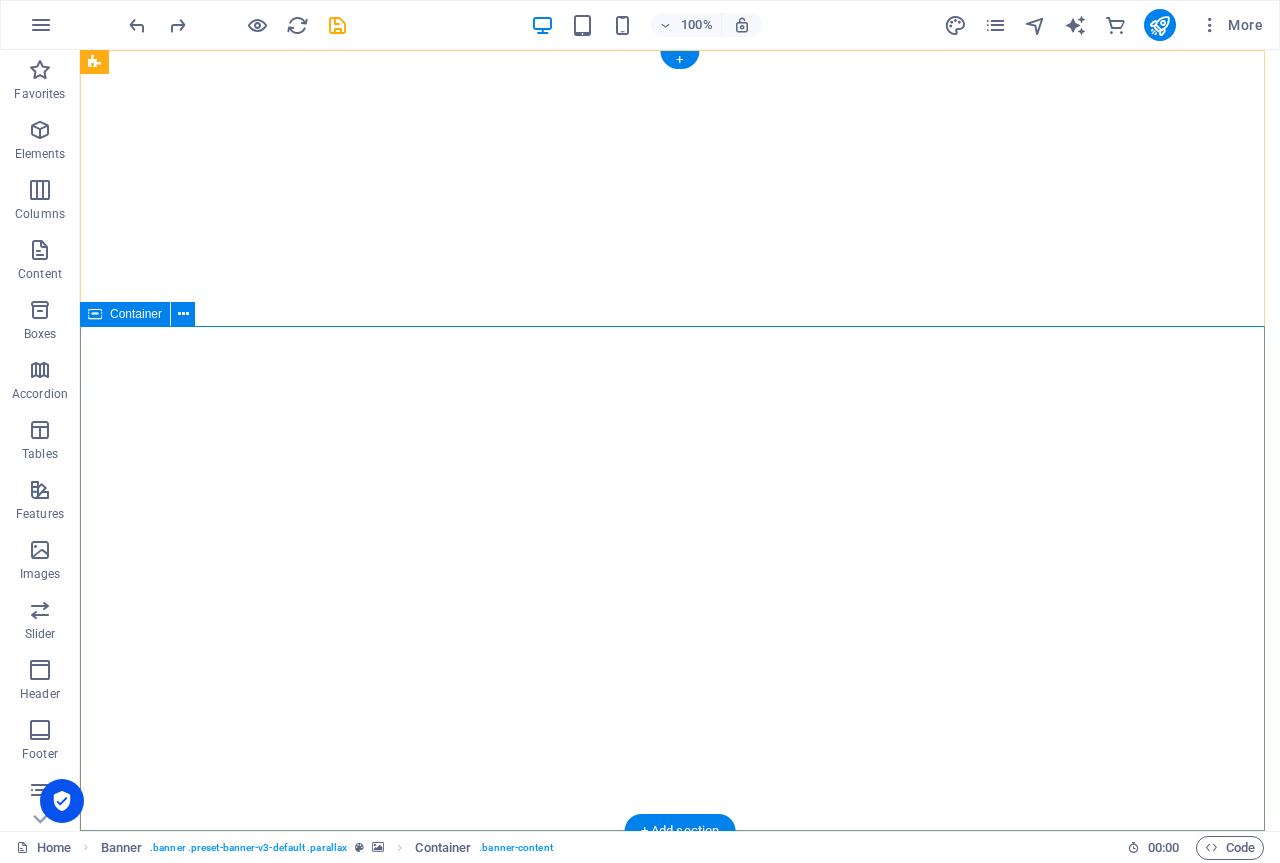 click at bounding box center (680, 1237) 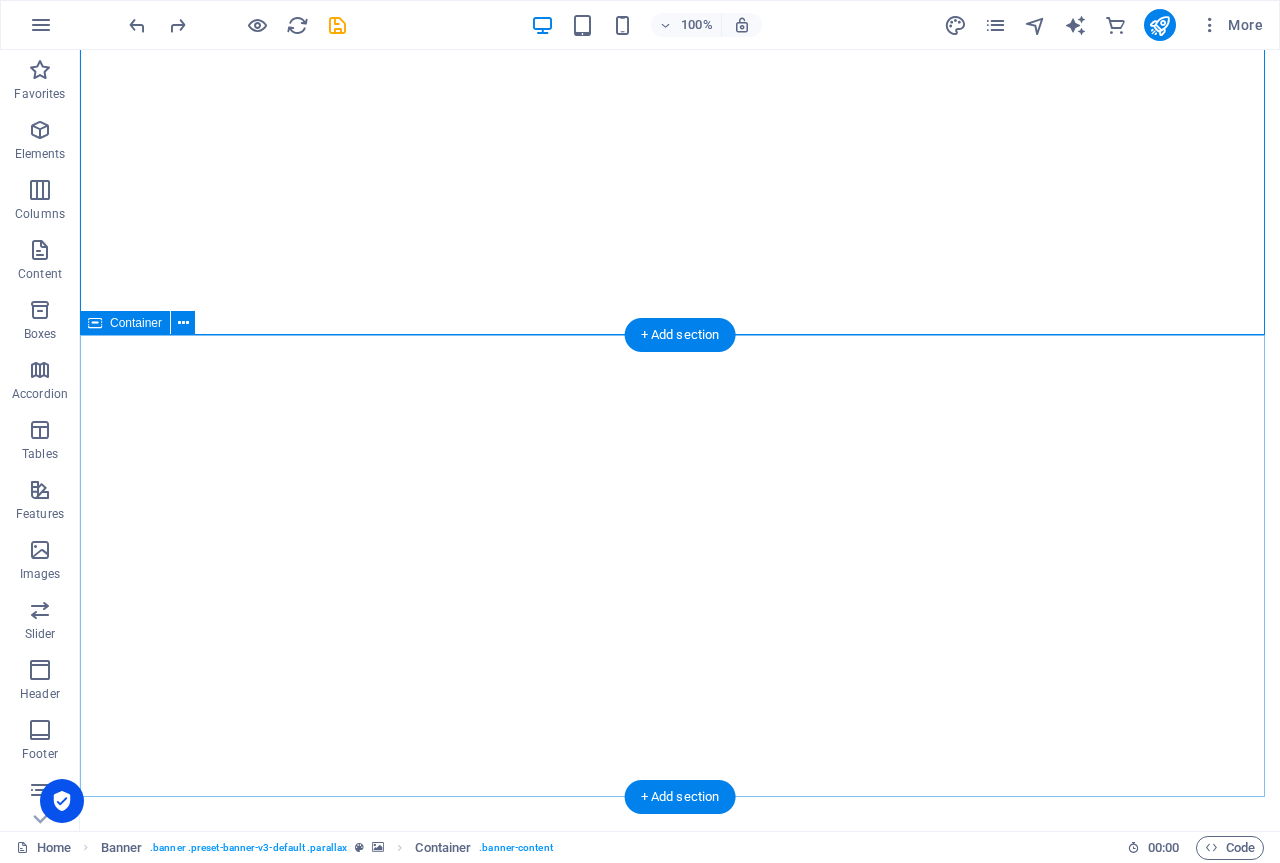scroll, scrollTop: 0, scrollLeft: 0, axis: both 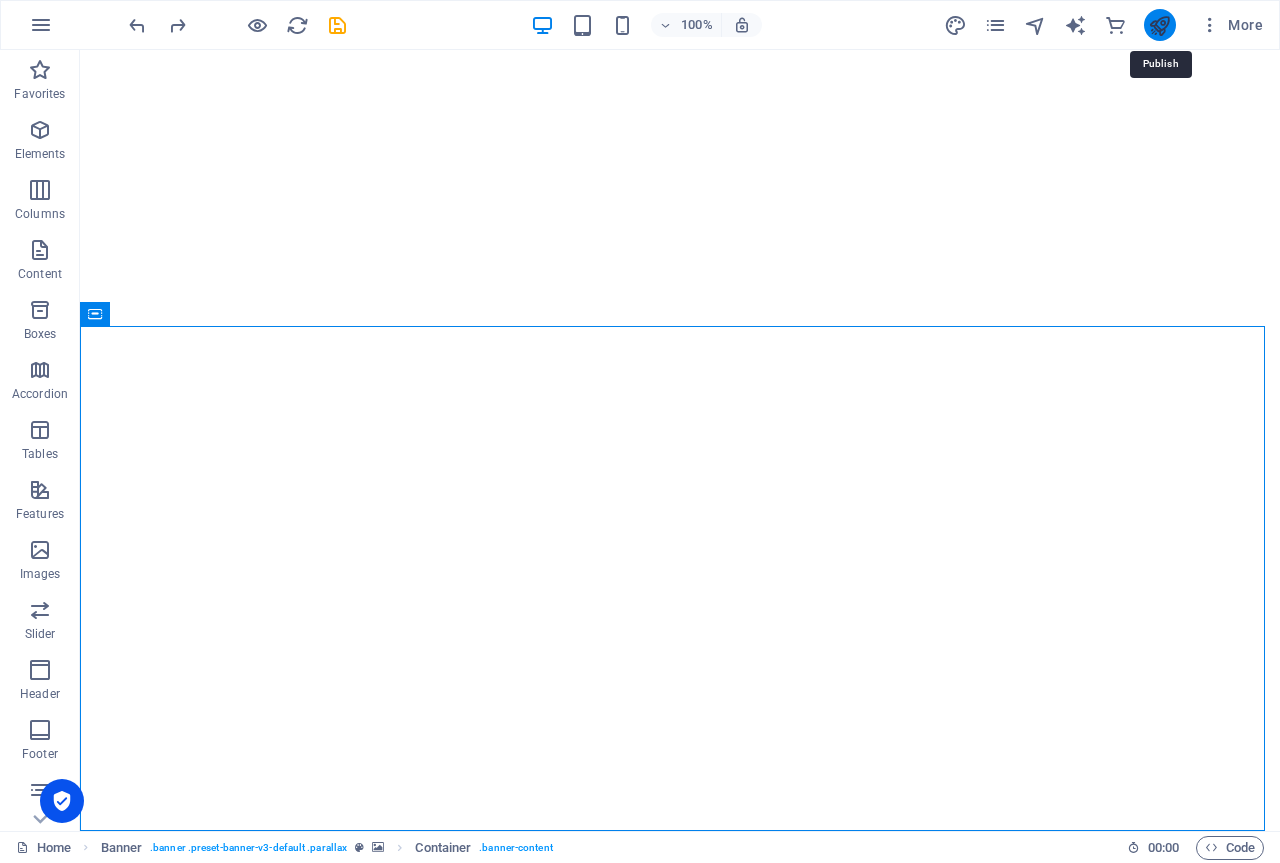click at bounding box center [1159, 25] 